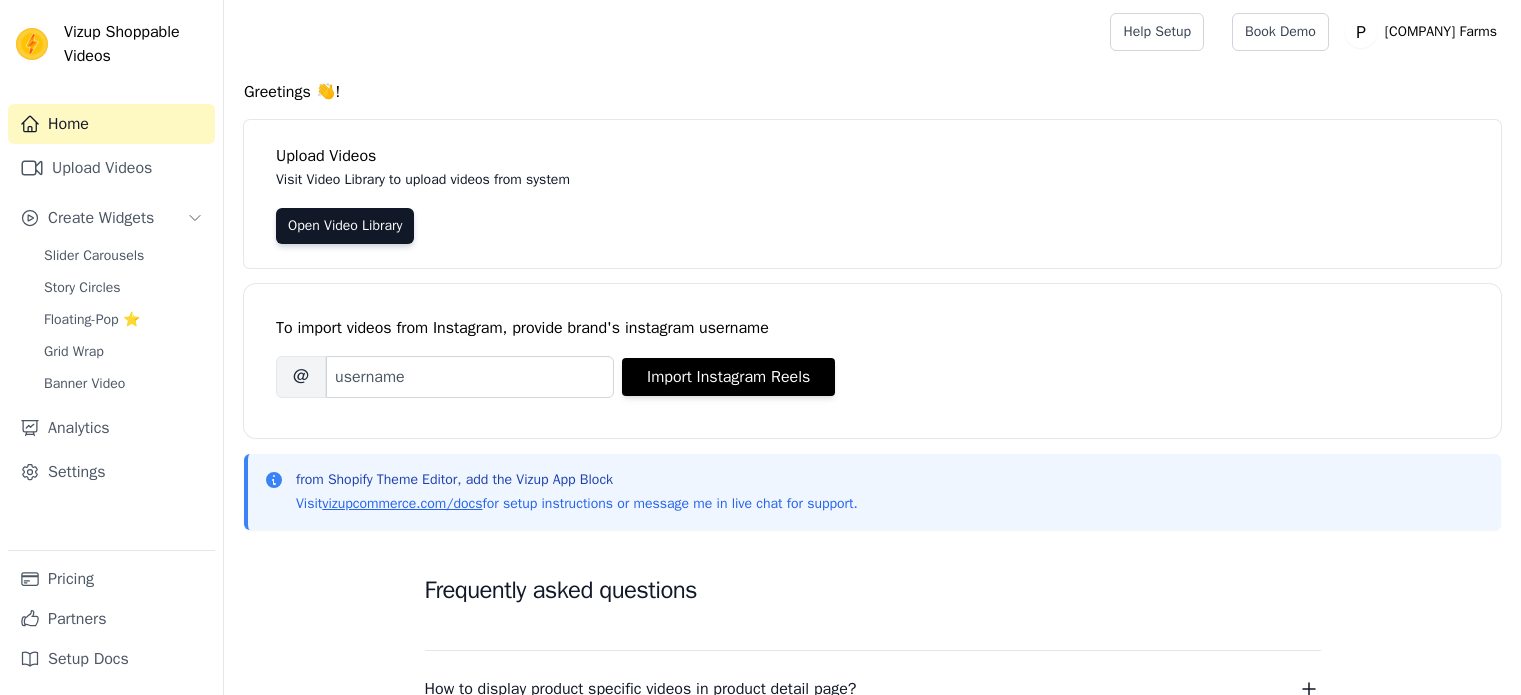 scroll, scrollTop: 0, scrollLeft: 0, axis: both 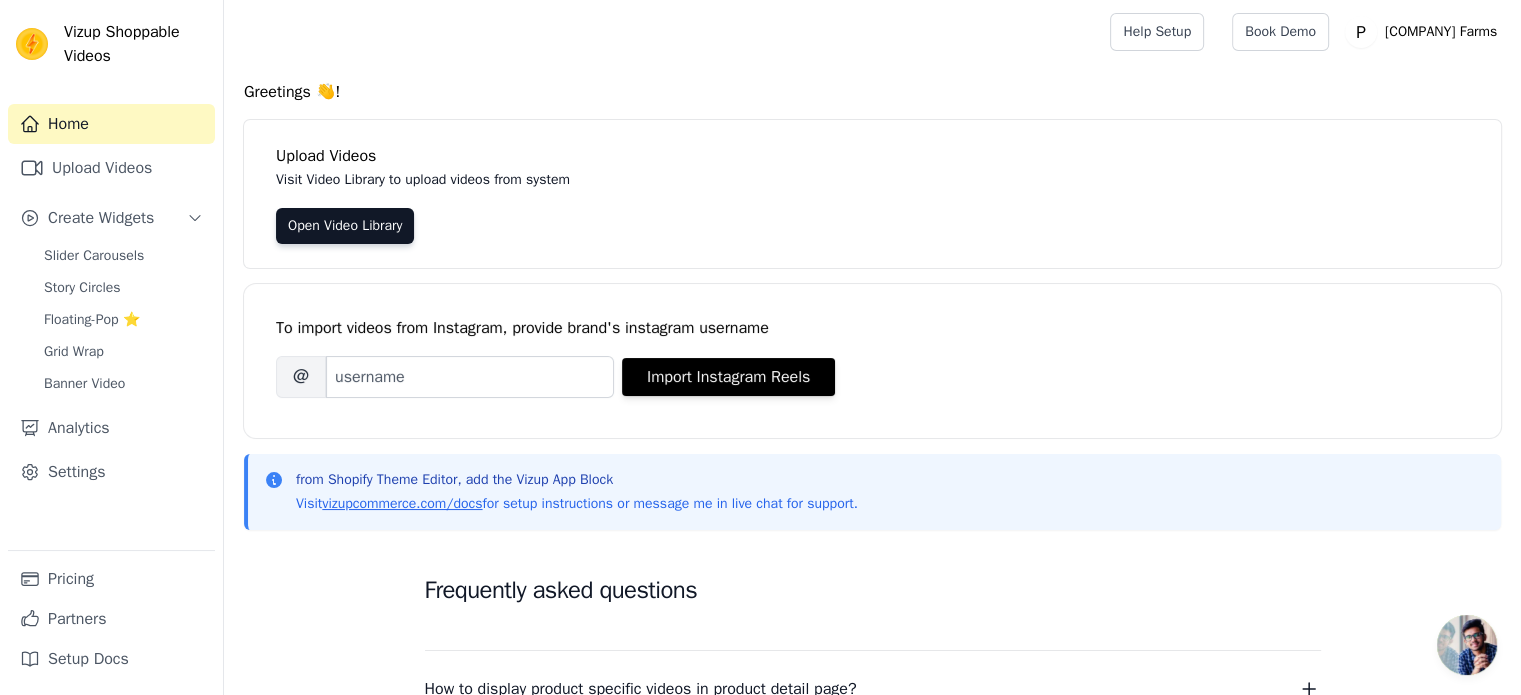click on "To import videos from Instagram, provide brand's instagram username" at bounding box center (872, 328) 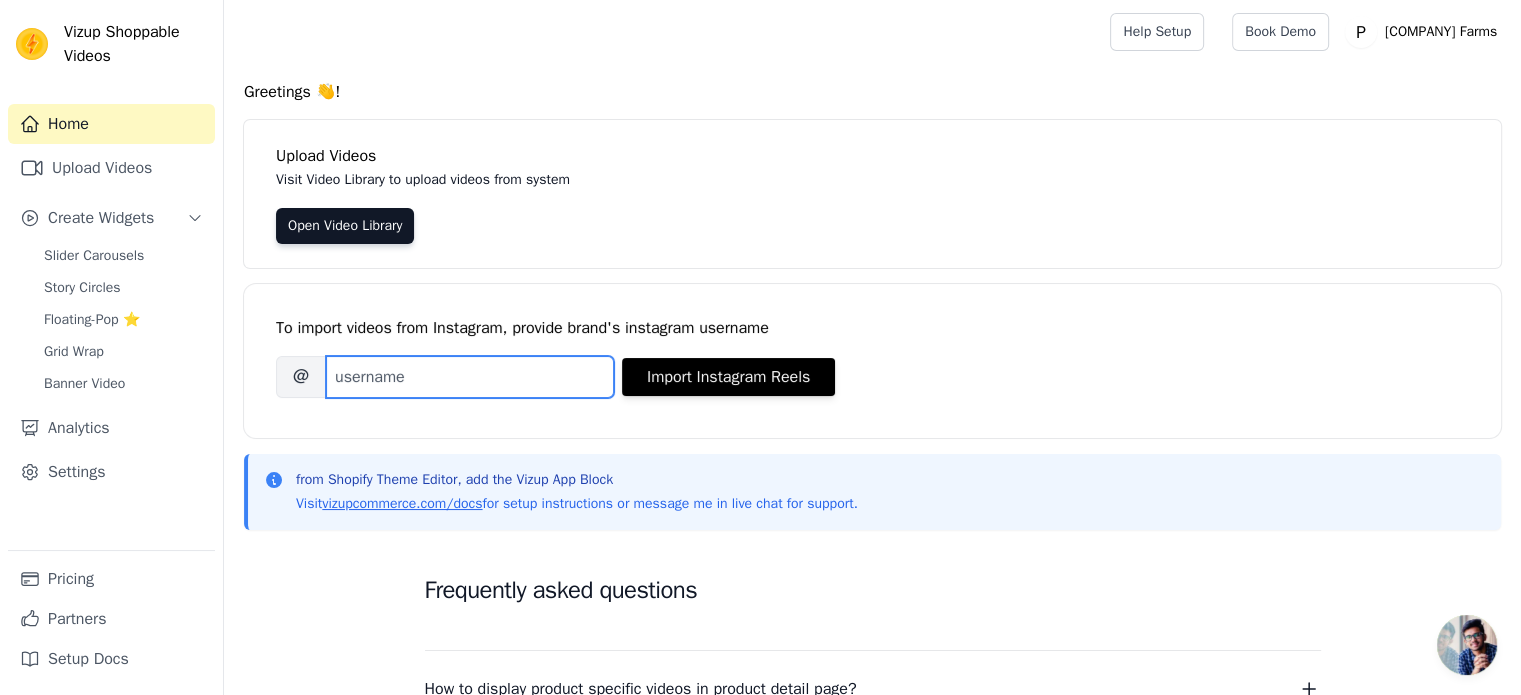 click on "Brand's Instagram Username" at bounding box center (470, 377) 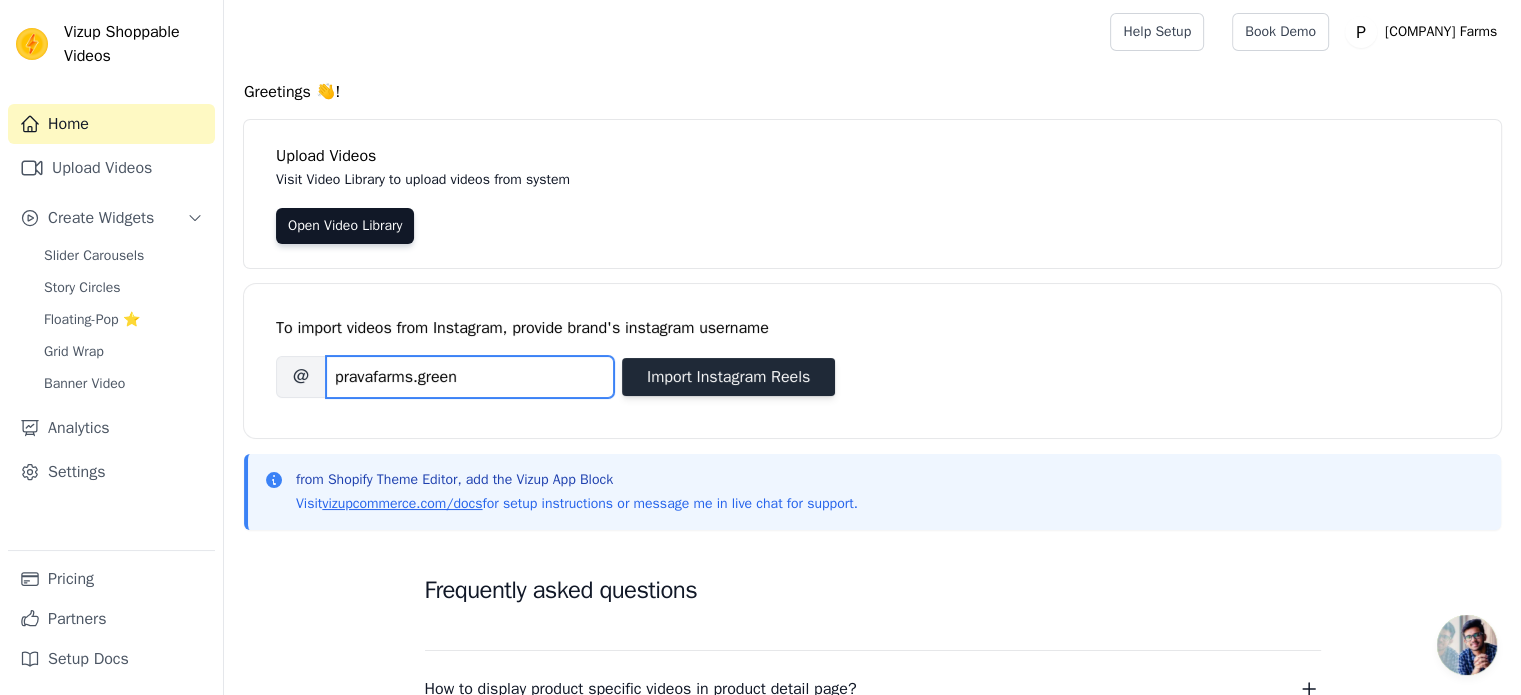 type on "pravafarms.green" 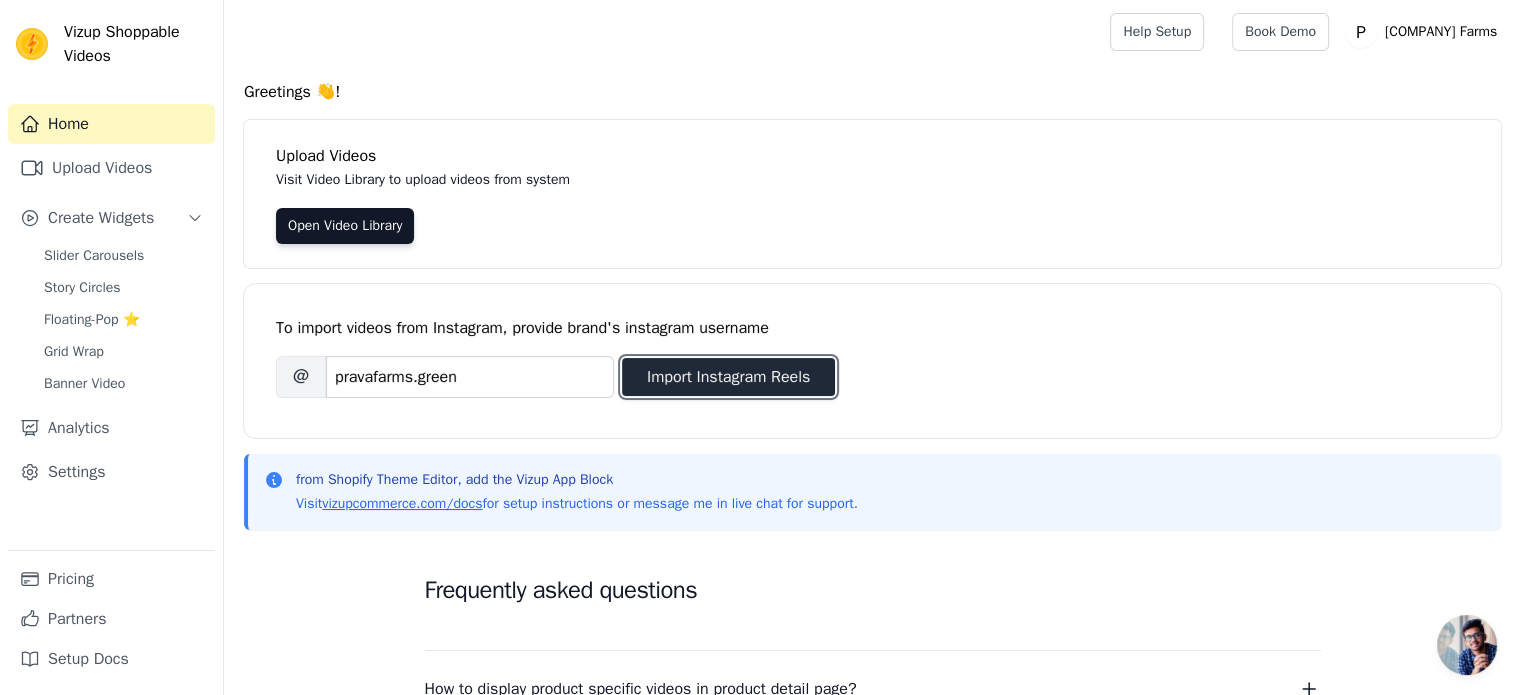 click on "Import Instagram Reels" at bounding box center [728, 377] 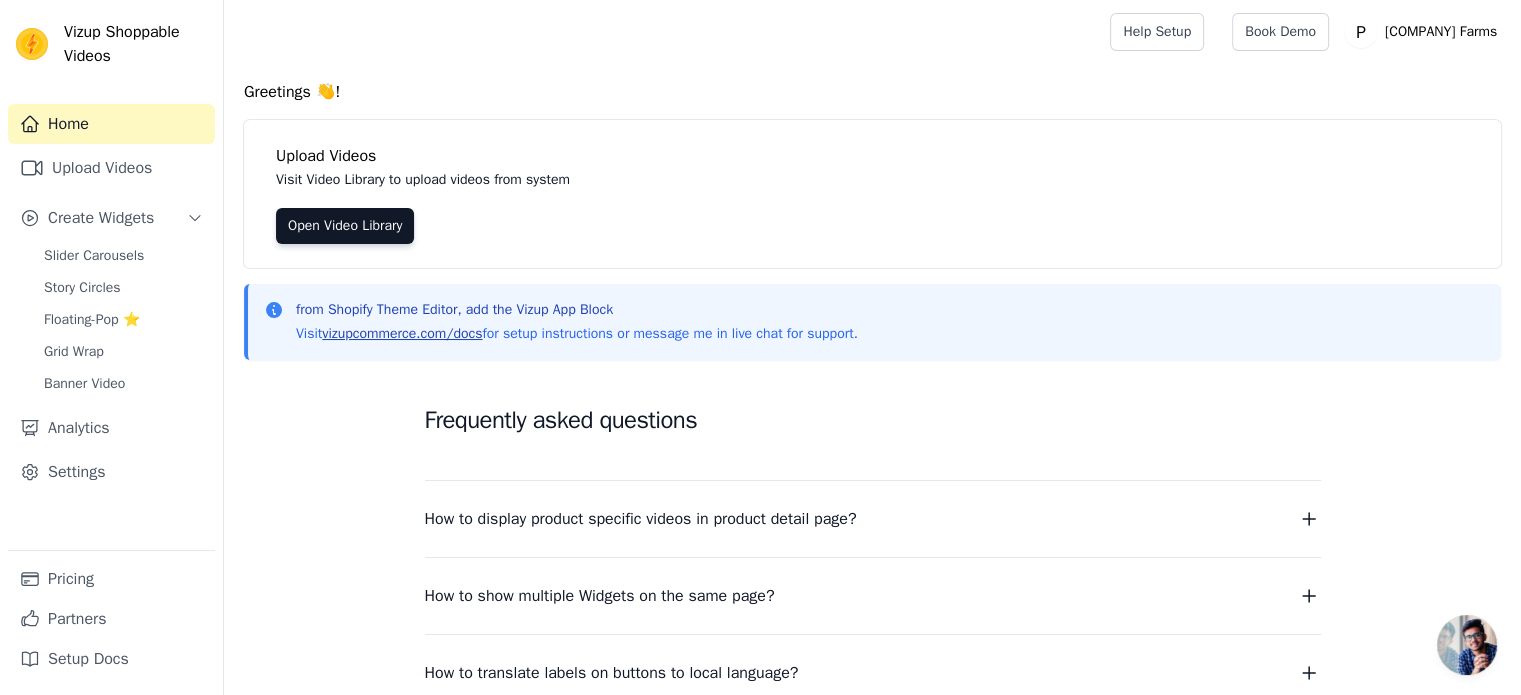 click on "vizupcommerce.com/docs" at bounding box center [402, 333] 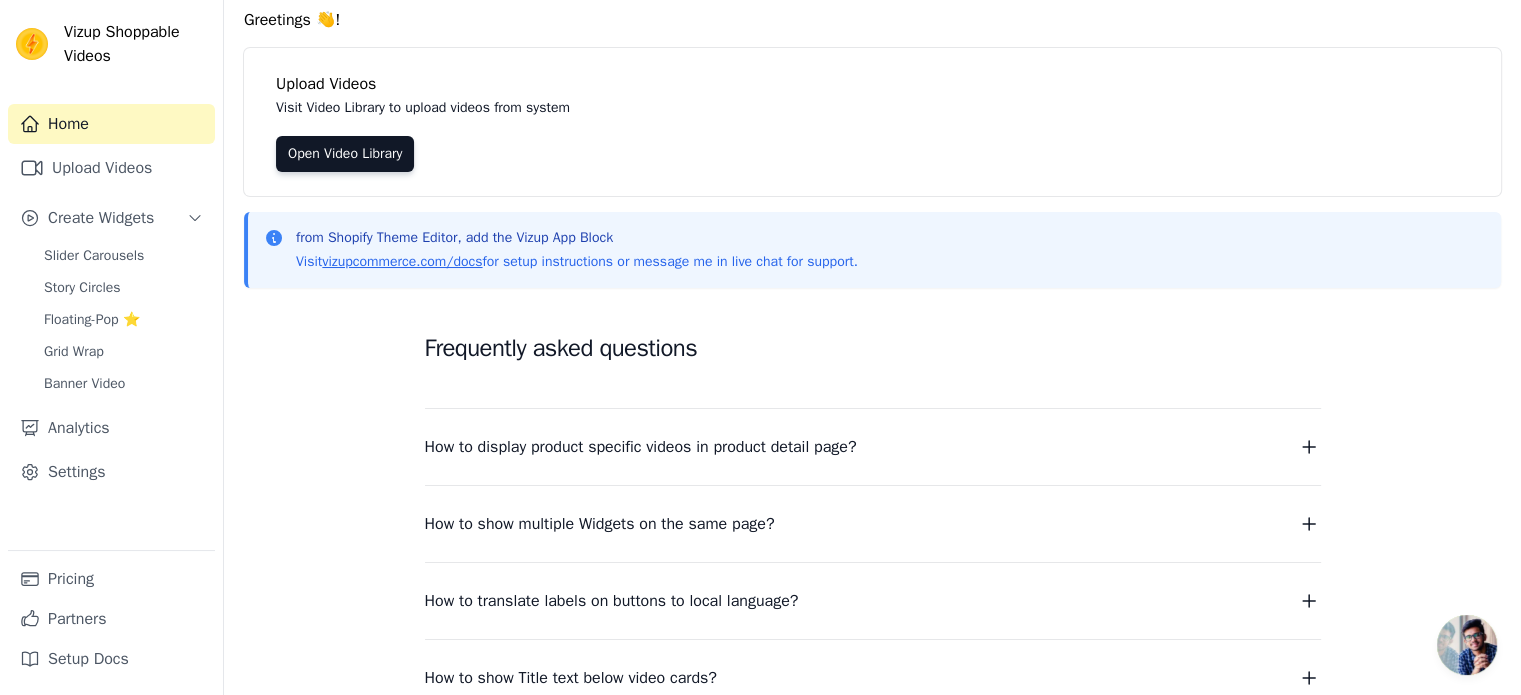 scroll, scrollTop: 0, scrollLeft: 0, axis: both 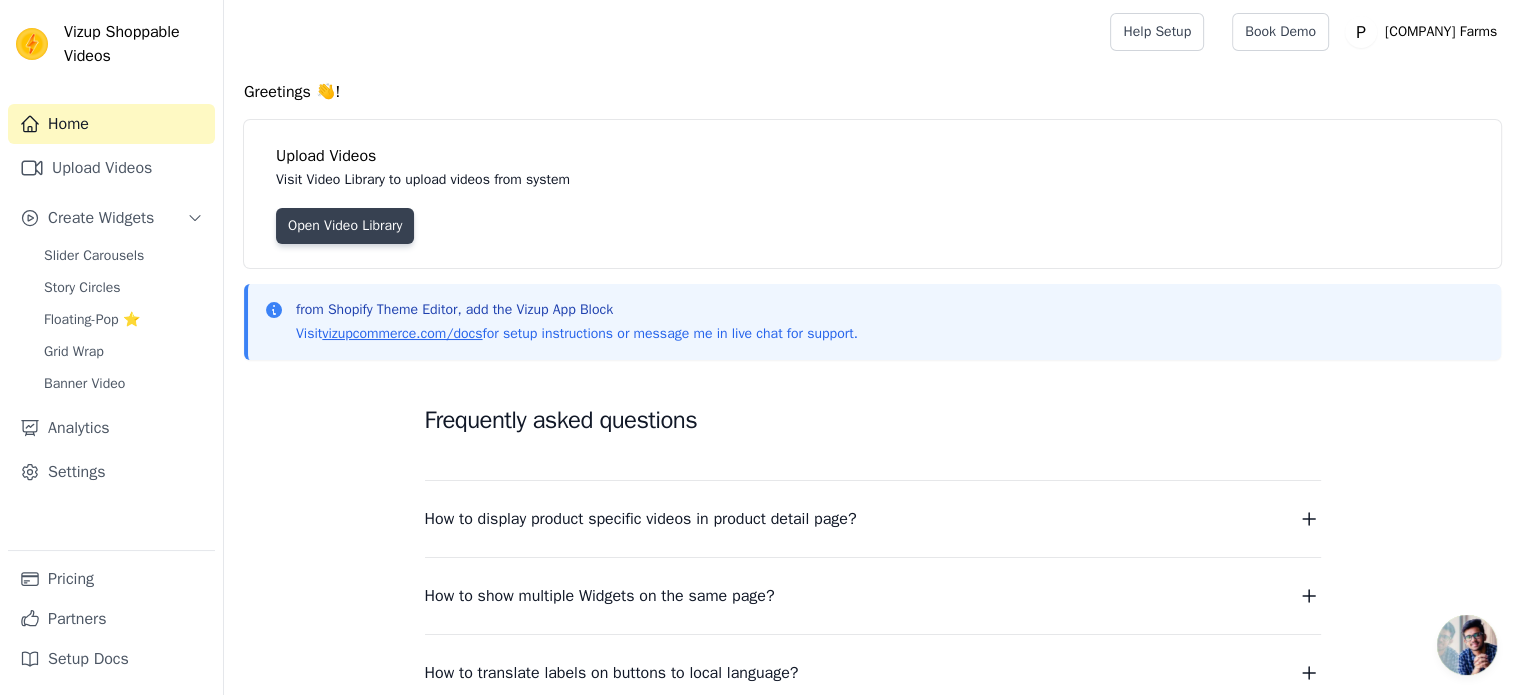 click on "Open Video Library" at bounding box center (345, 226) 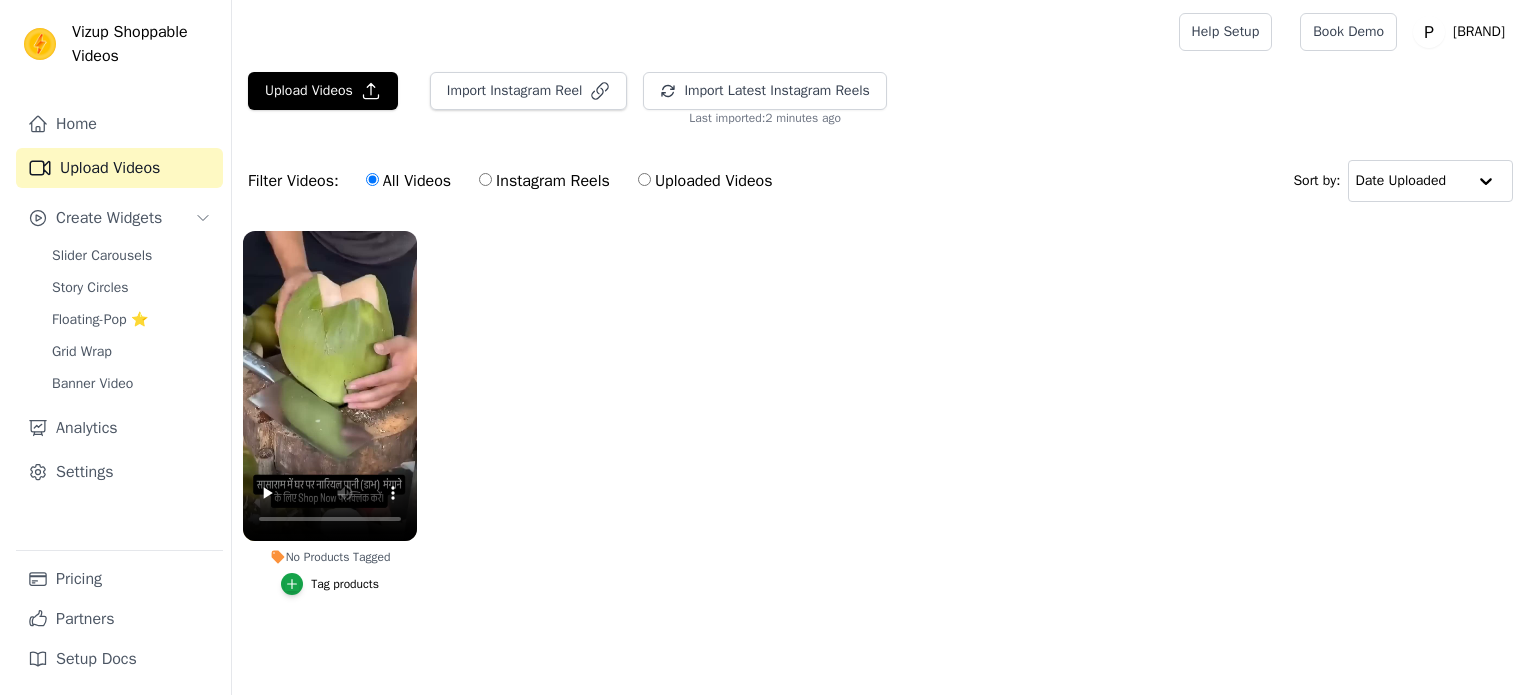 scroll, scrollTop: 0, scrollLeft: 0, axis: both 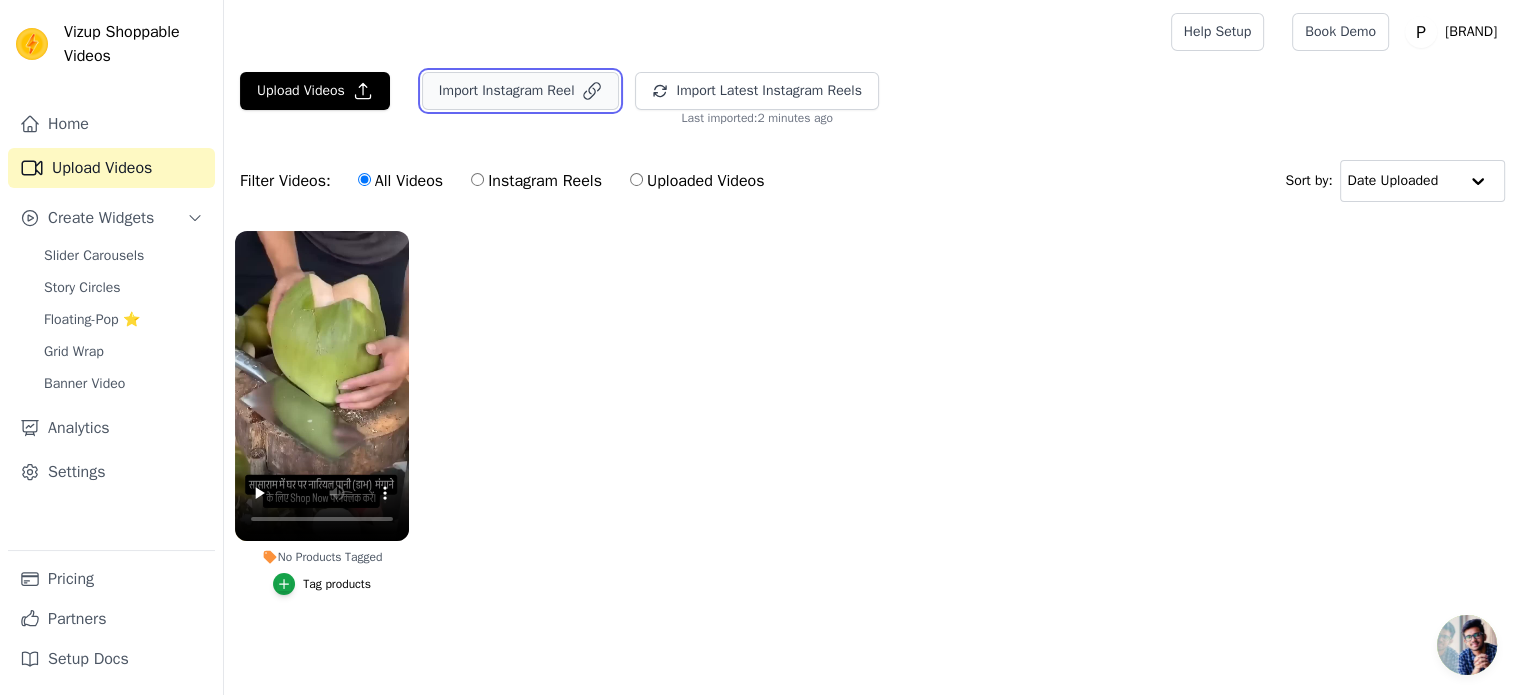 click on "Import Instagram Reel" at bounding box center (521, 91) 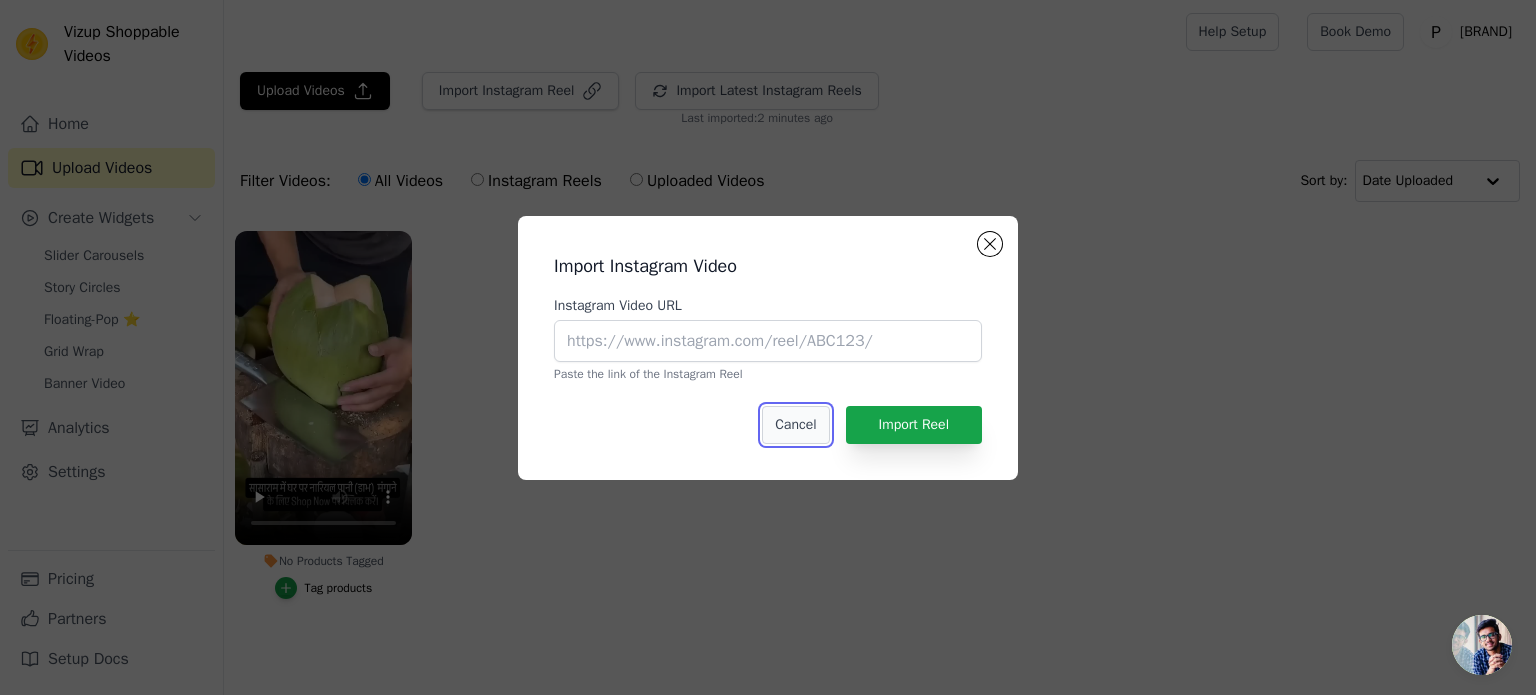 click on "Cancel" at bounding box center [795, 425] 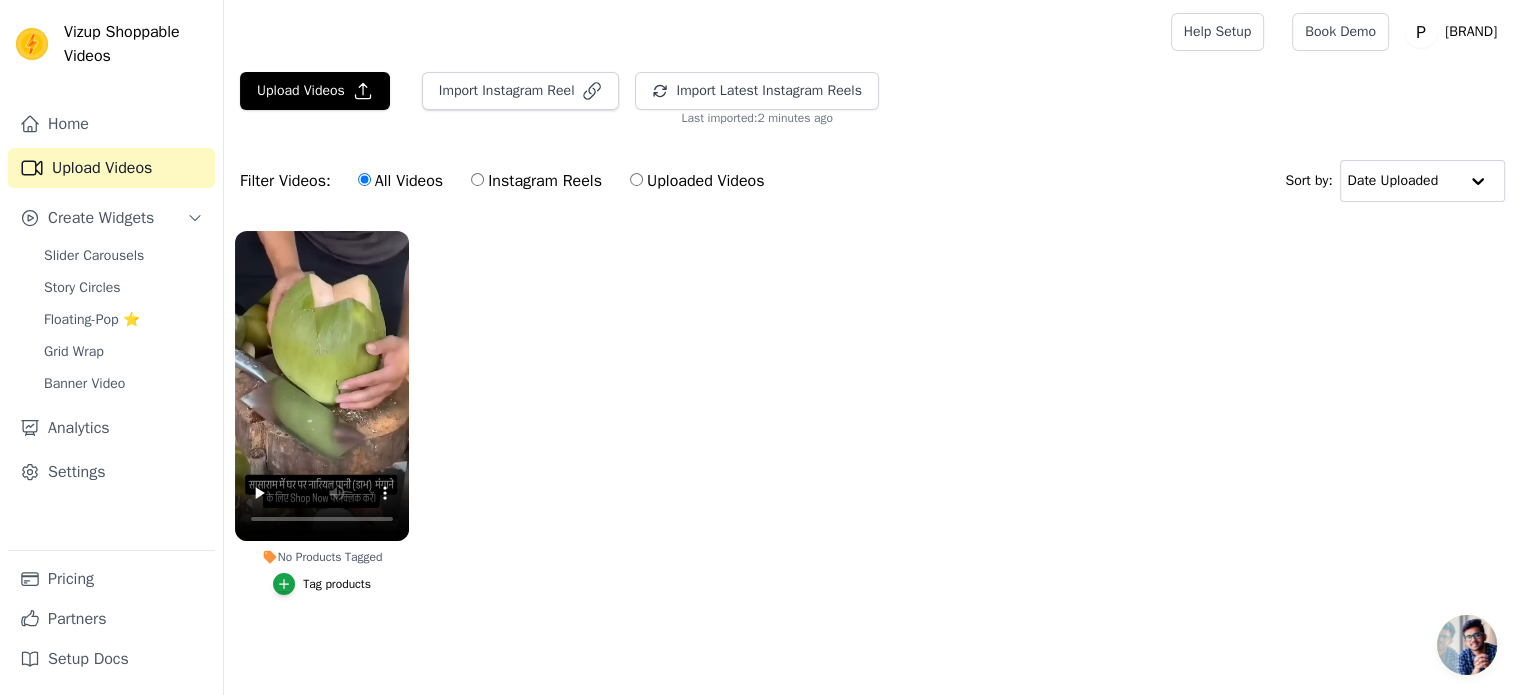 click on "Tag products" at bounding box center [337, 584] 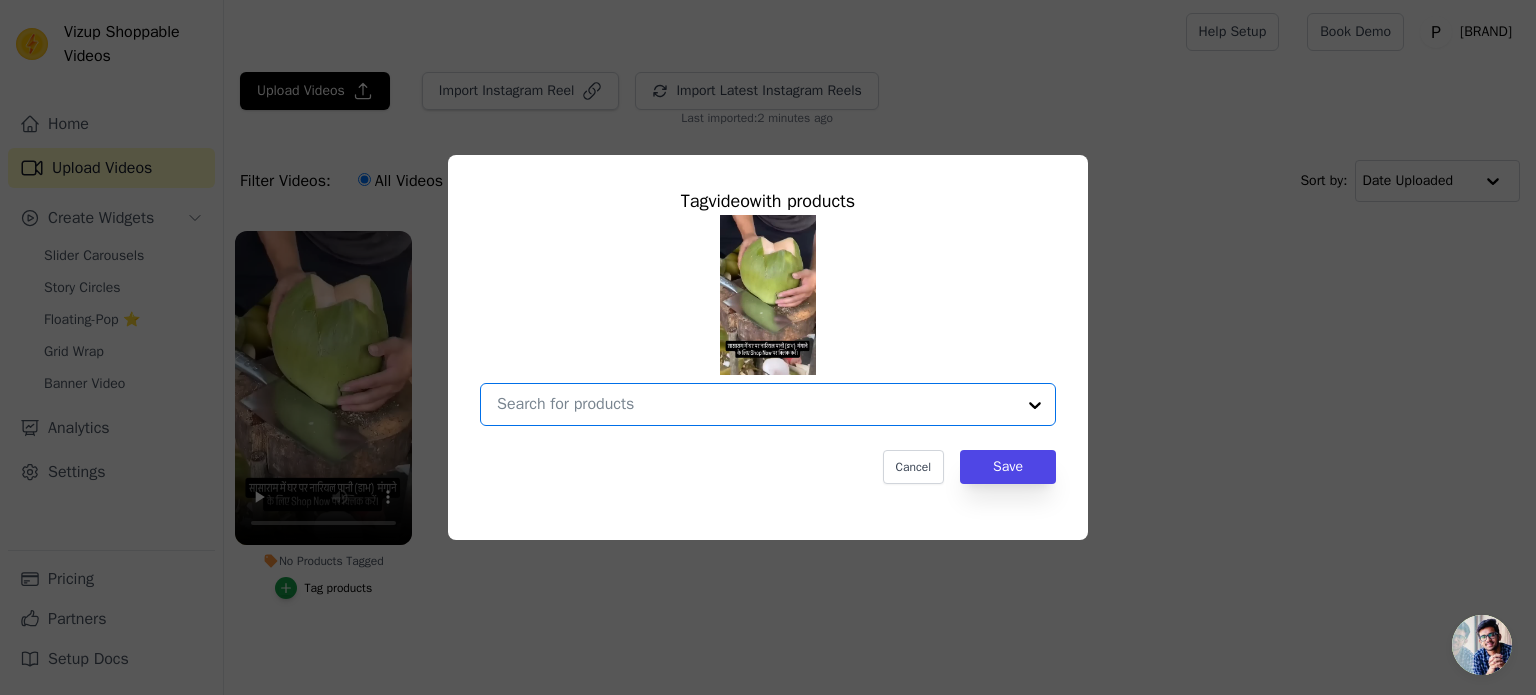 click on "No Products Tagged     Tag  video  with products       Option undefined, selected.   Select is focused, type to refine list, press down to open the menu.                   Cancel   Save     Tag products" at bounding box center (756, 404) 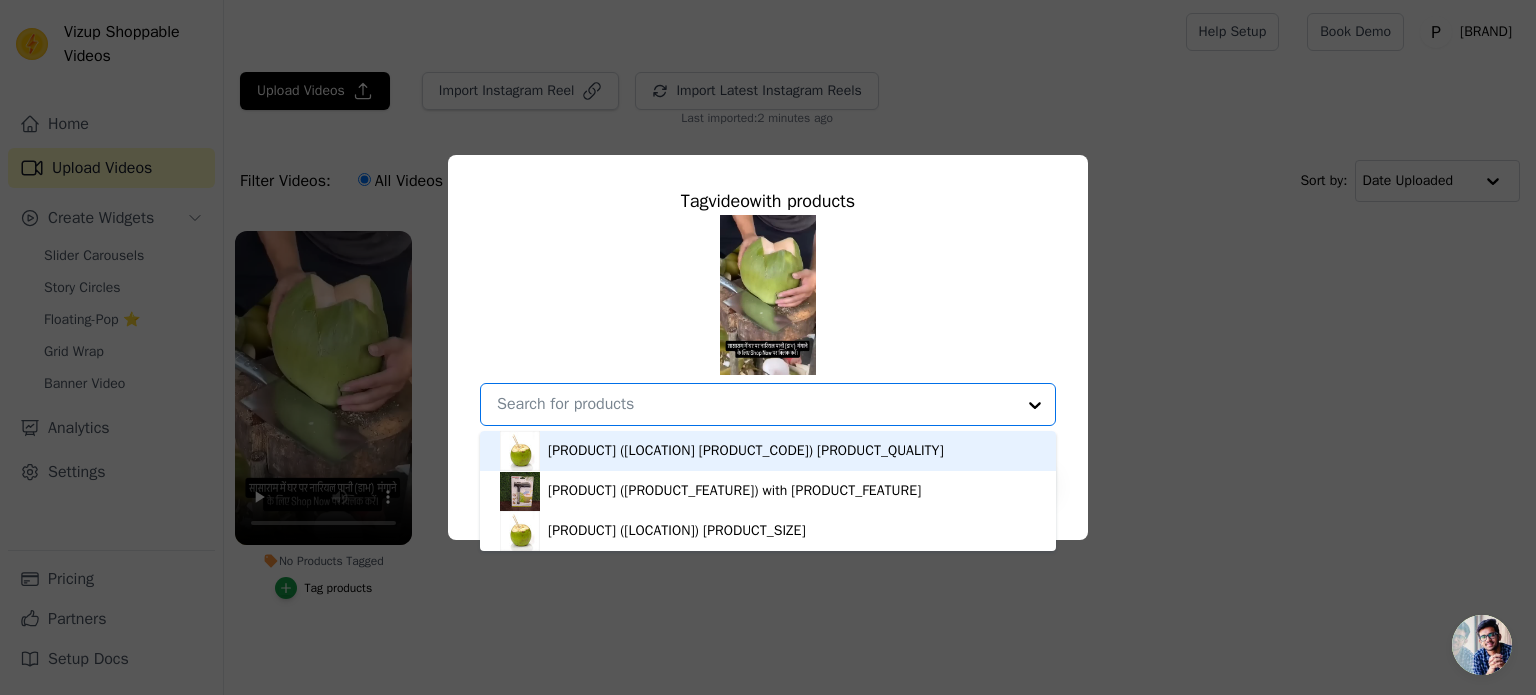 click on "[PRODUCT] ([LOCATION] [PRODUCT_CODE]) [PRODUCT_QUALITY]" at bounding box center [746, 451] 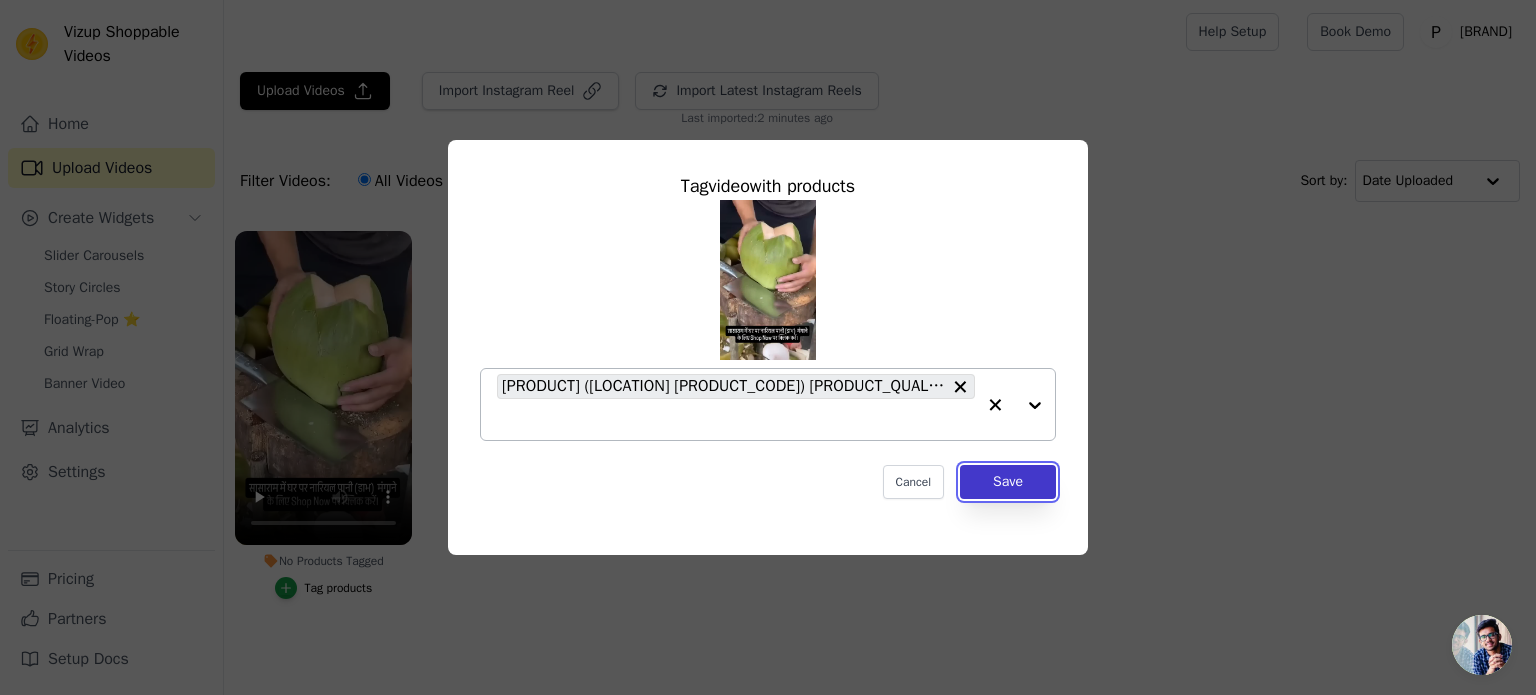 click on "Save" at bounding box center (1008, 482) 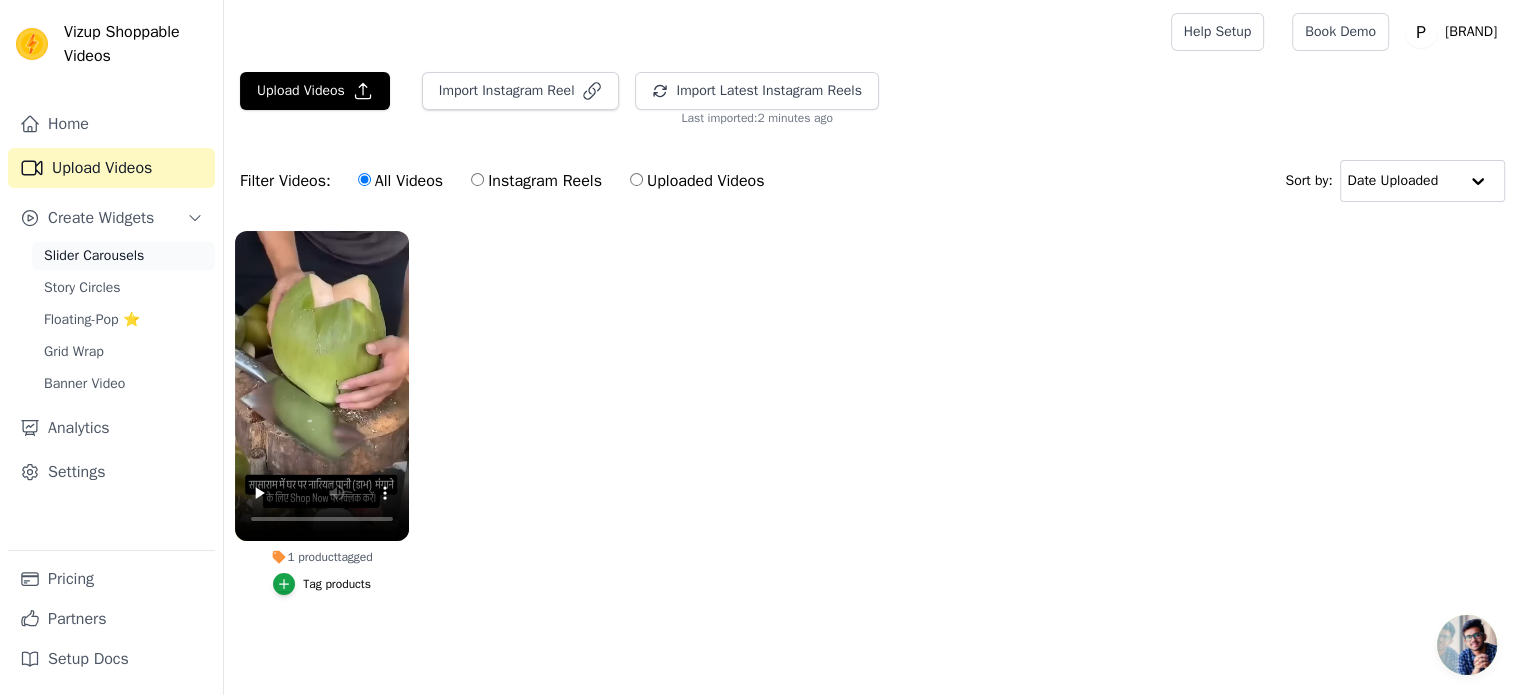 click on "Slider Carousels" at bounding box center [94, 256] 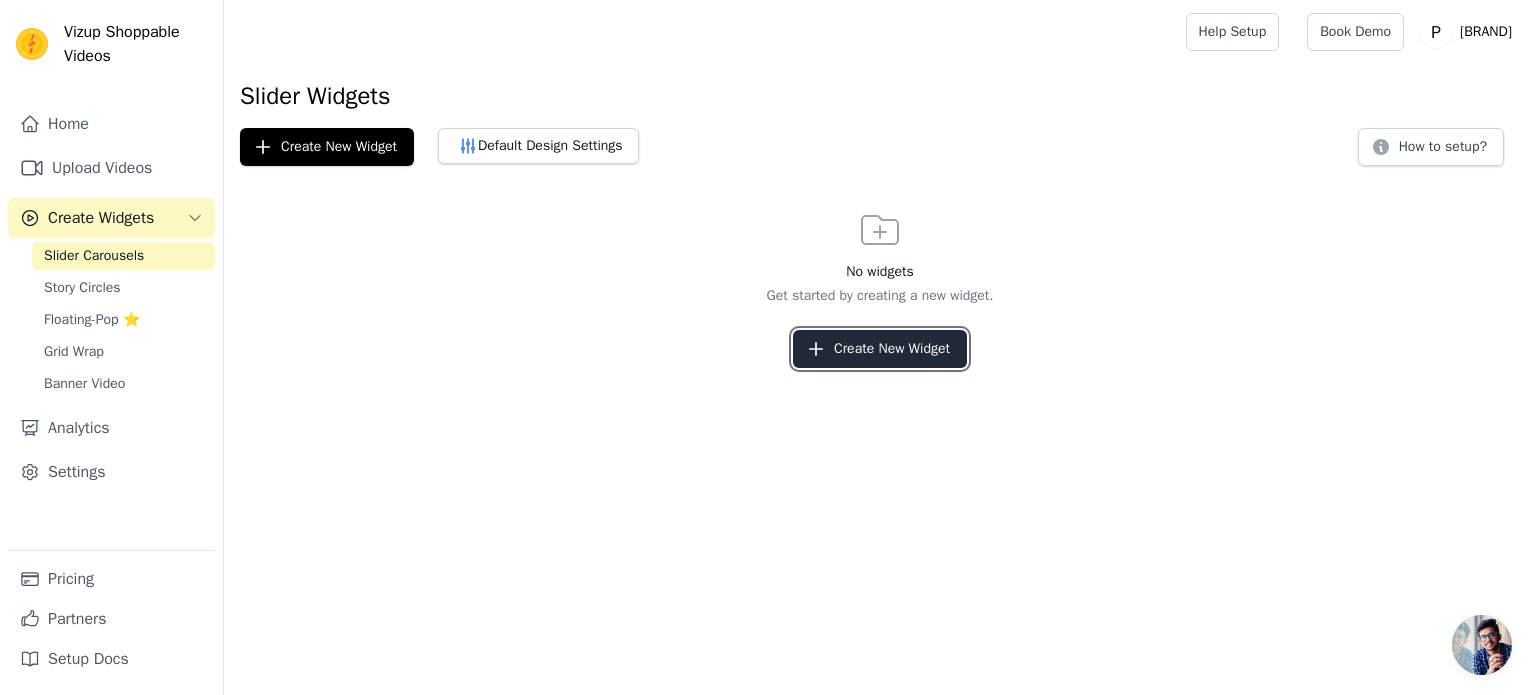 click on "Create New Widget" at bounding box center (880, 349) 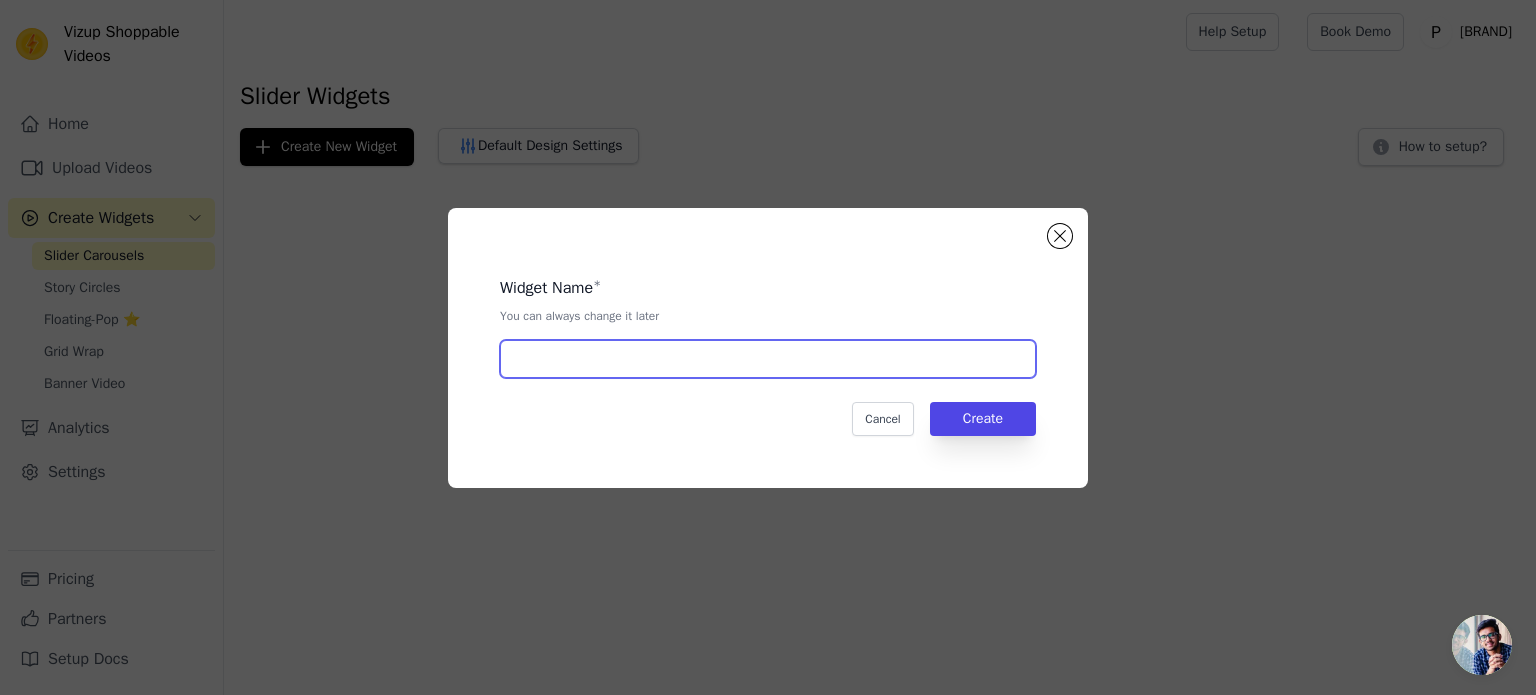 click at bounding box center [768, 359] 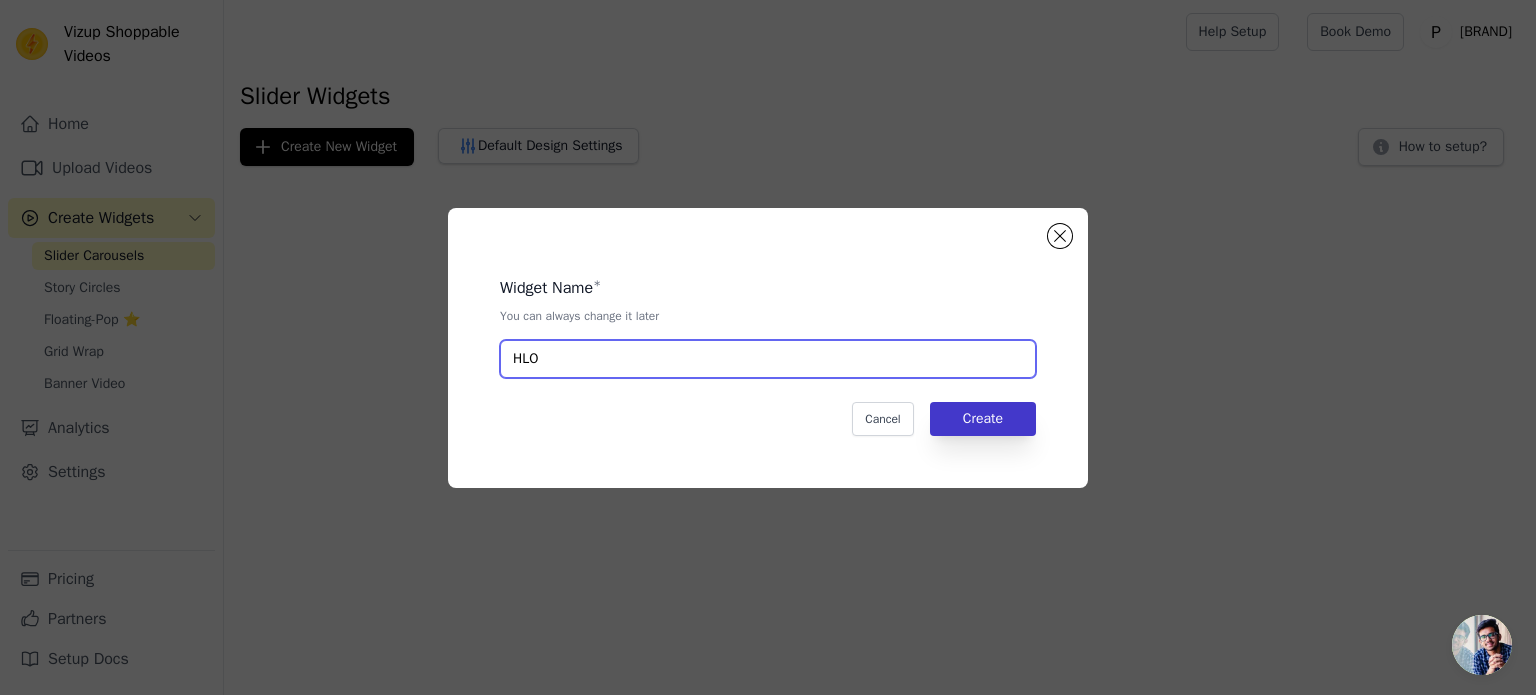 type on "HLO" 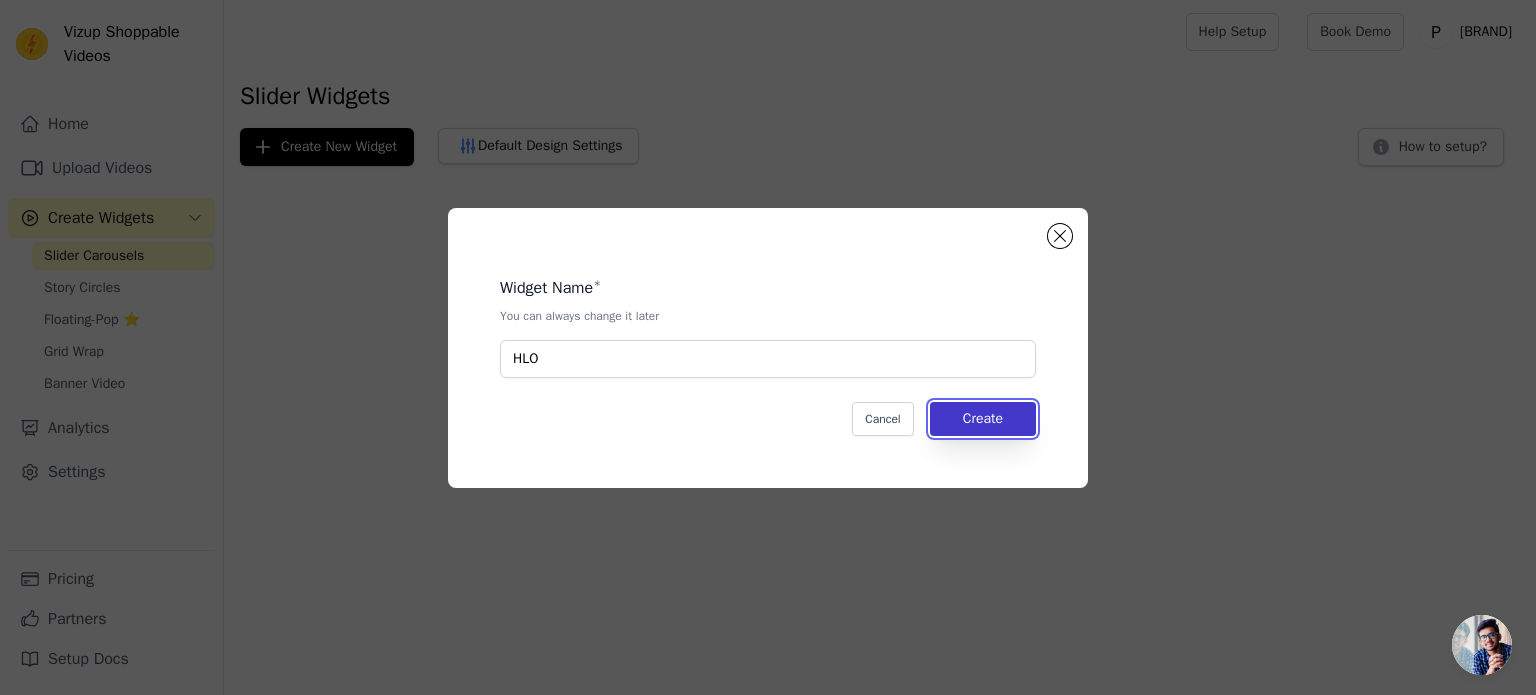 click on "Create" at bounding box center (983, 419) 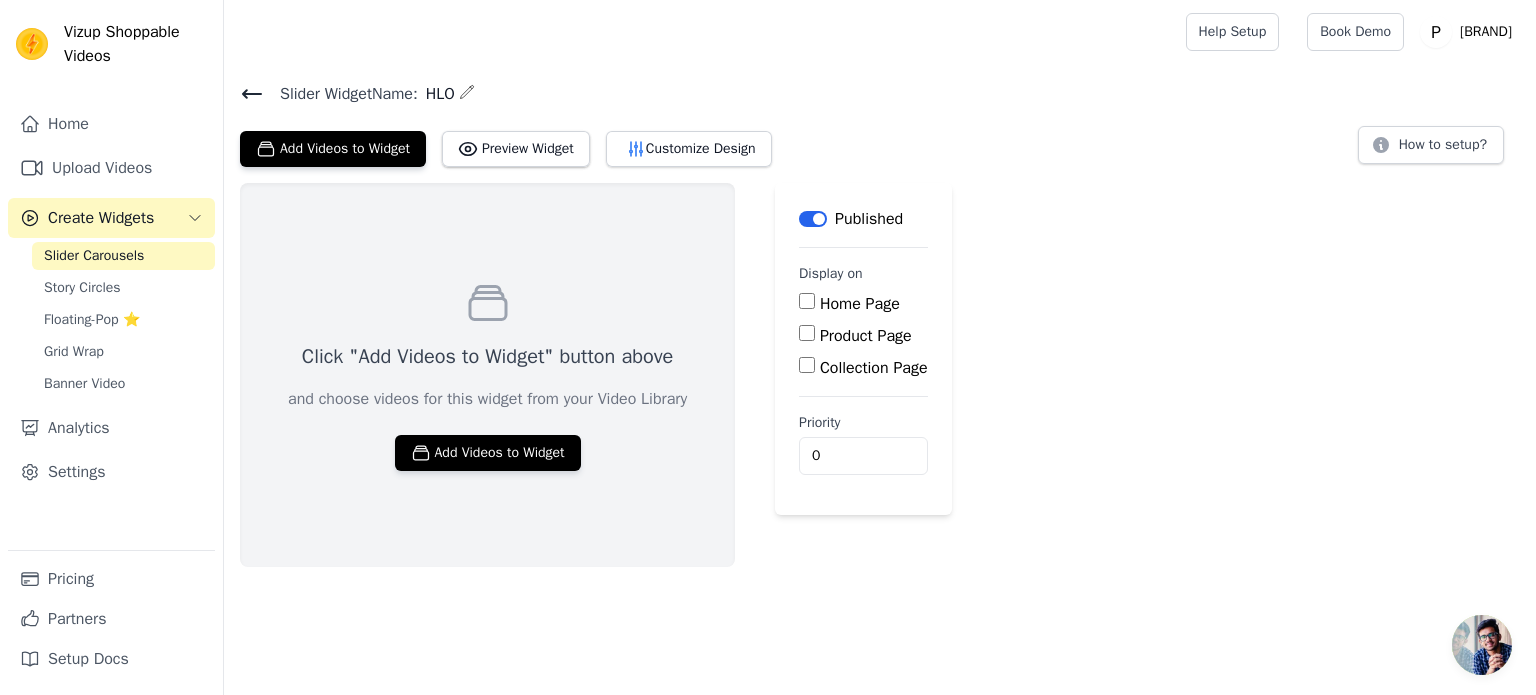 click on "Home Page" at bounding box center (860, 304) 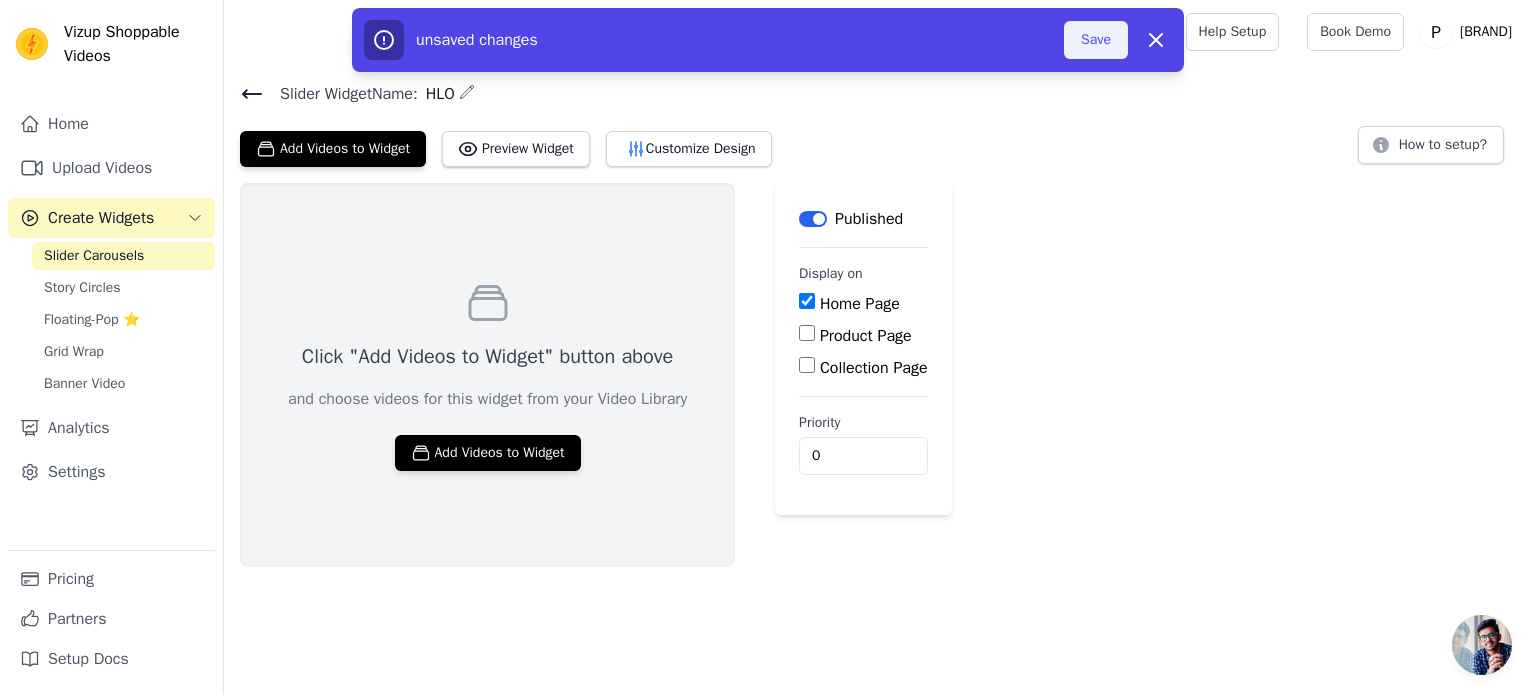 click on "Save" at bounding box center [1096, 40] 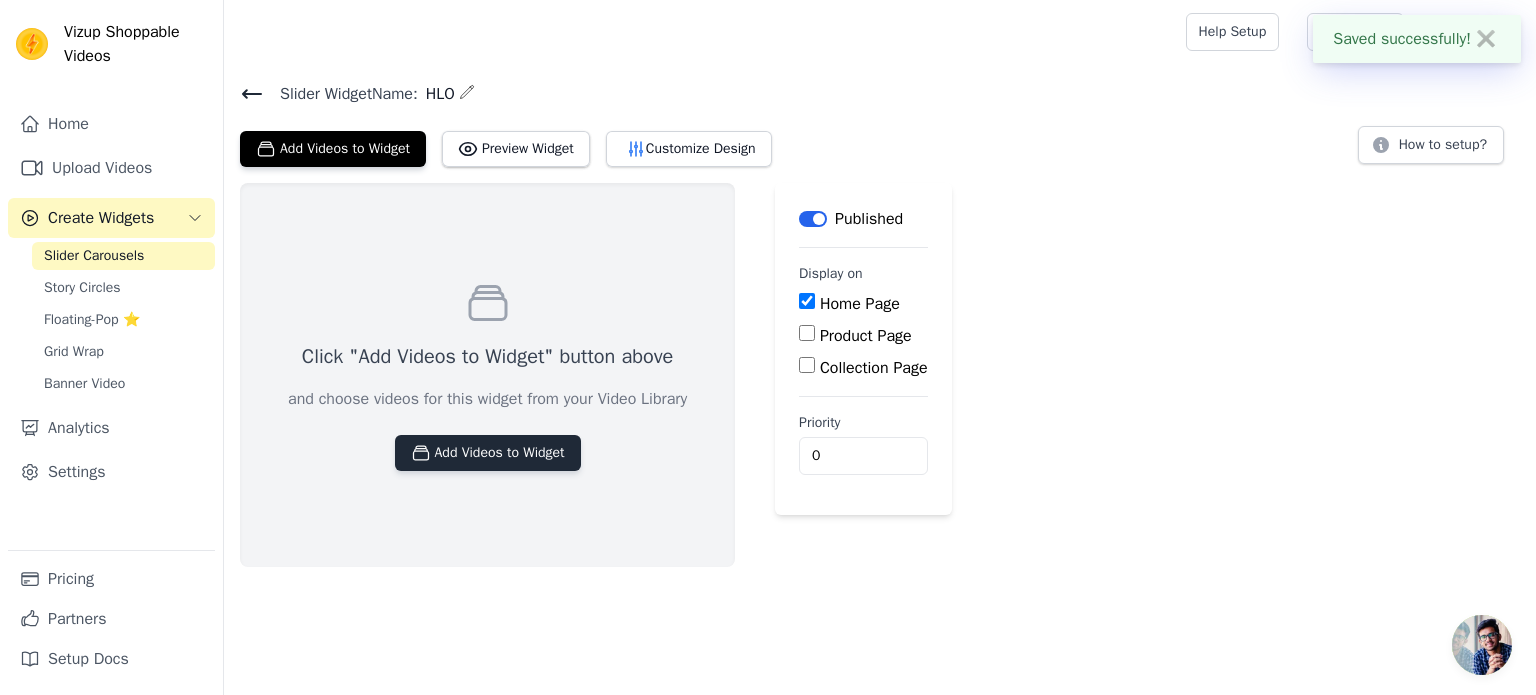 click on "Add Videos to Widget" at bounding box center [488, 453] 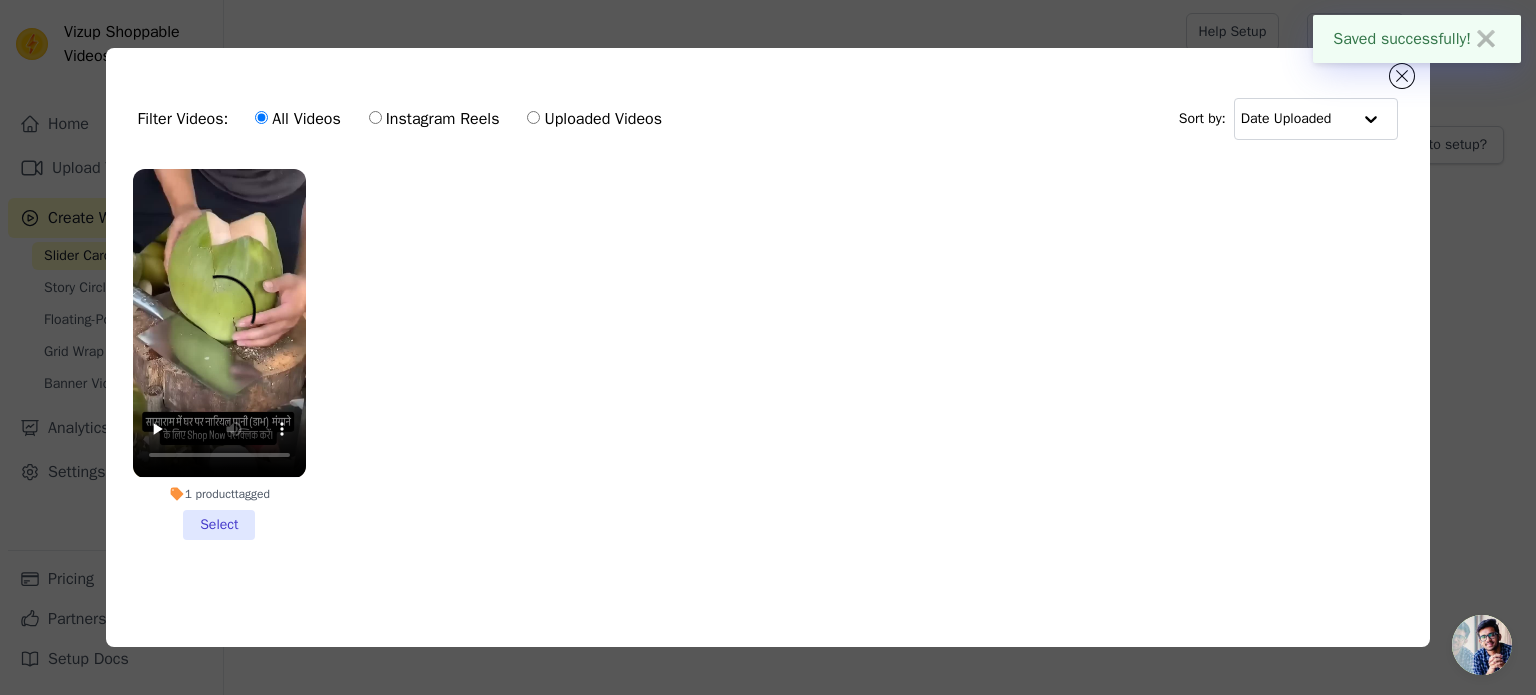 click on "1   product  tagged     Select" at bounding box center (219, 354) 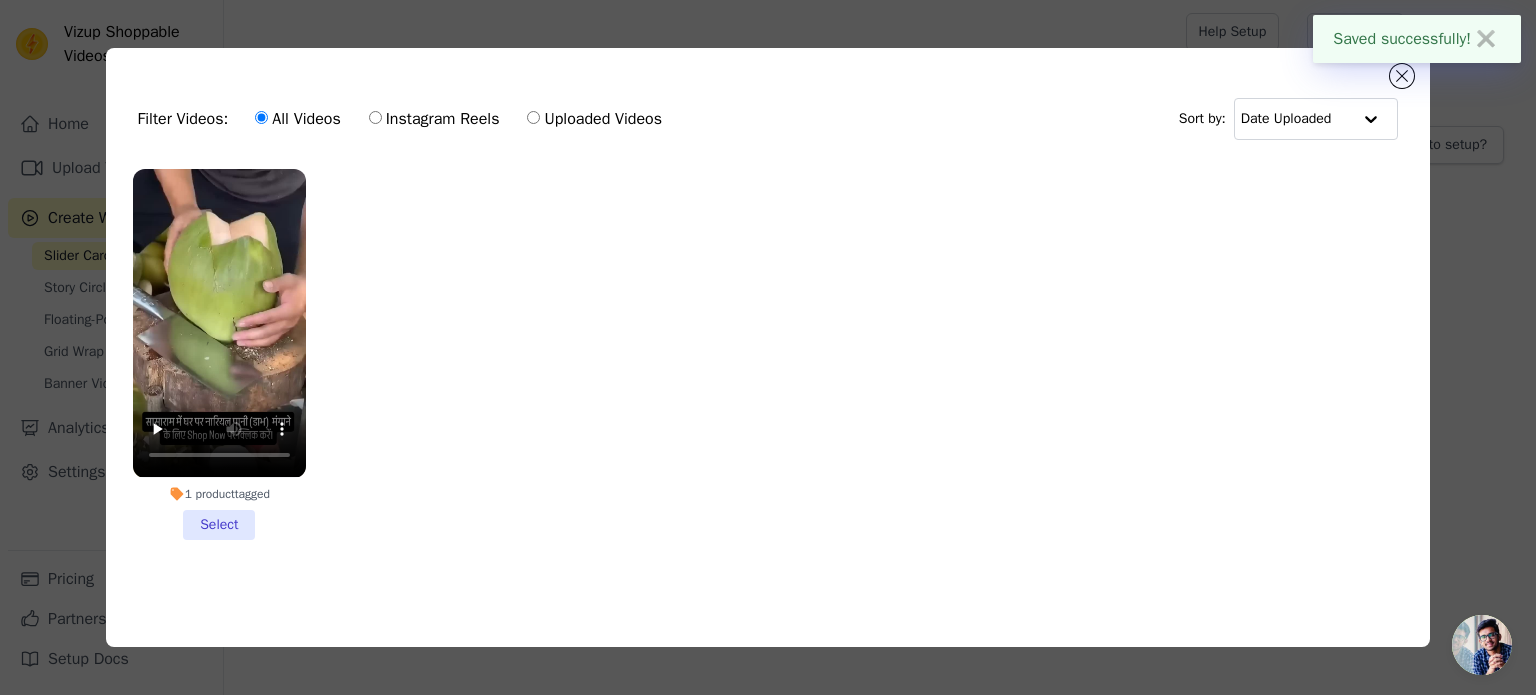 click on "1   product  tagged     Select" at bounding box center [0, 0] 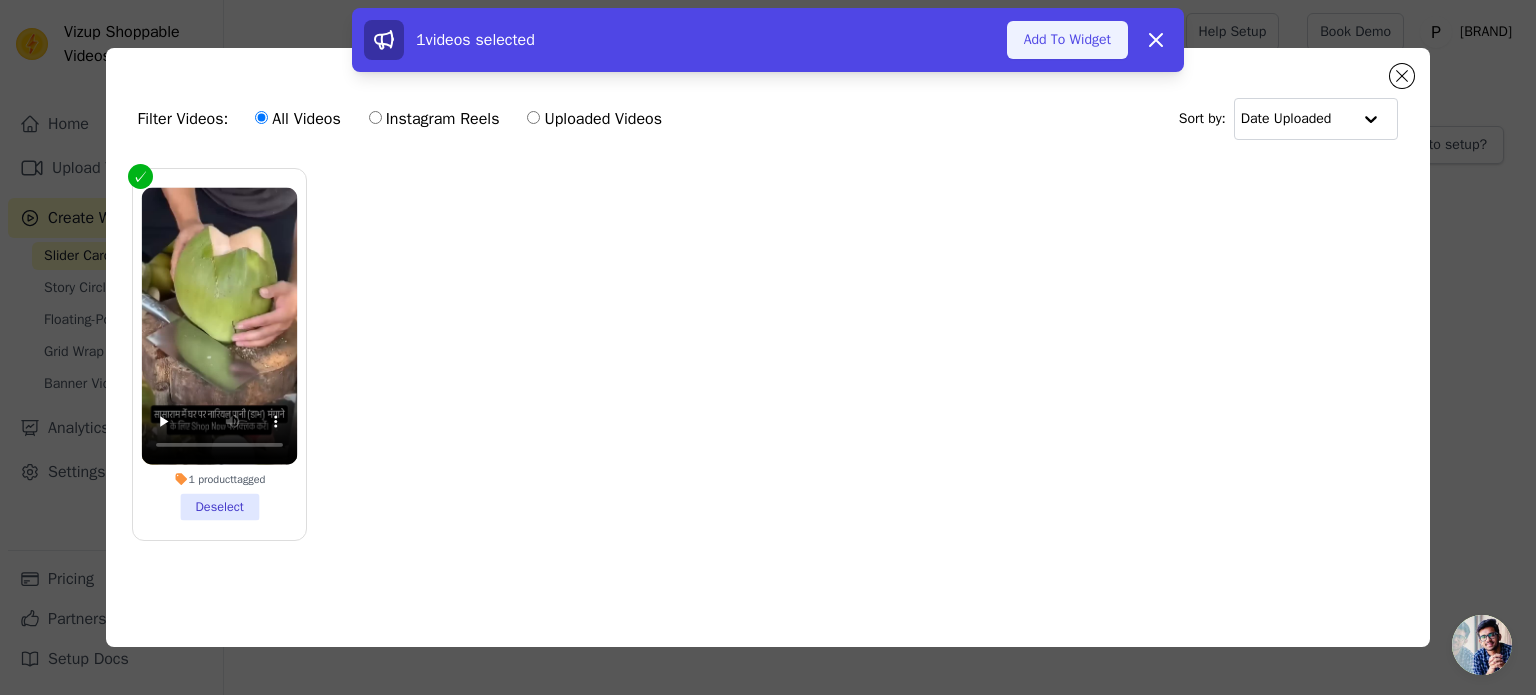 click on "Add To Widget" at bounding box center (1067, 40) 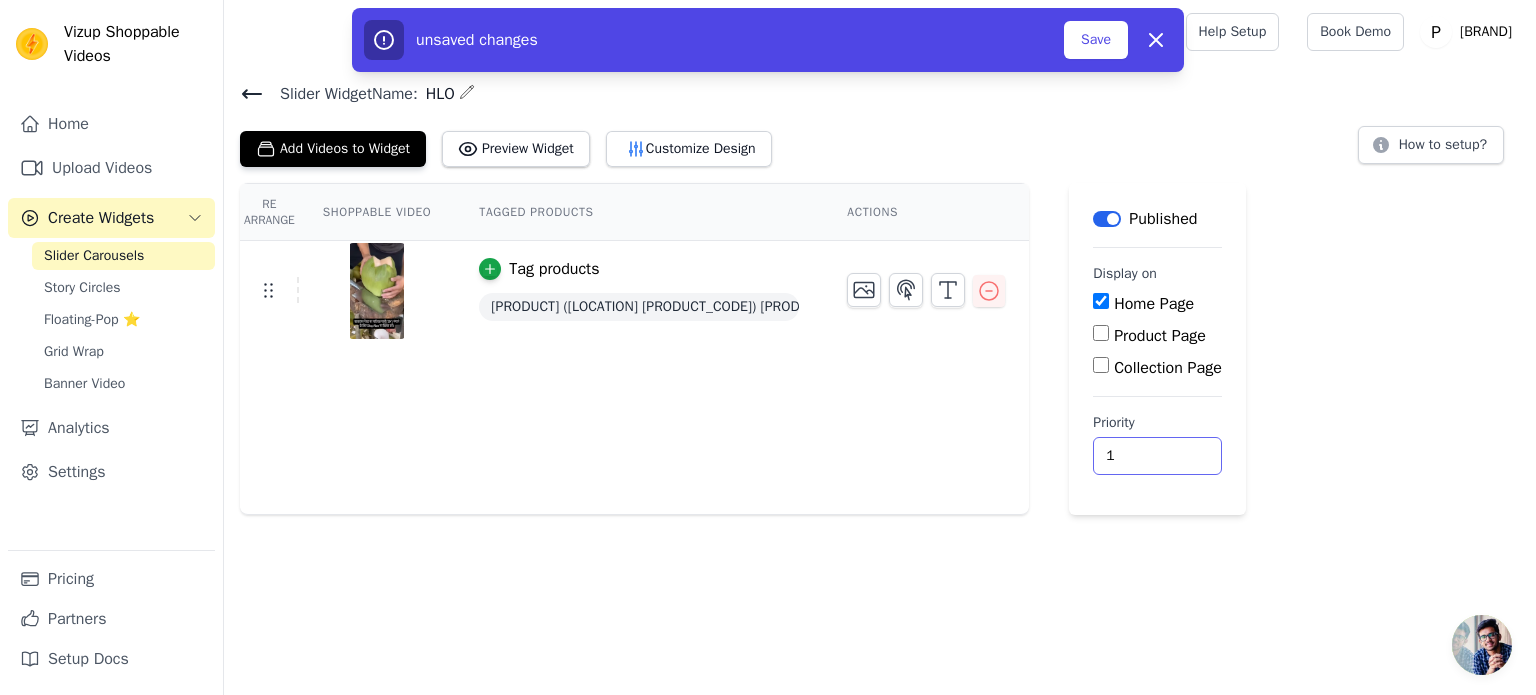type on "1" 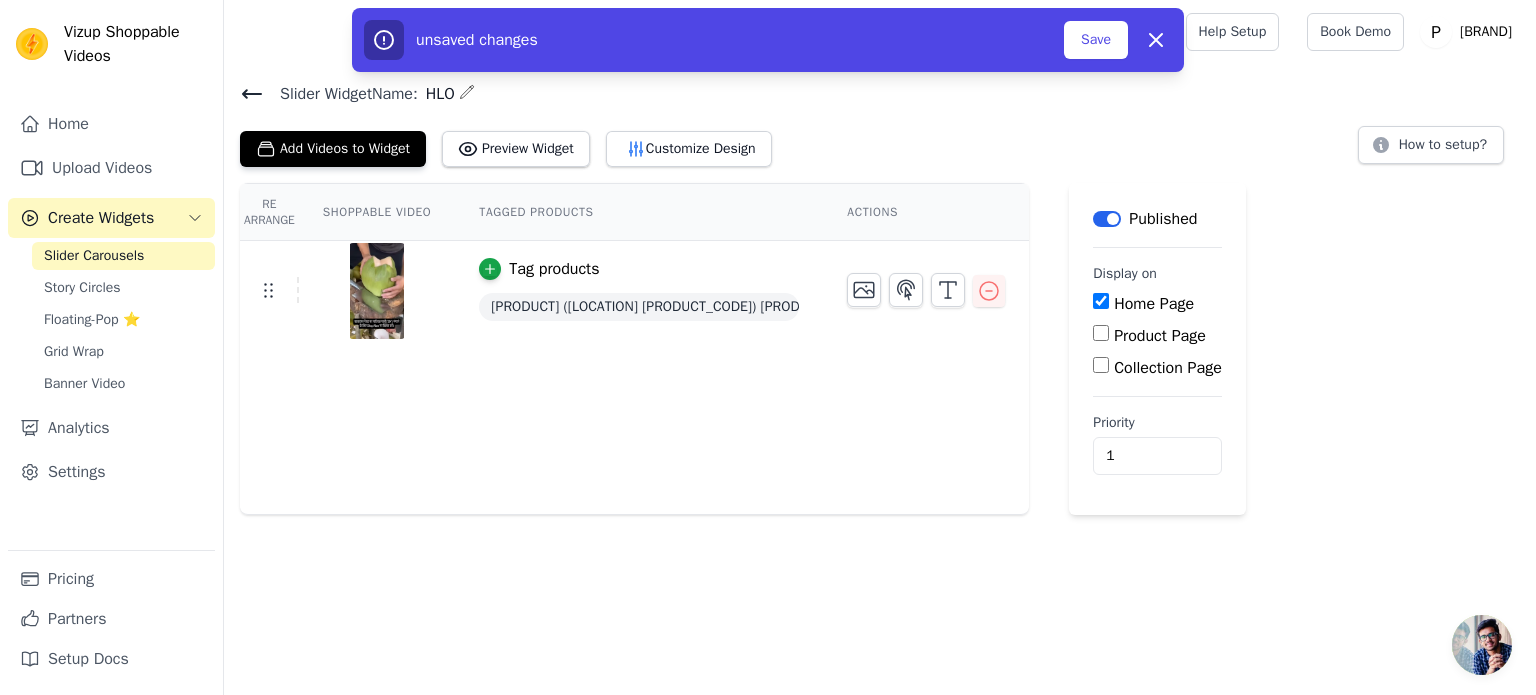 click on "Slider Carousels" at bounding box center [94, 256] 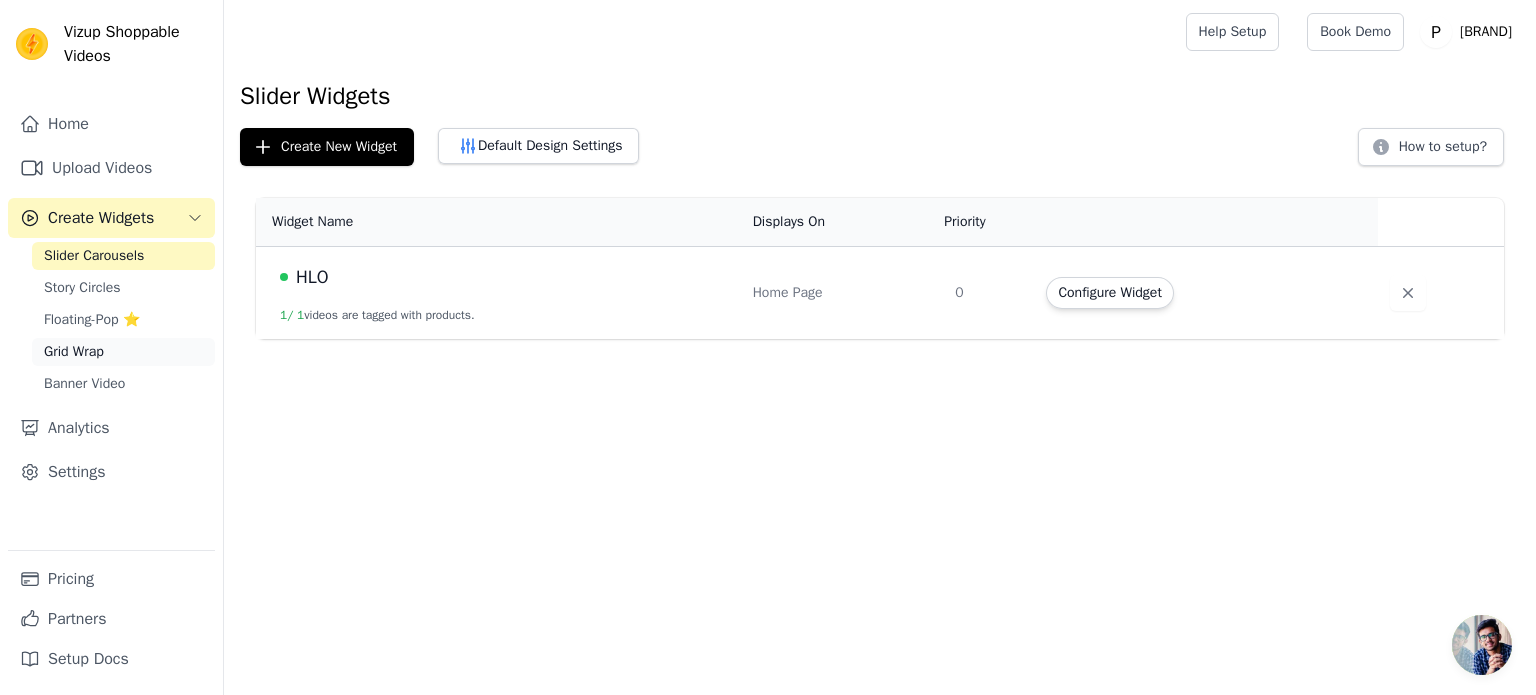 click on "Grid Wrap" at bounding box center [123, 352] 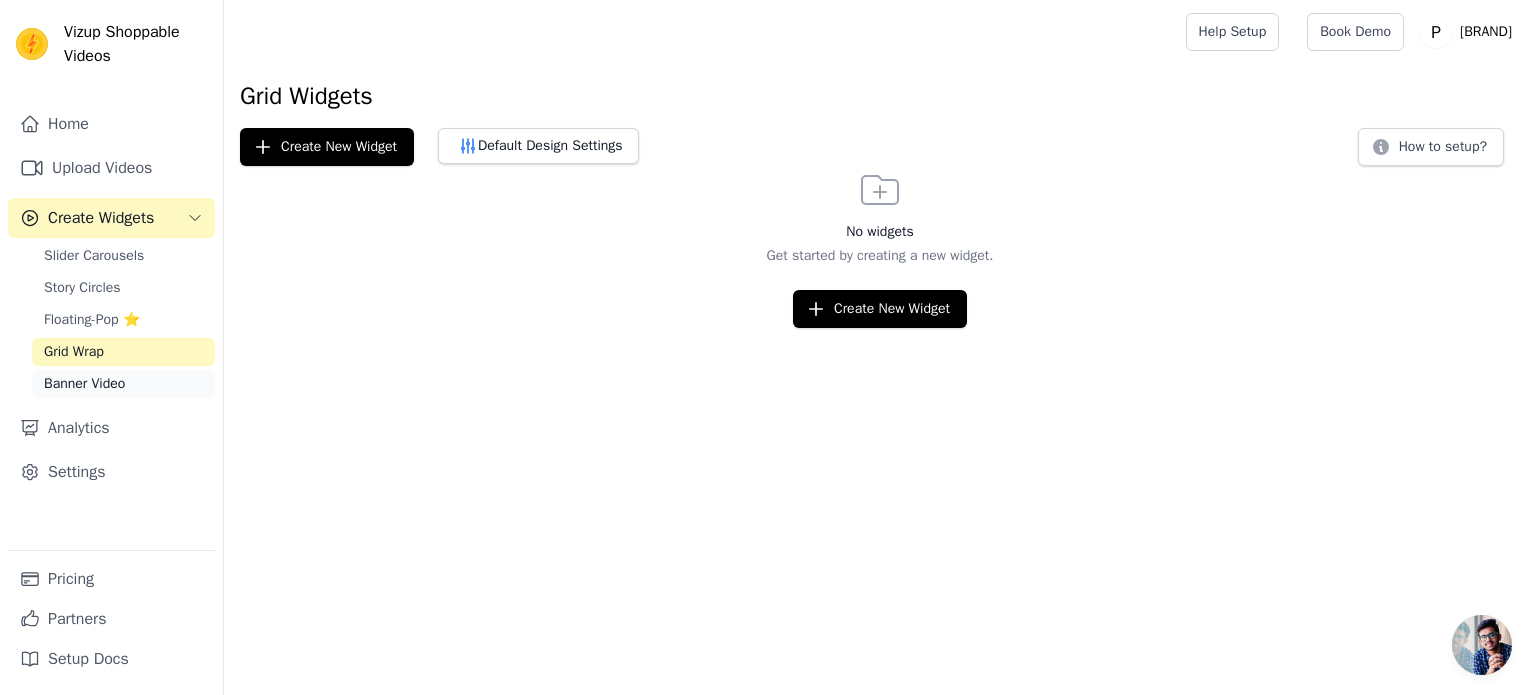 click on "Banner Video" at bounding box center (123, 384) 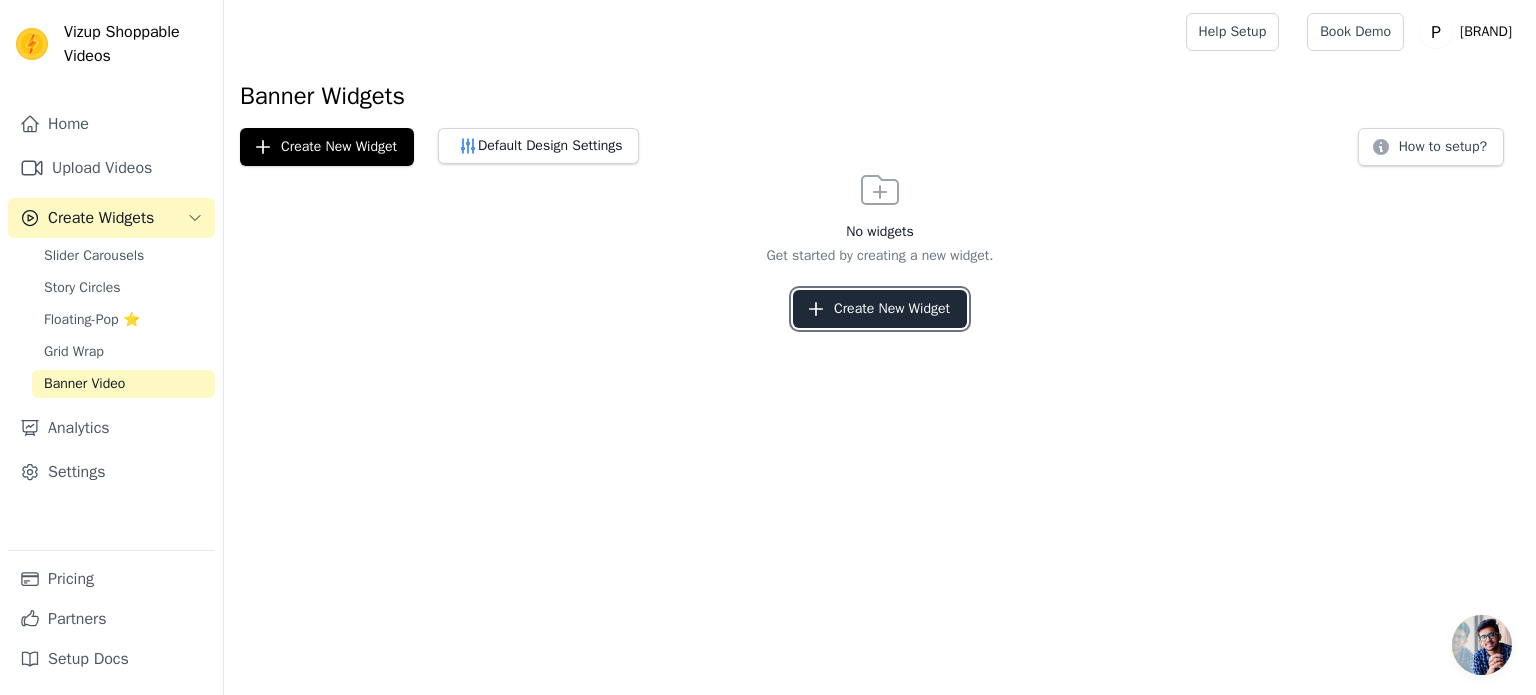 click 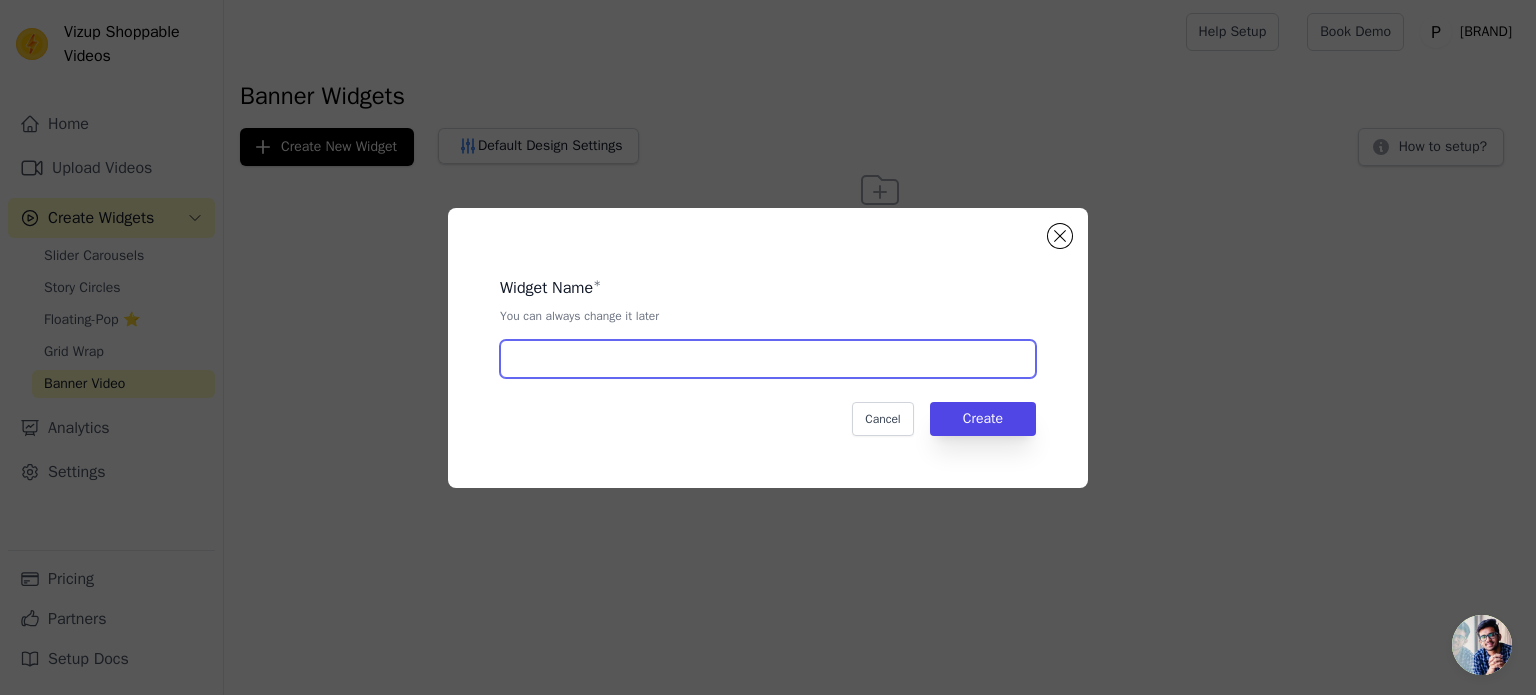 click at bounding box center (768, 359) 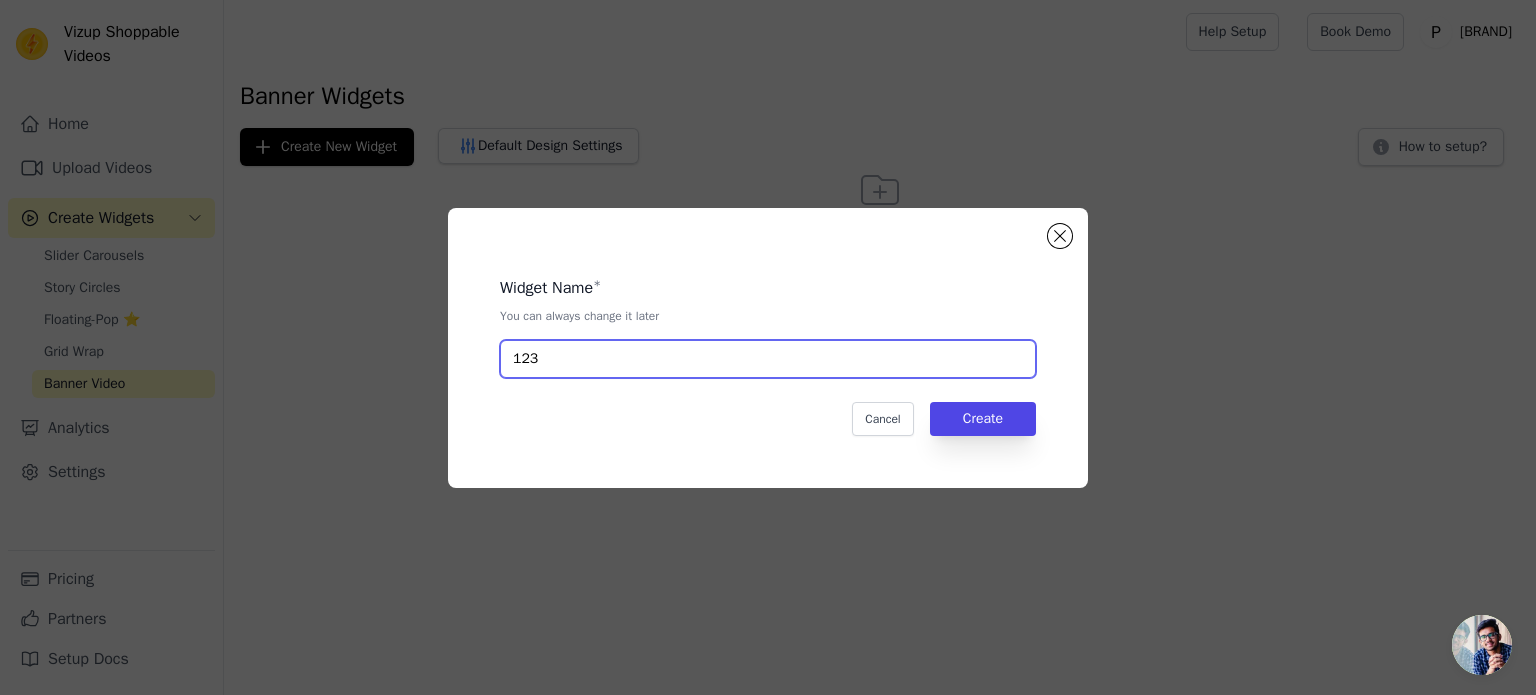 type on "123" 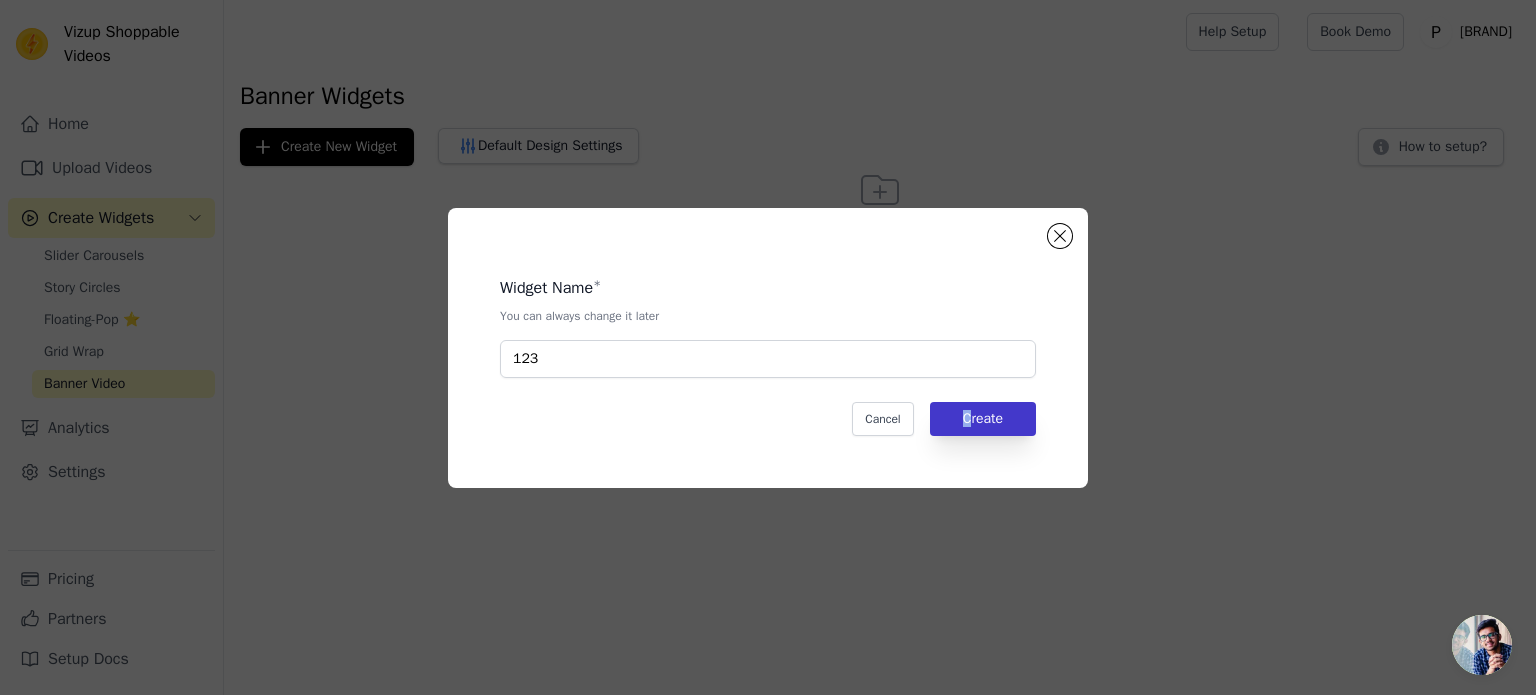 click on "Widget Name   *   You can always change it later   [NUMBER]     Cancel   Create" at bounding box center [768, 348] 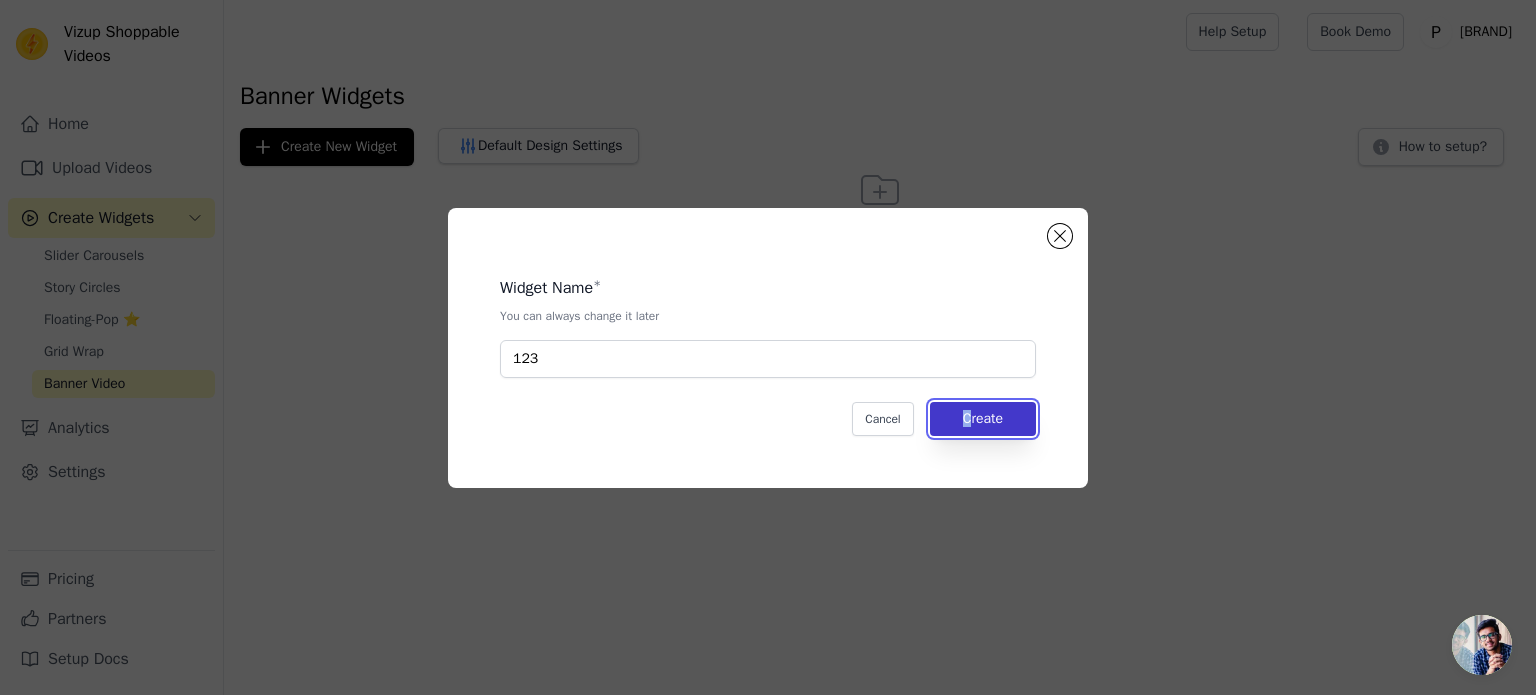 click on "Create" at bounding box center (983, 419) 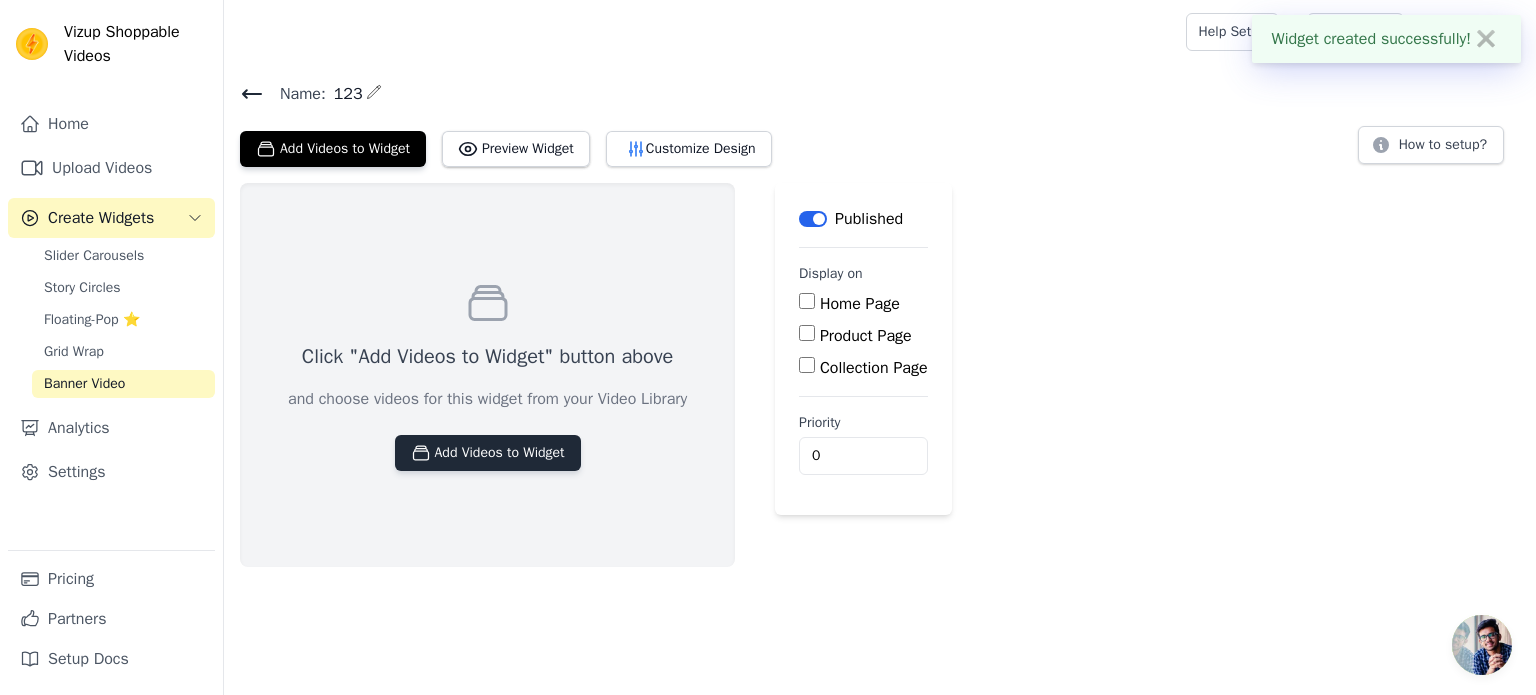 click on "Add Videos to Widget" at bounding box center (488, 453) 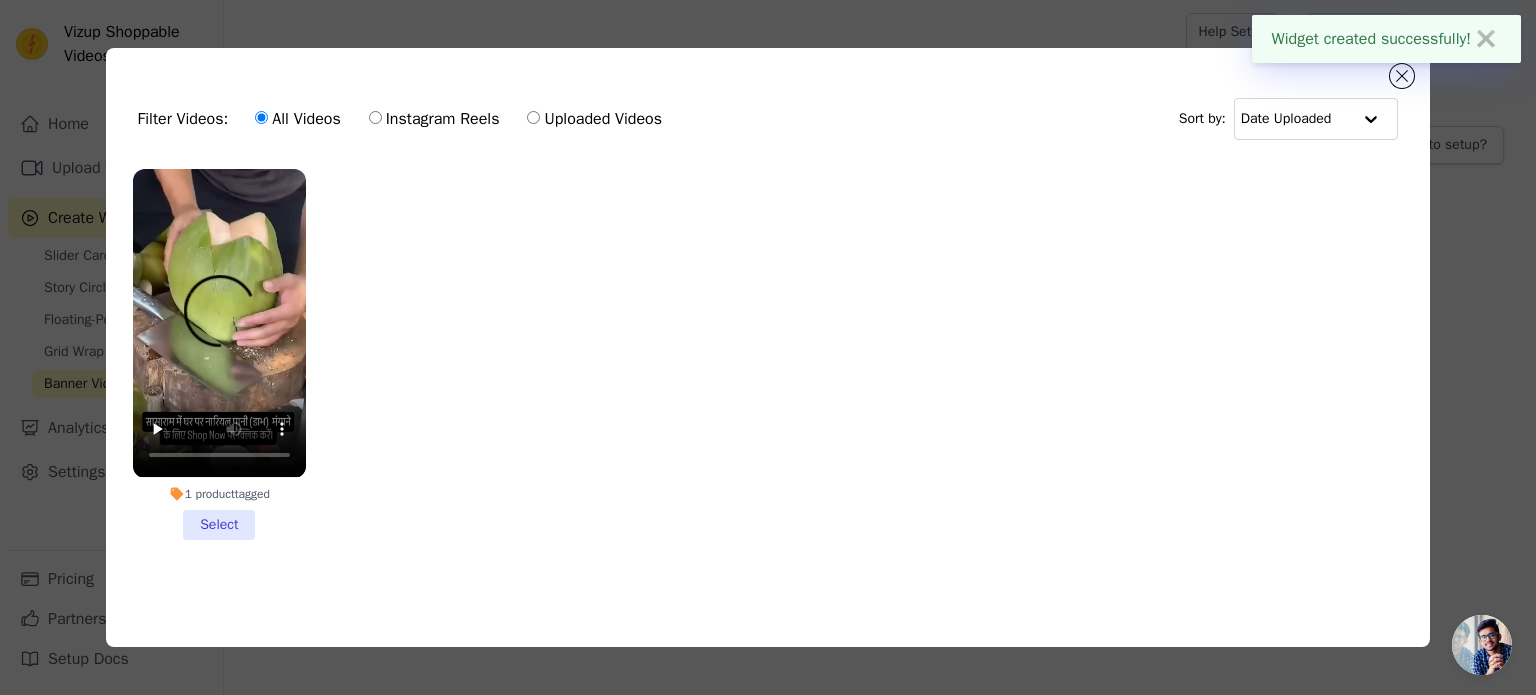 click on "1   product  tagged     Select" at bounding box center (219, 354) 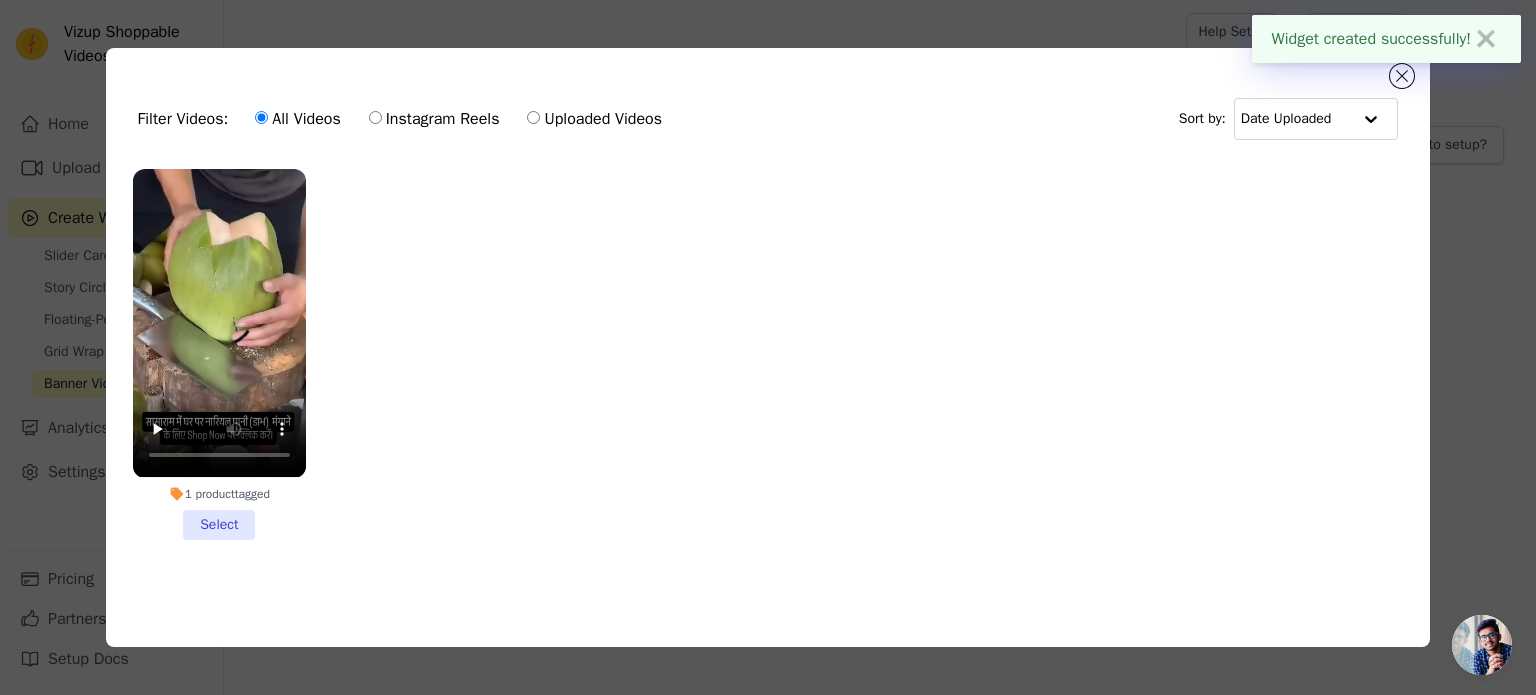 click on "1   product  tagged     Select" at bounding box center [0, 0] 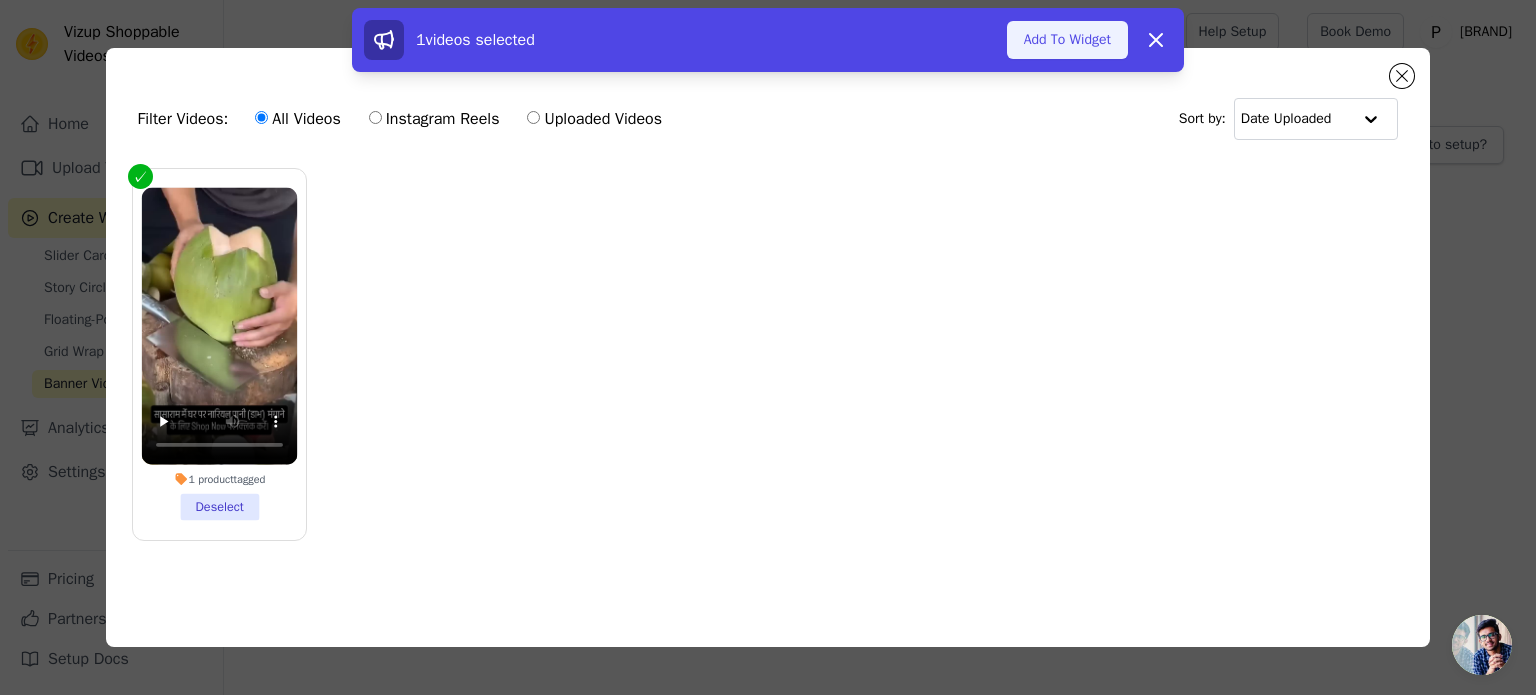 click on "Add To Widget" at bounding box center (1067, 40) 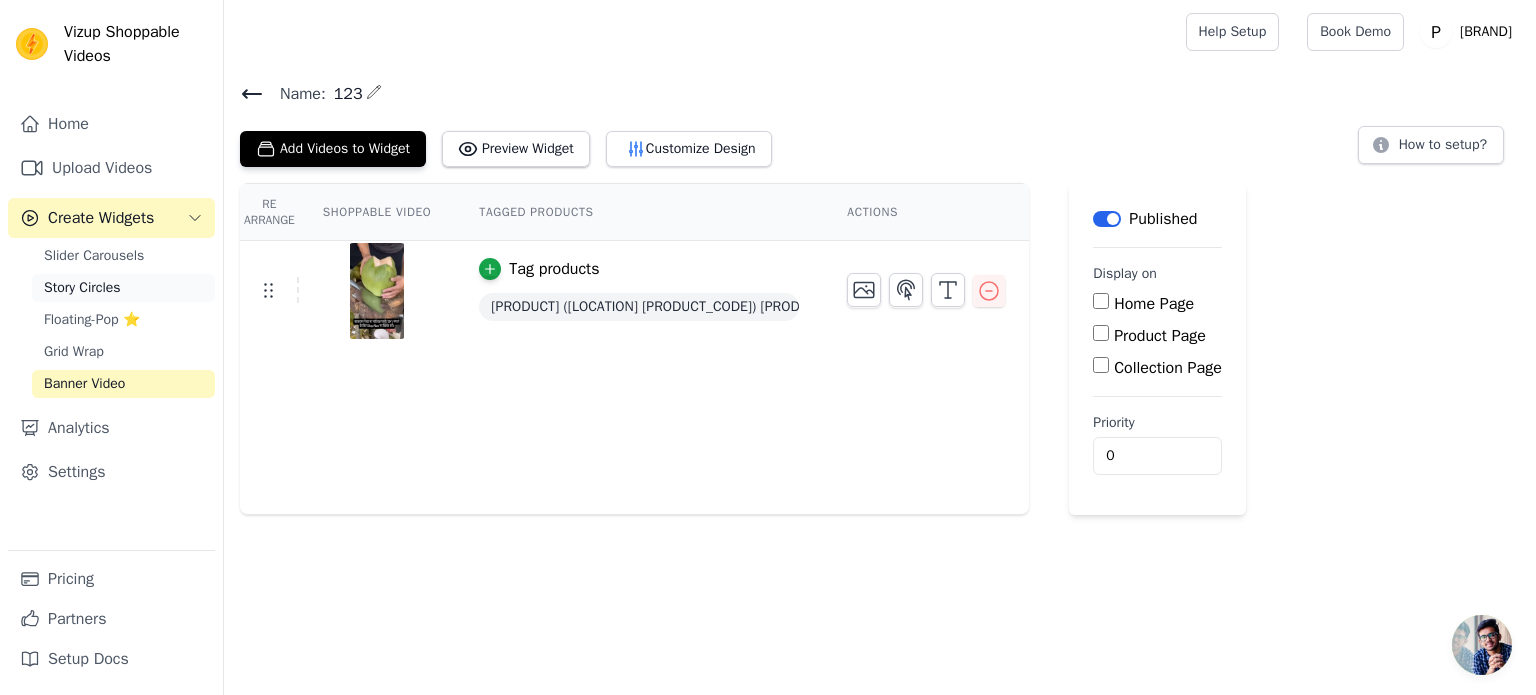 click on "Story Circles" at bounding box center [123, 288] 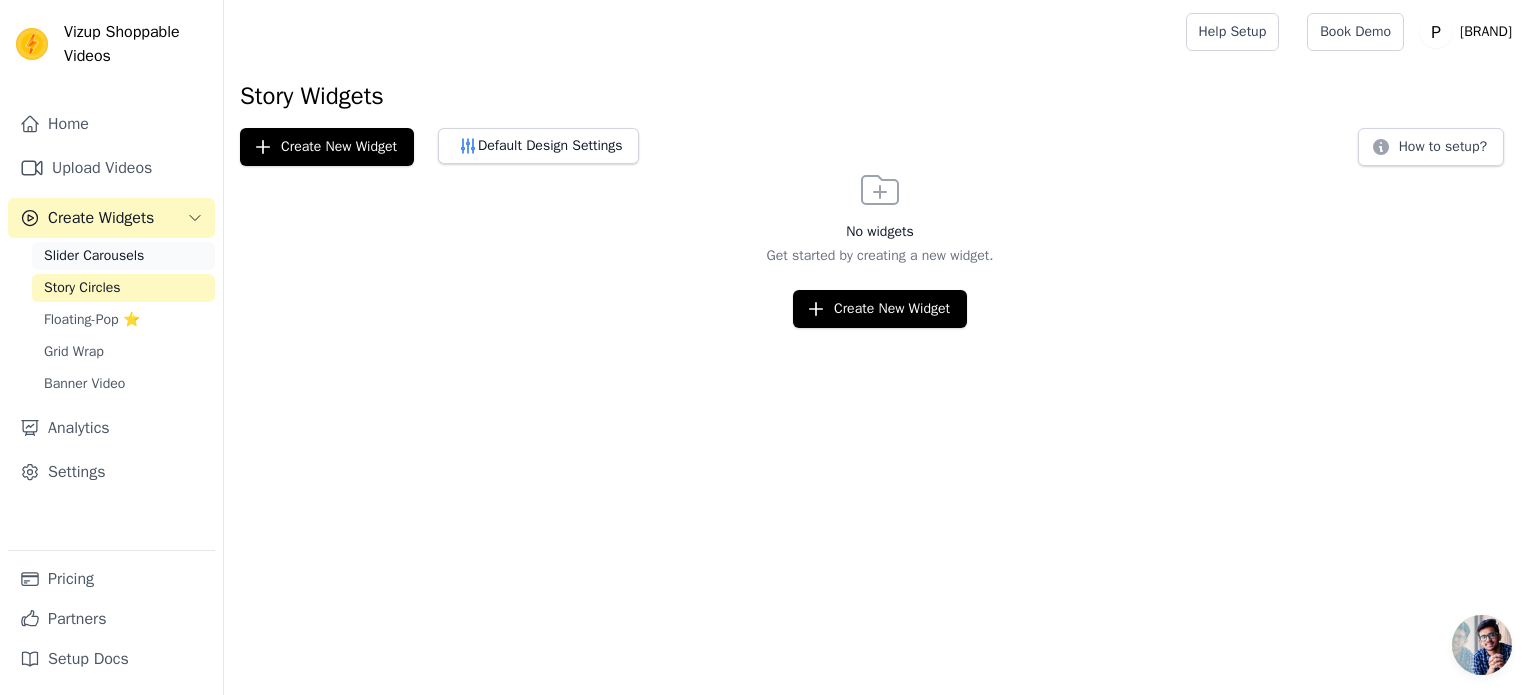 click on "Slider Carousels" at bounding box center [94, 256] 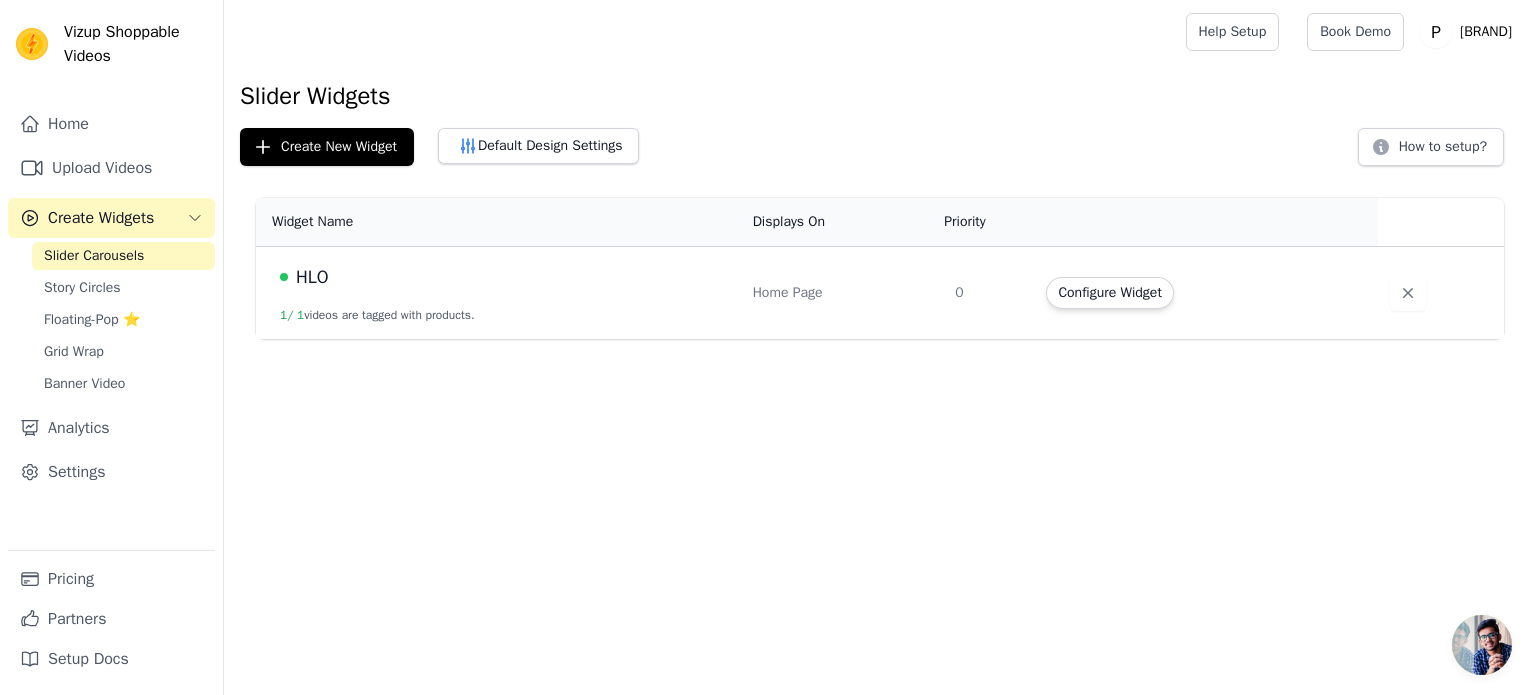 click on "HLO   1  /   1  videos are tagged with products." at bounding box center (498, 293) 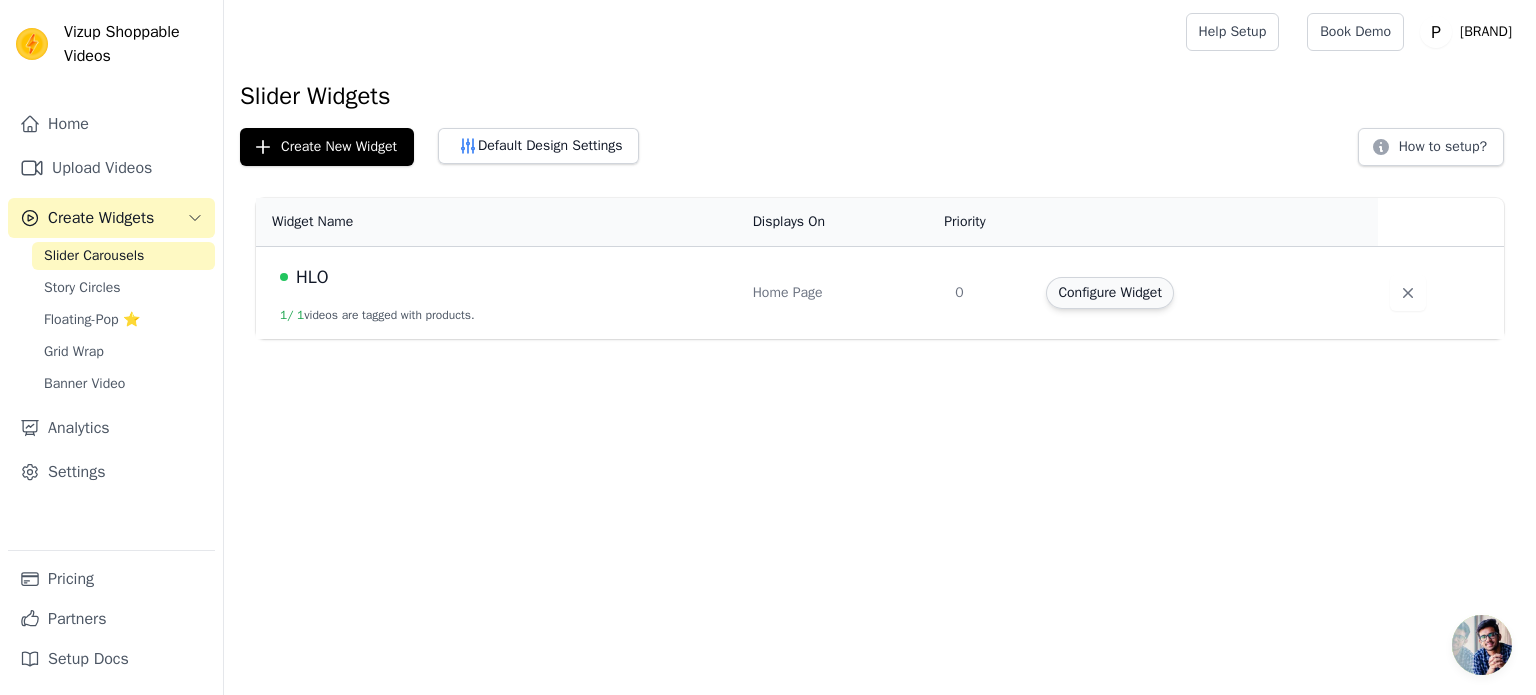 click on "Configure Widget" at bounding box center [1109, 293] 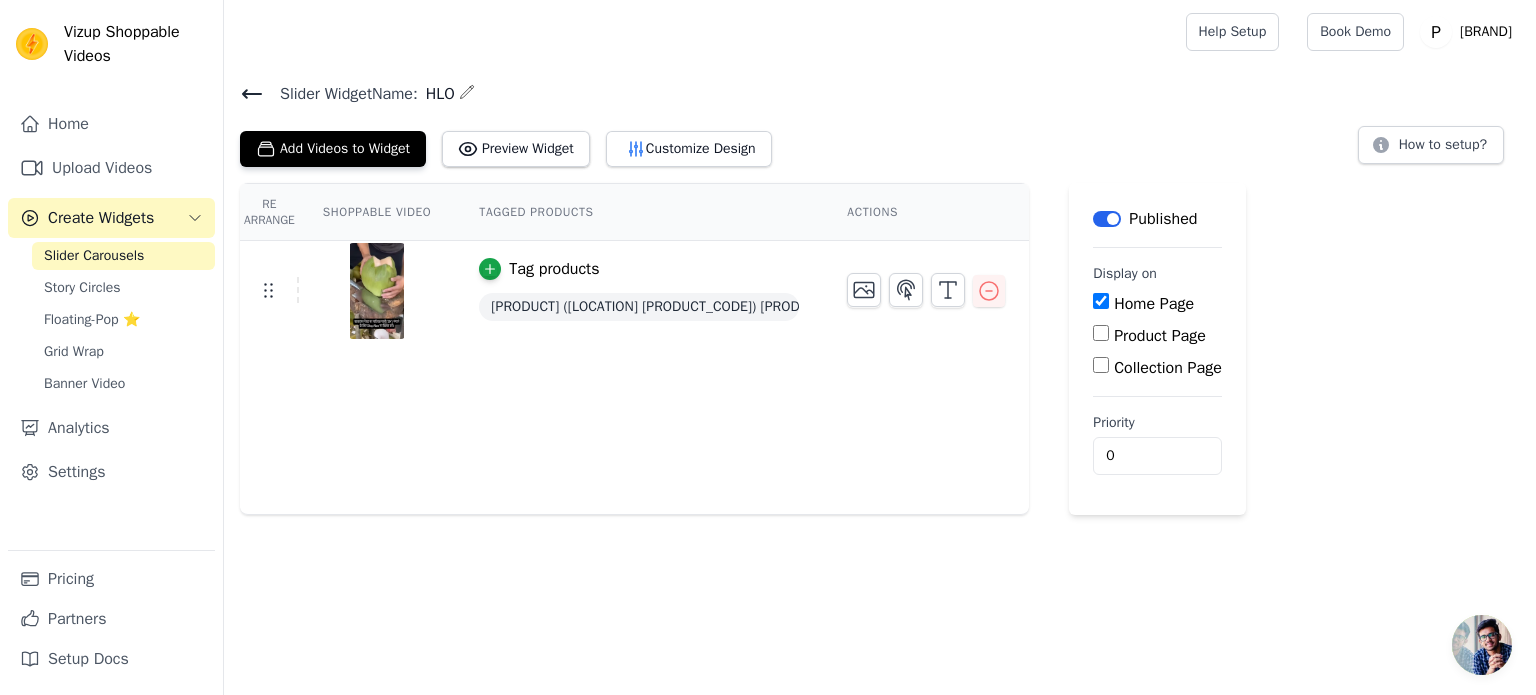 click on "Tag products" at bounding box center (554, 269) 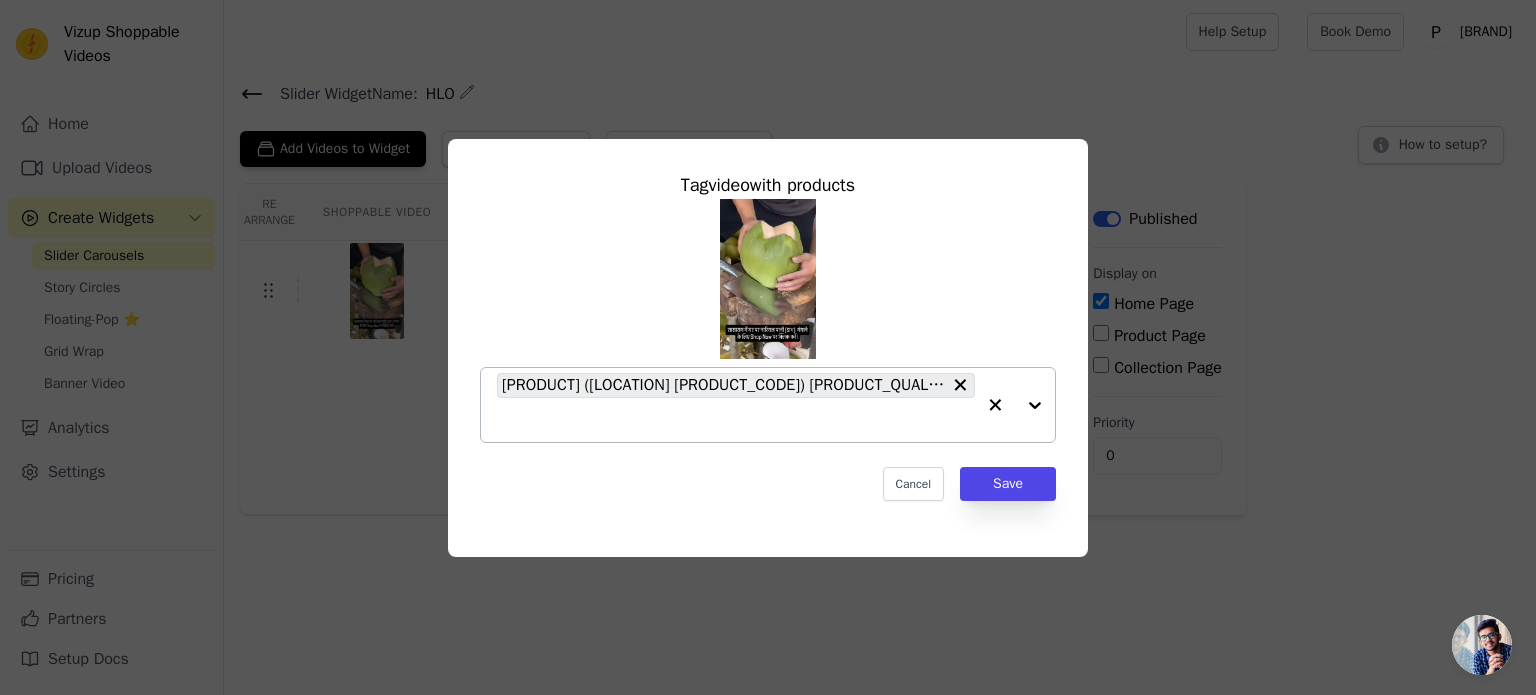 click at bounding box center [1015, 405] 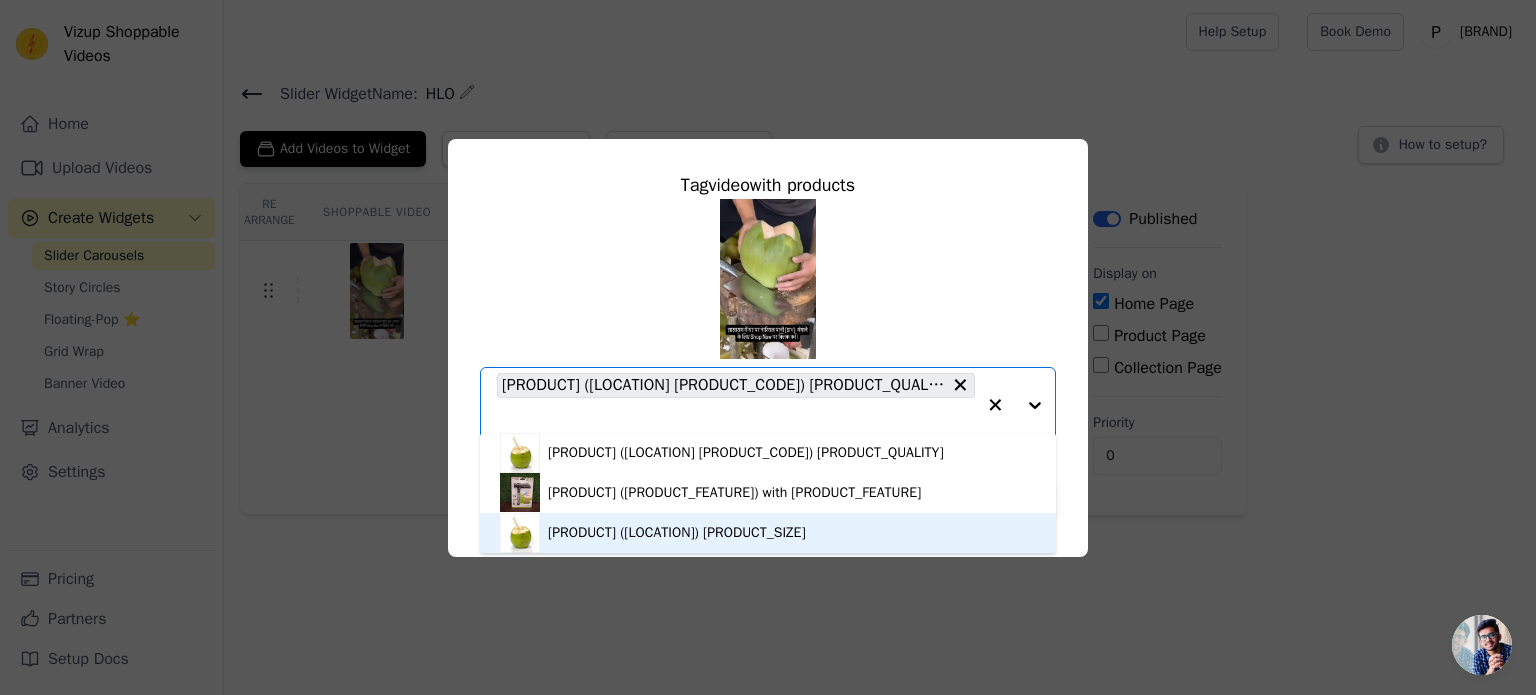 click on "[PRODUCT] ([LOCATION]) [PRODUCT_SIZE]" at bounding box center [768, 533] 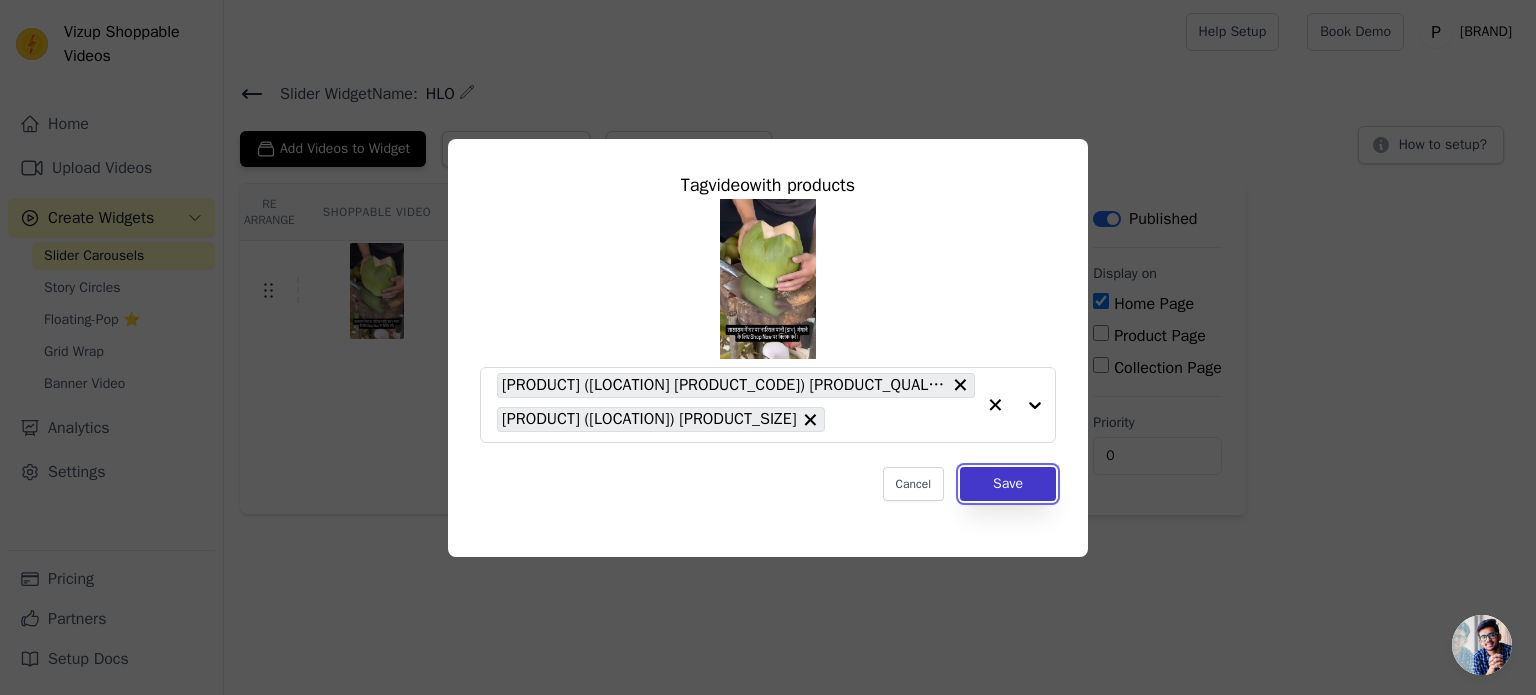 click on "Save" at bounding box center [1008, 484] 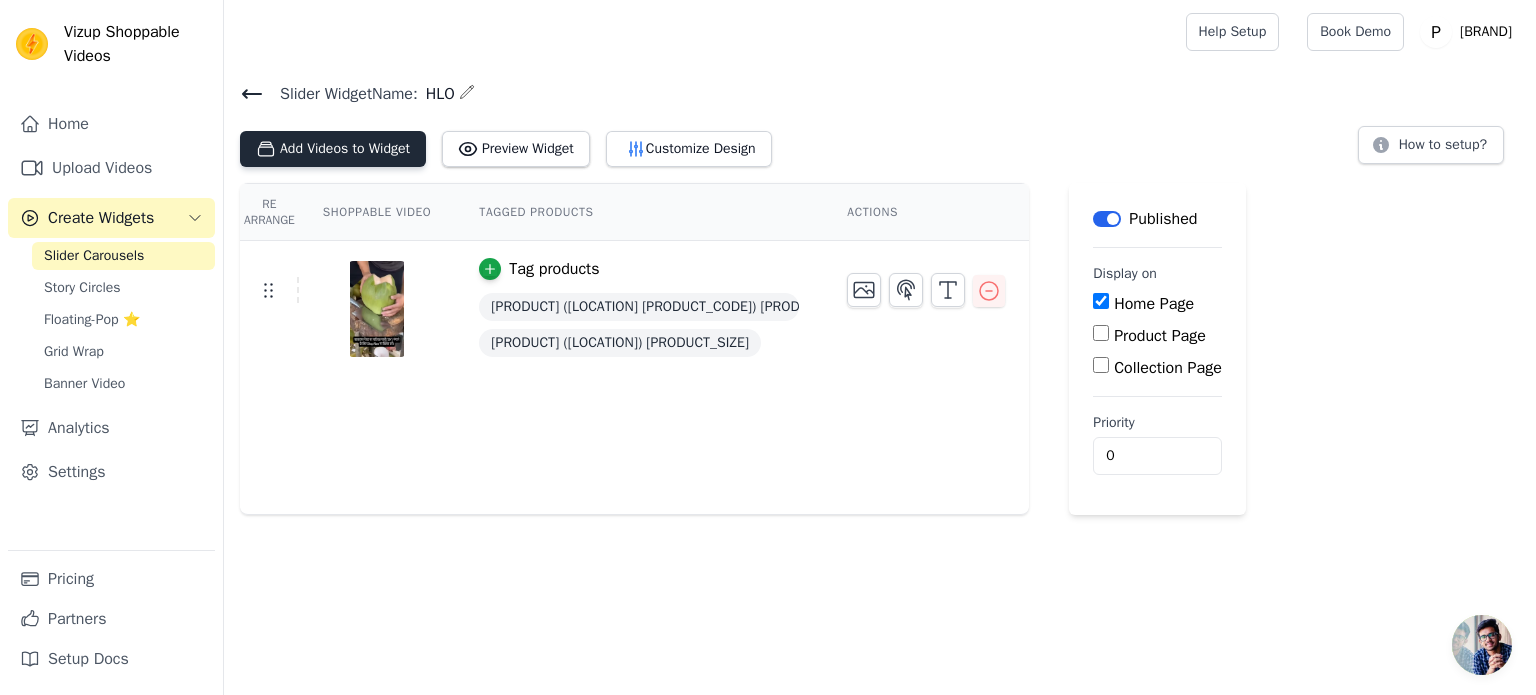 click on "Add Videos to Widget" at bounding box center (333, 149) 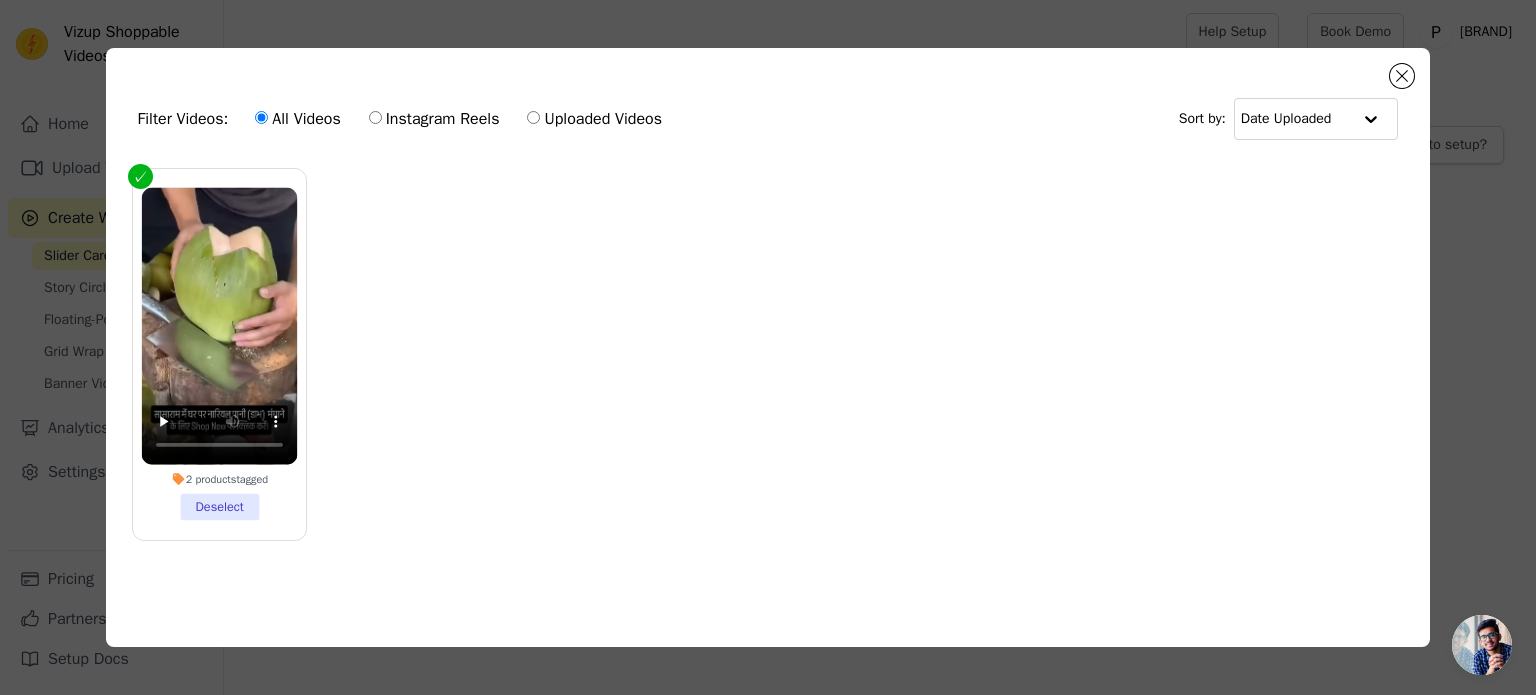 click on "Instagram Reels" at bounding box center (434, 119) 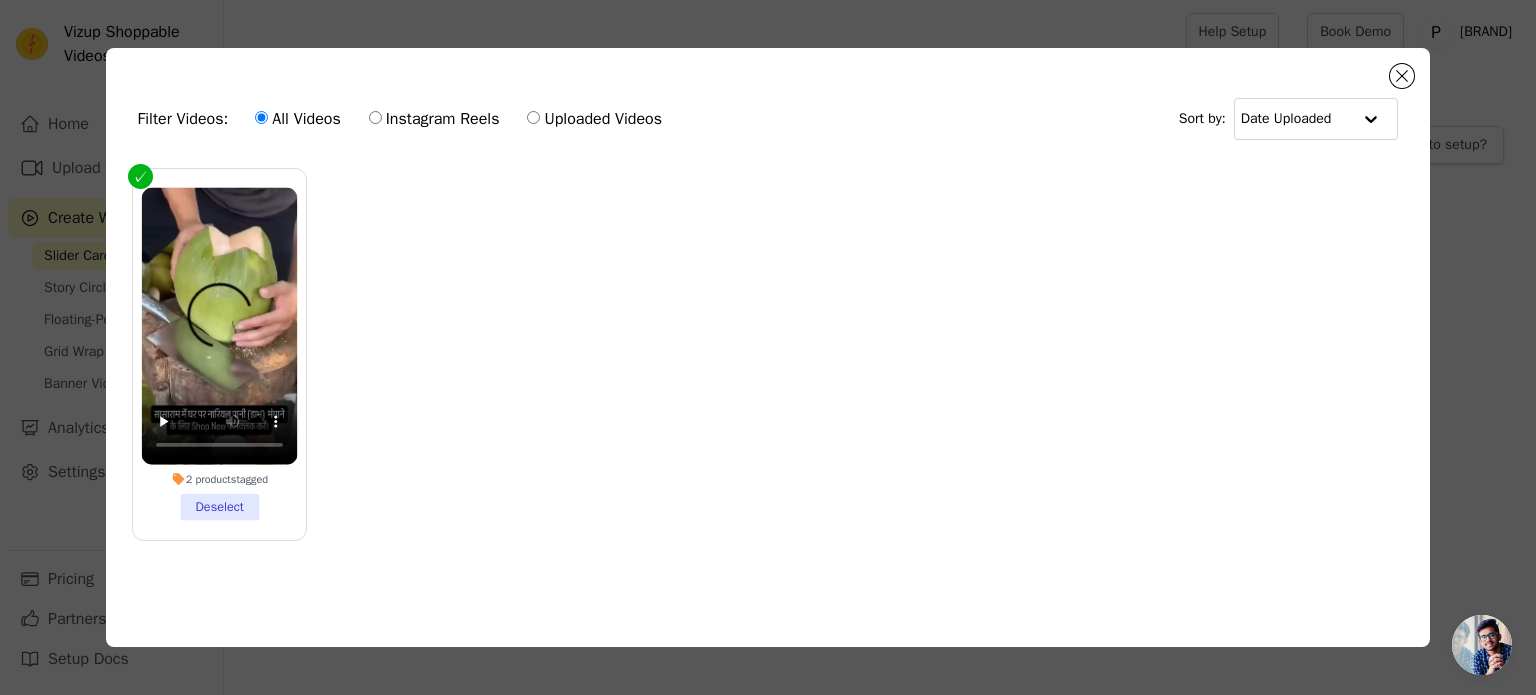 click on "Instagram Reels" at bounding box center (375, 117) 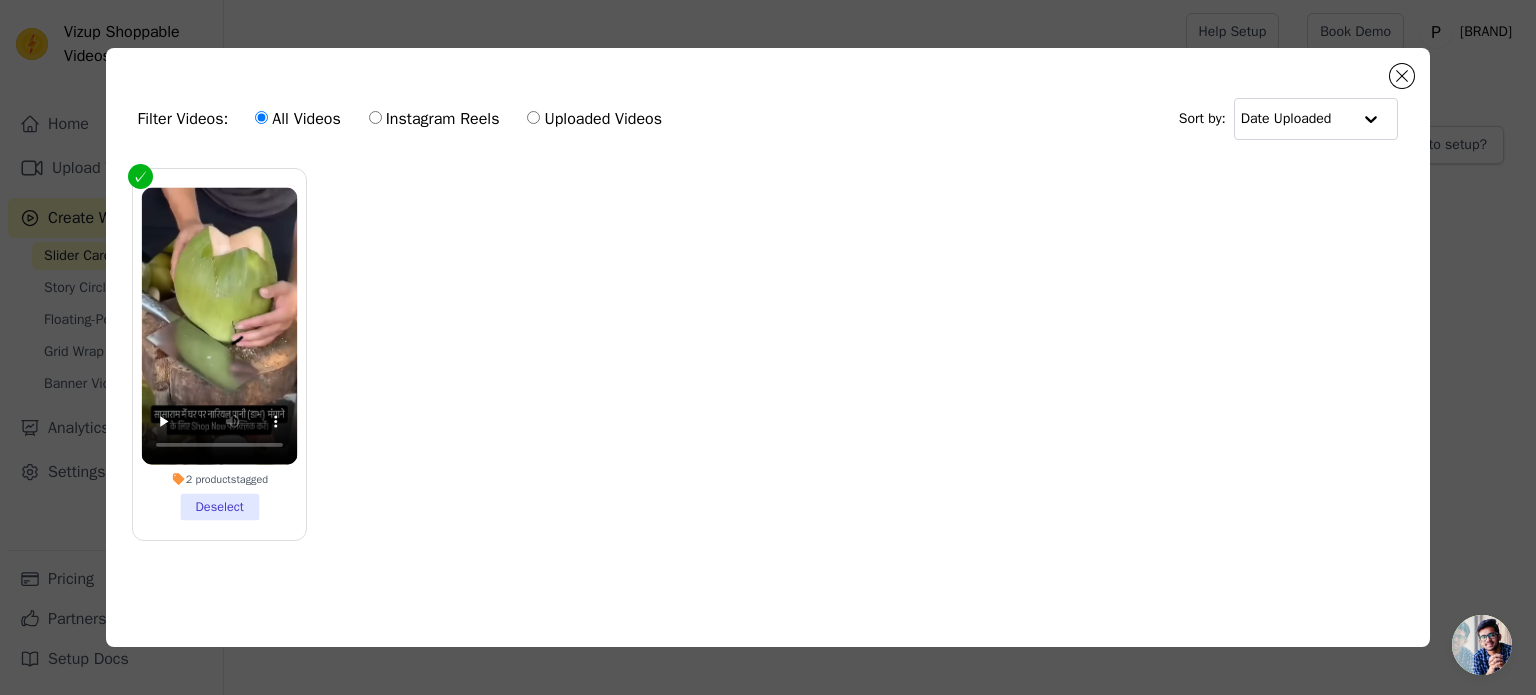 radio on "true" 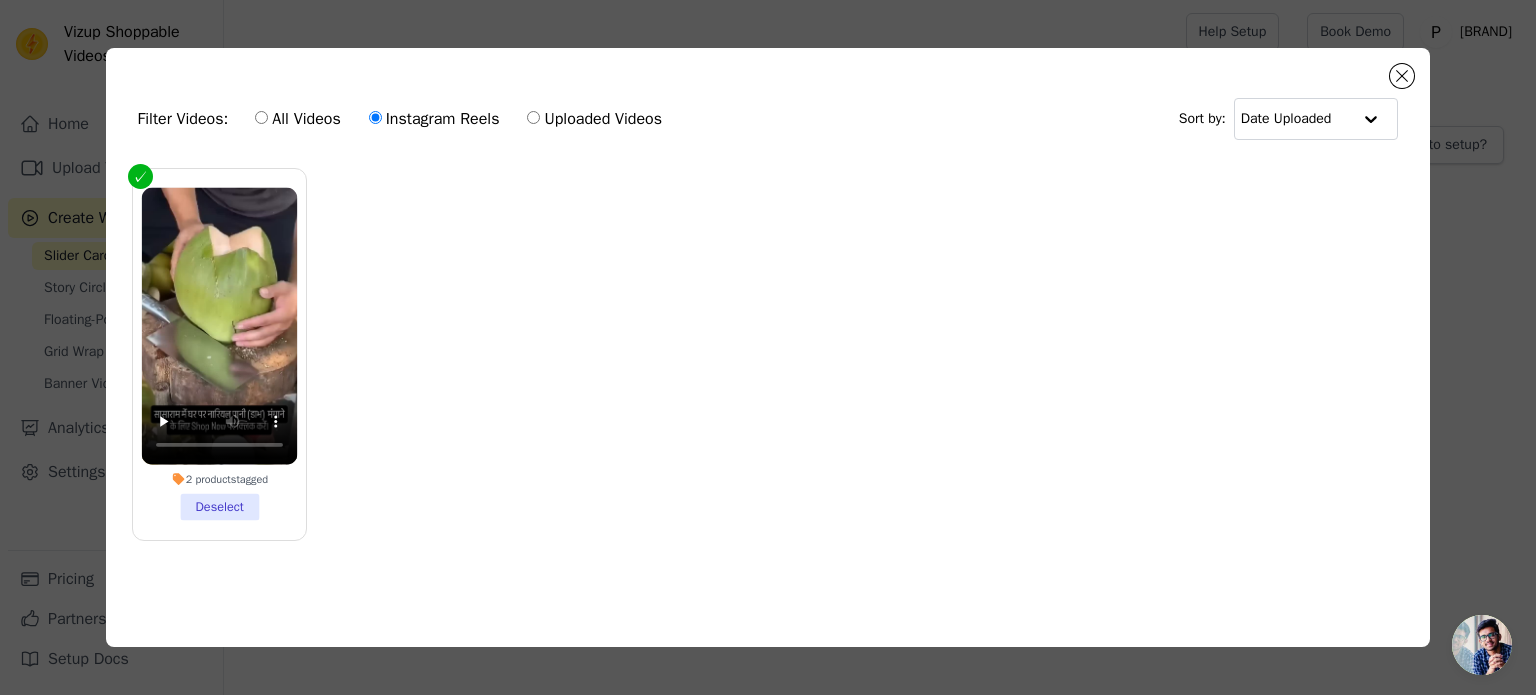 click on "All Videos" at bounding box center (297, 119) 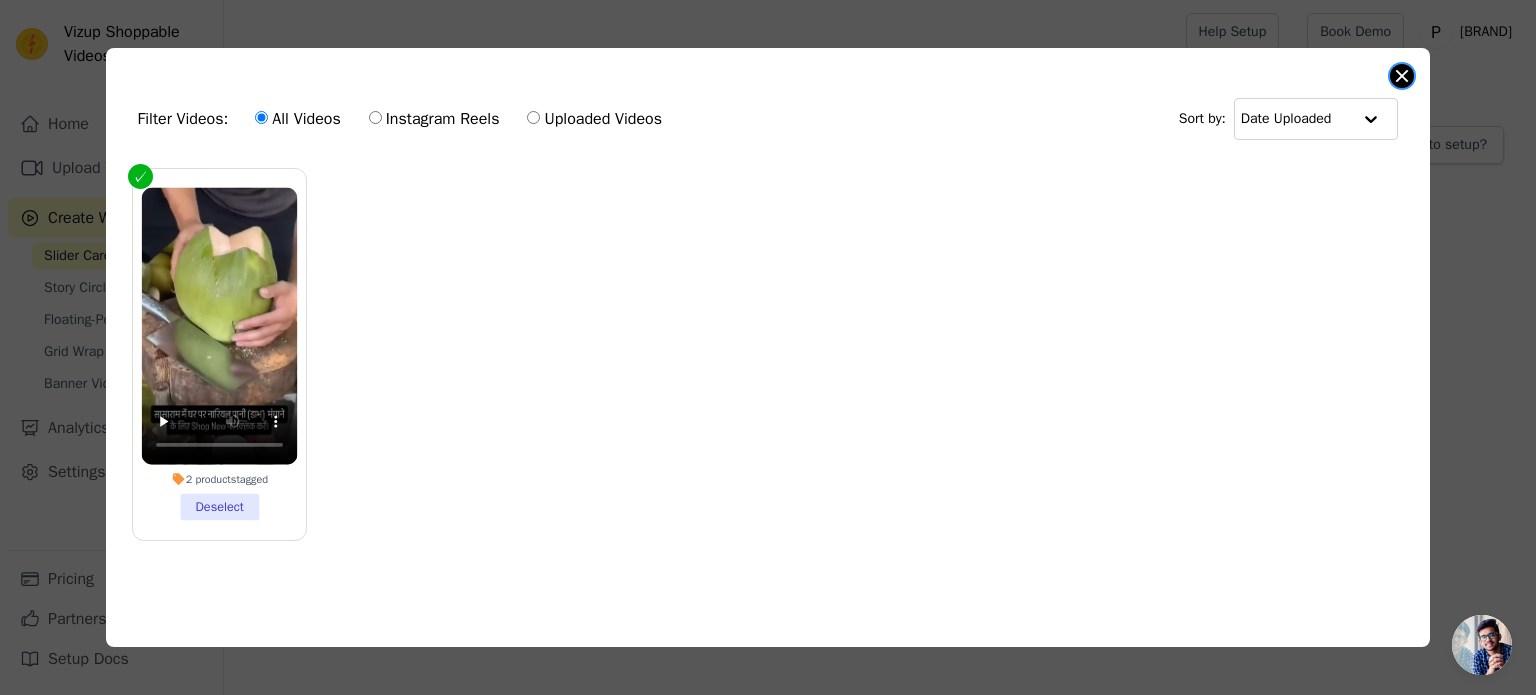 click at bounding box center (1402, 76) 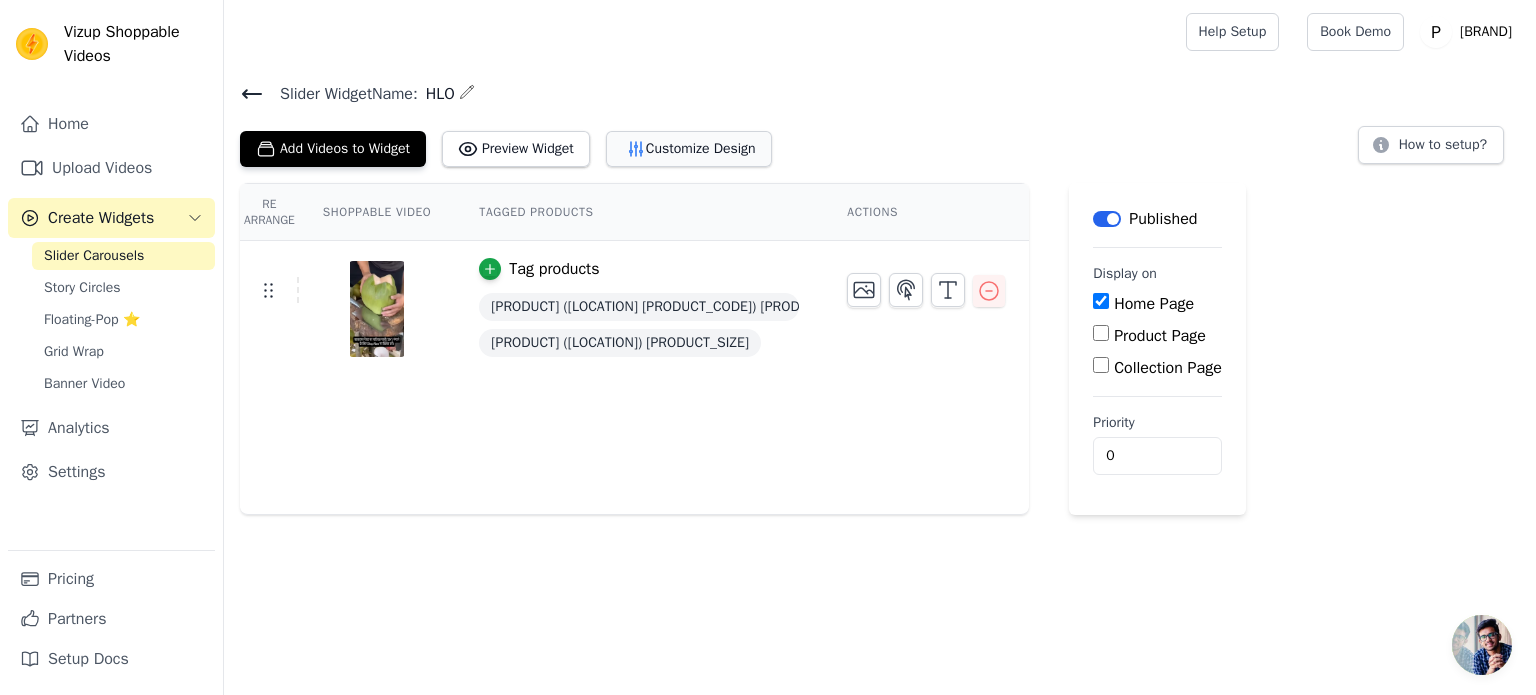 click on "Customize Design" at bounding box center [689, 149] 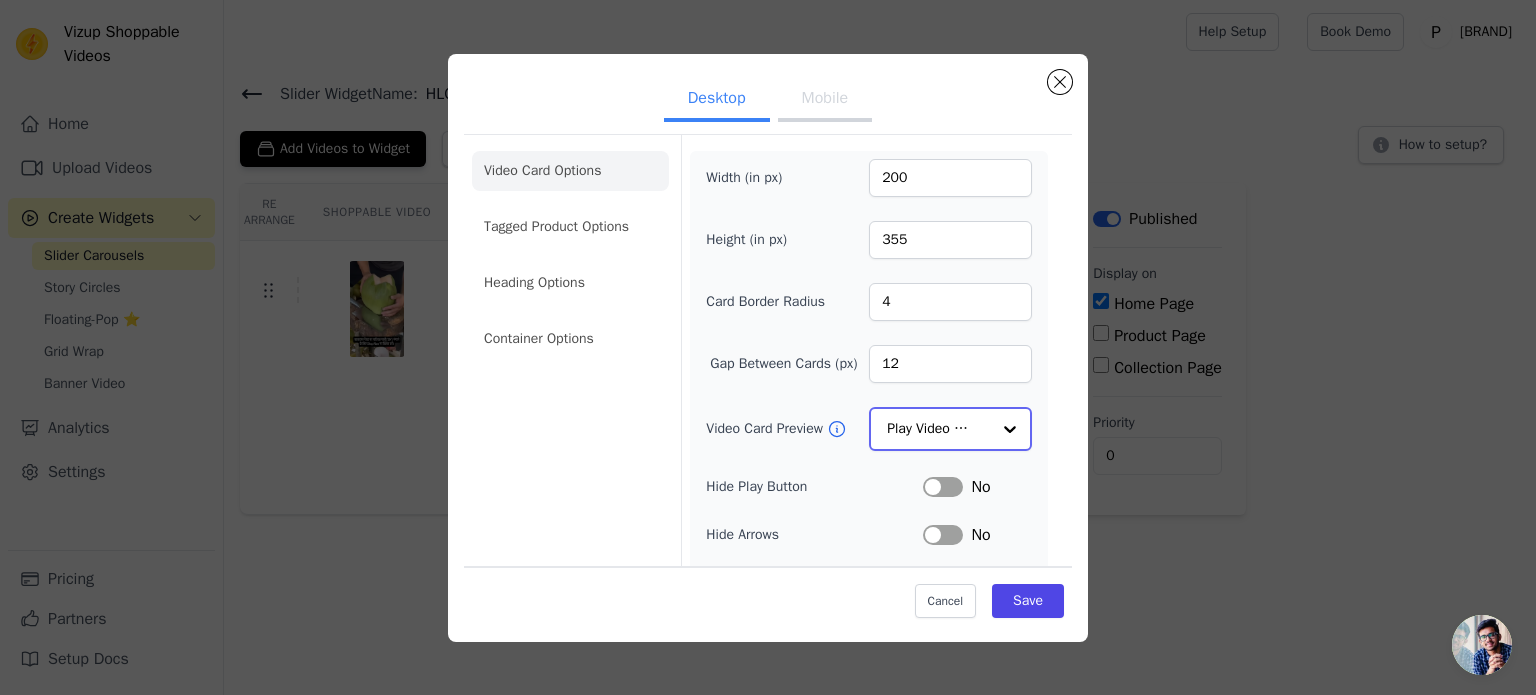 click on "Video Card Preview" 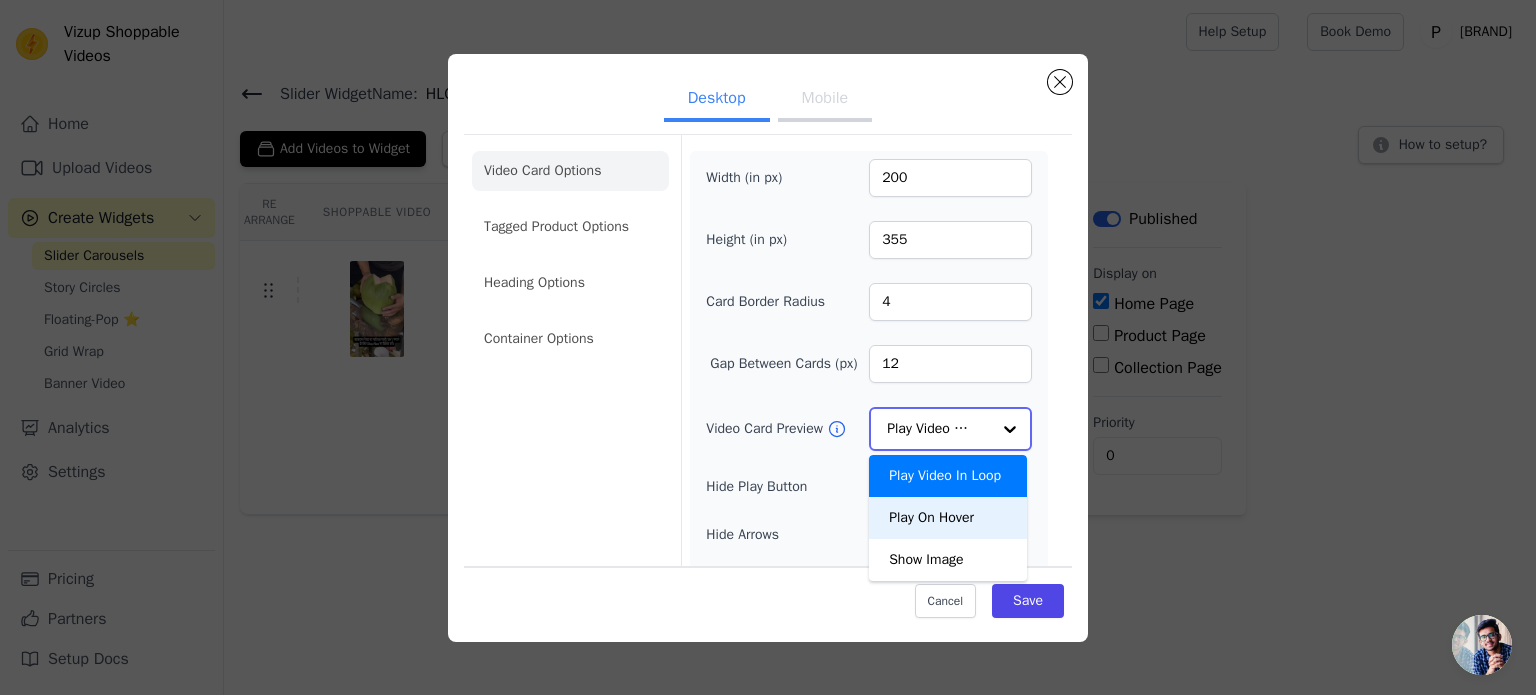 click on "Play On Hover" at bounding box center (948, 518) 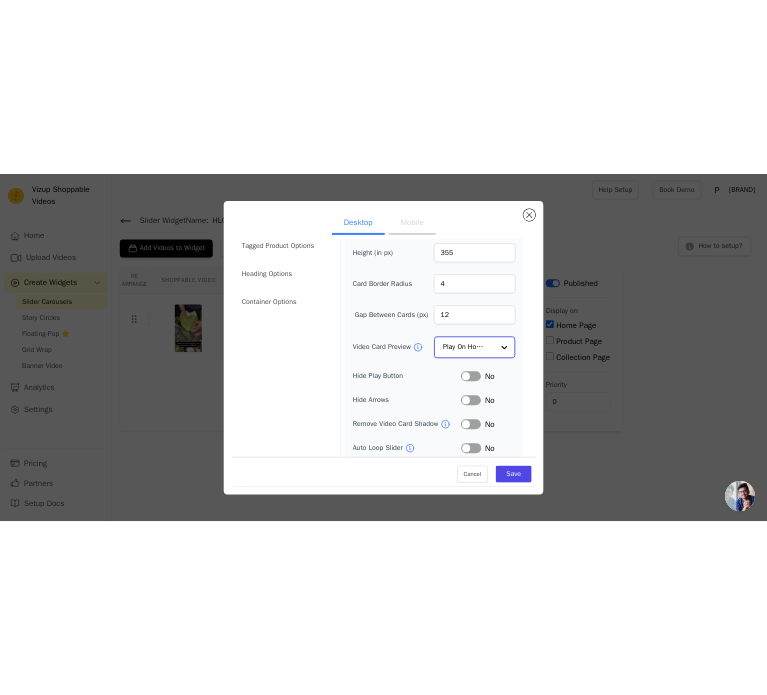 scroll, scrollTop: 0, scrollLeft: 0, axis: both 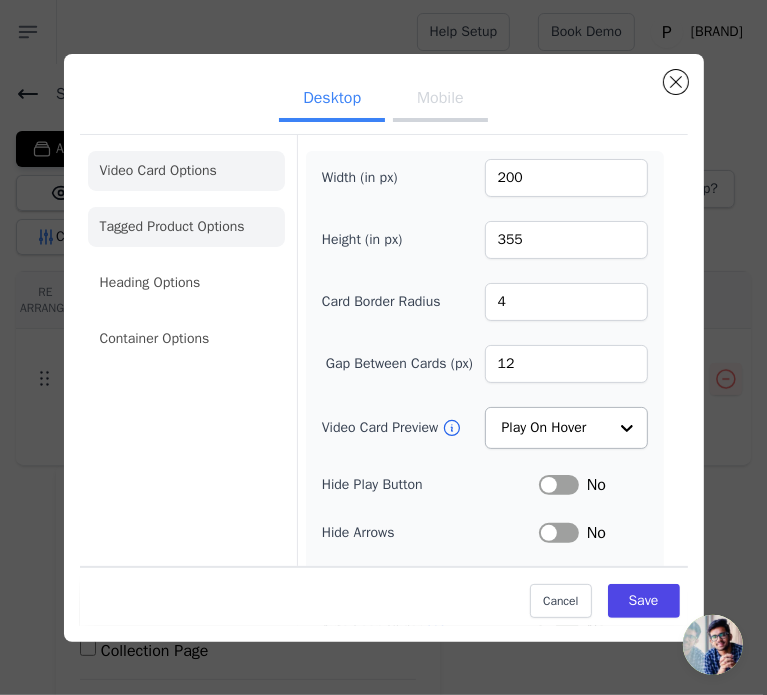 click on "Tagged Product Options" 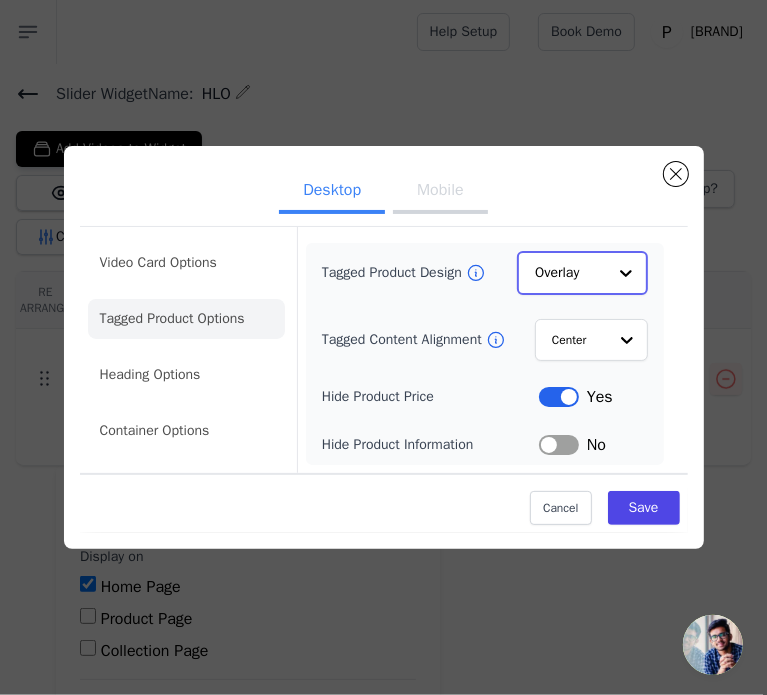 click on "Tagged Product Design" 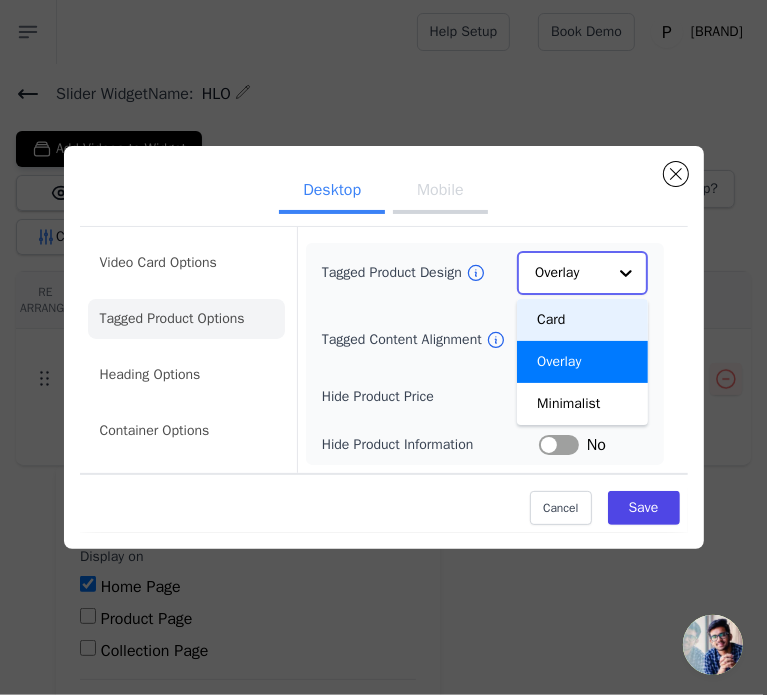 click on "Card" at bounding box center [582, 320] 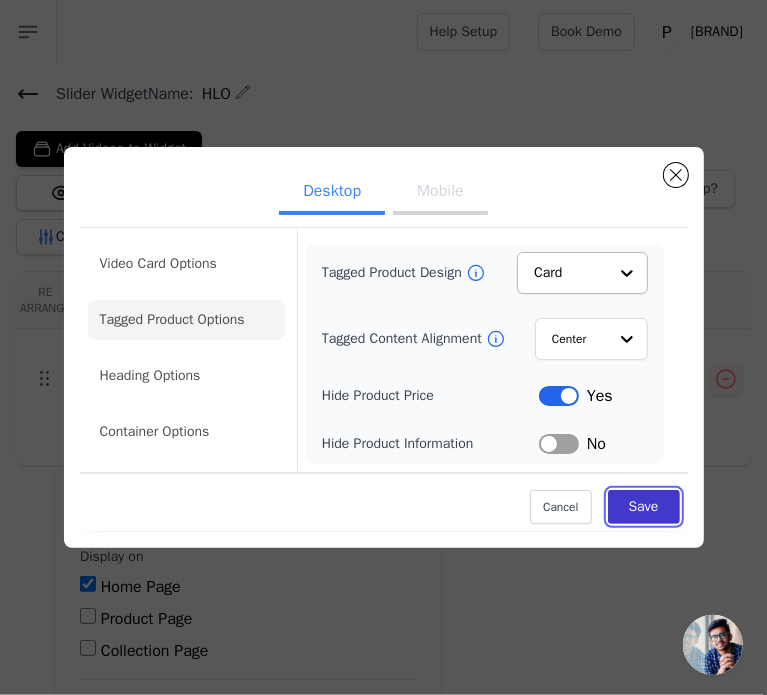 click on "Save" at bounding box center (644, 507) 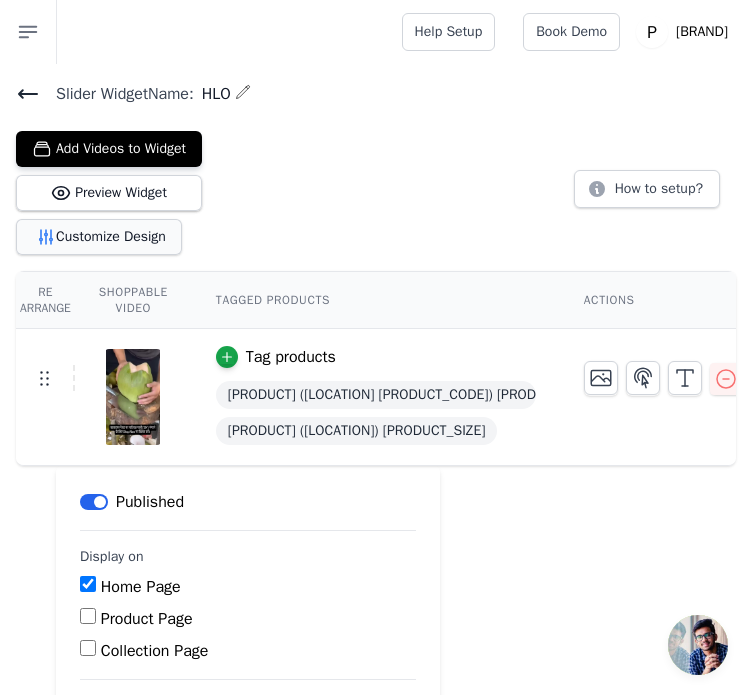 click on "Customize Design" at bounding box center [99, 237] 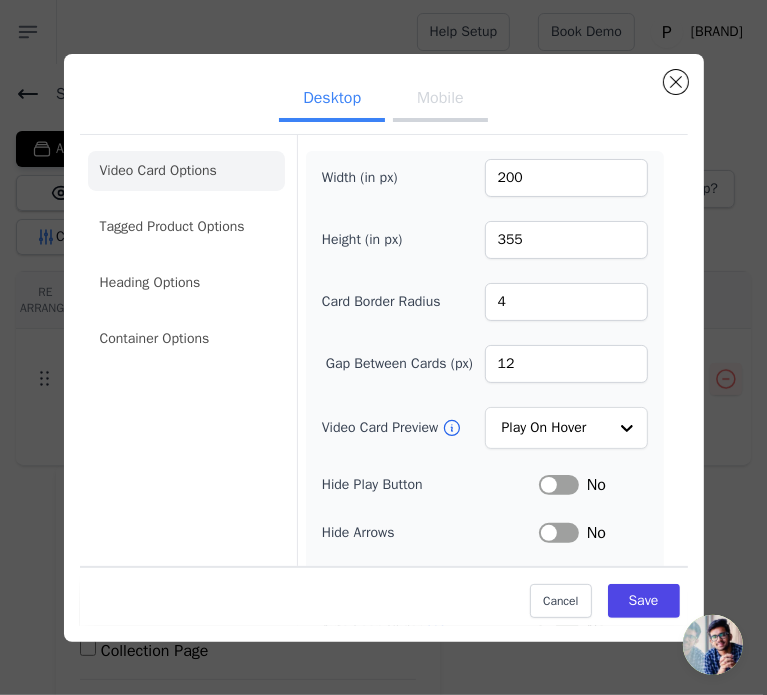 click on "Container Options" 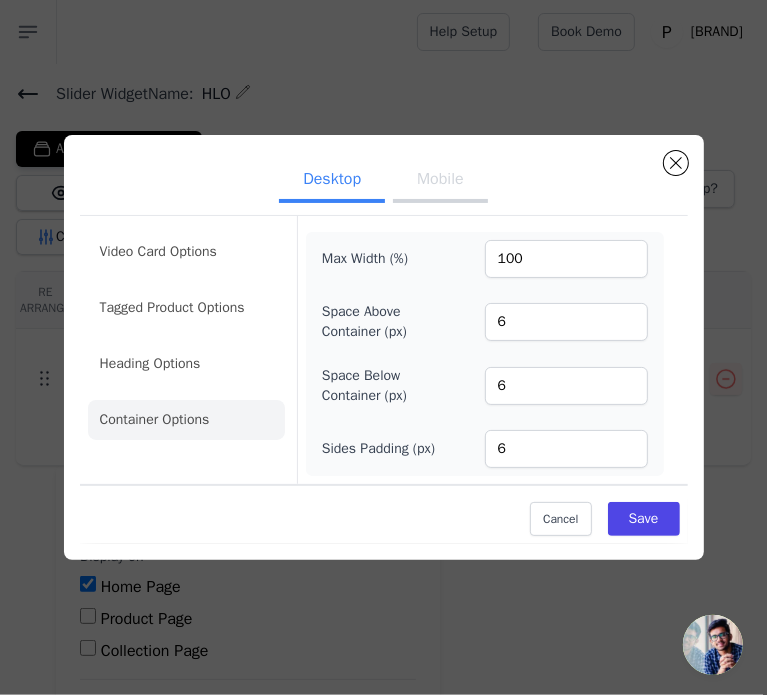 click on "Heading Options" 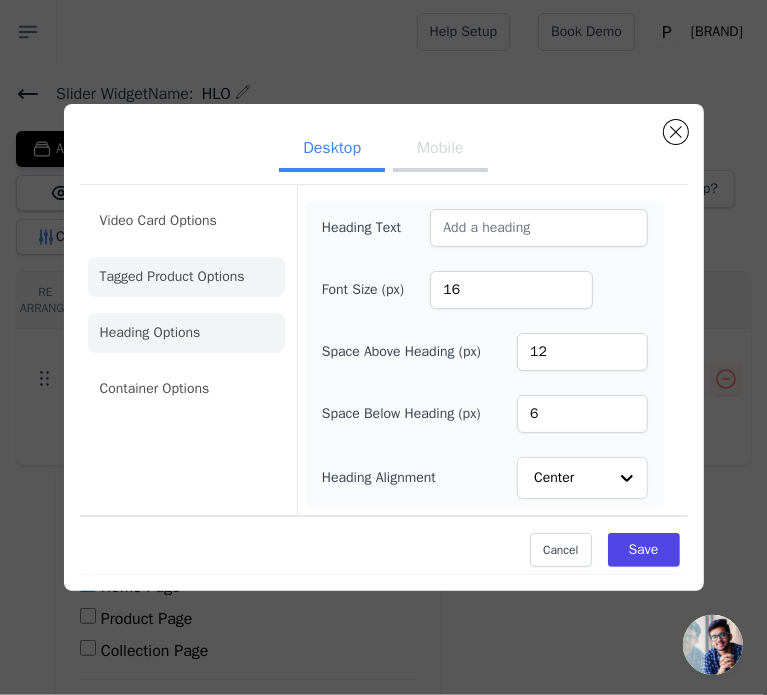 click on "Tagged Product Options" 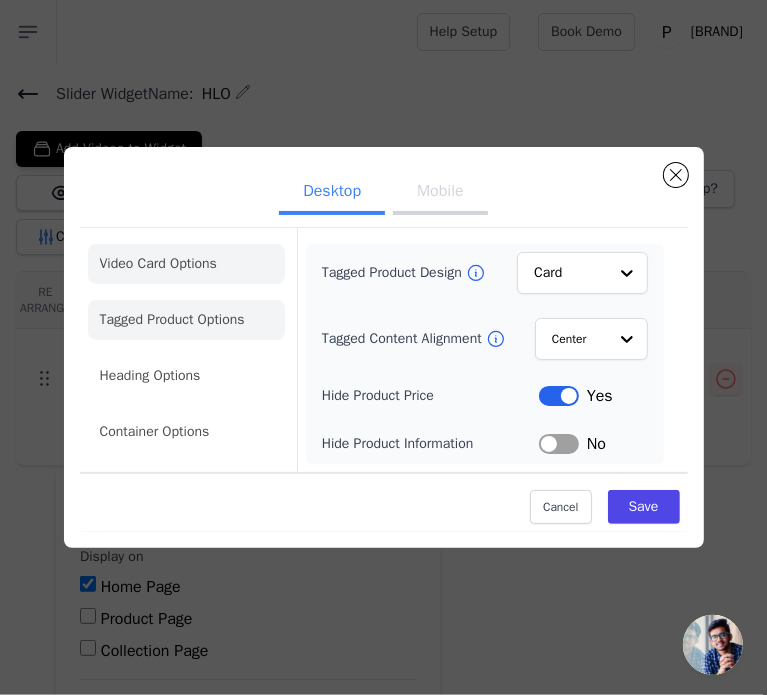 click on "Video Card Options" 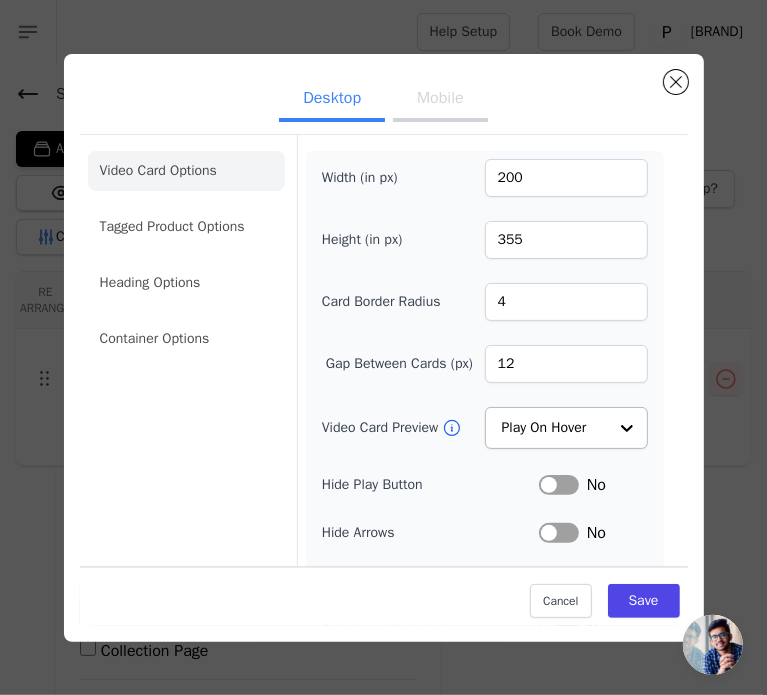 scroll, scrollTop: 100, scrollLeft: 0, axis: vertical 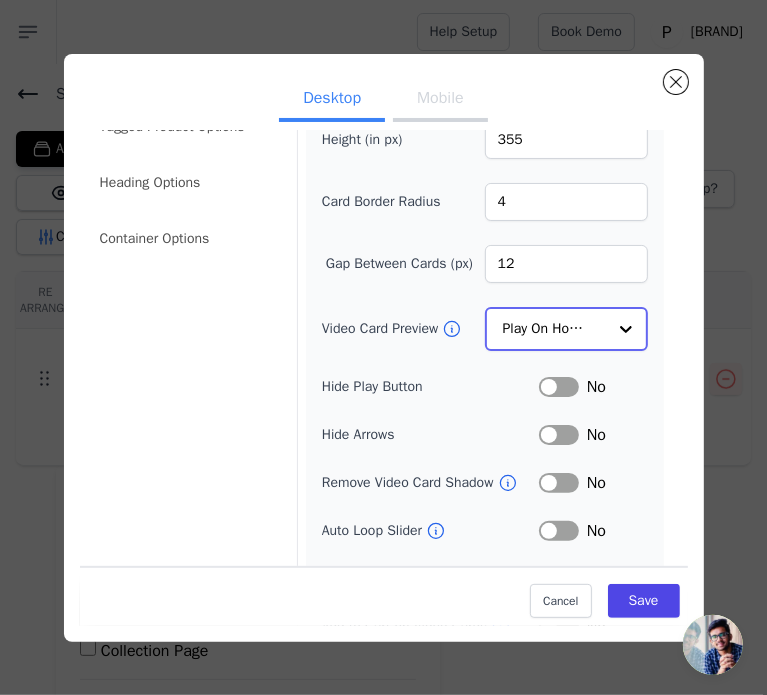 click at bounding box center [626, 329] 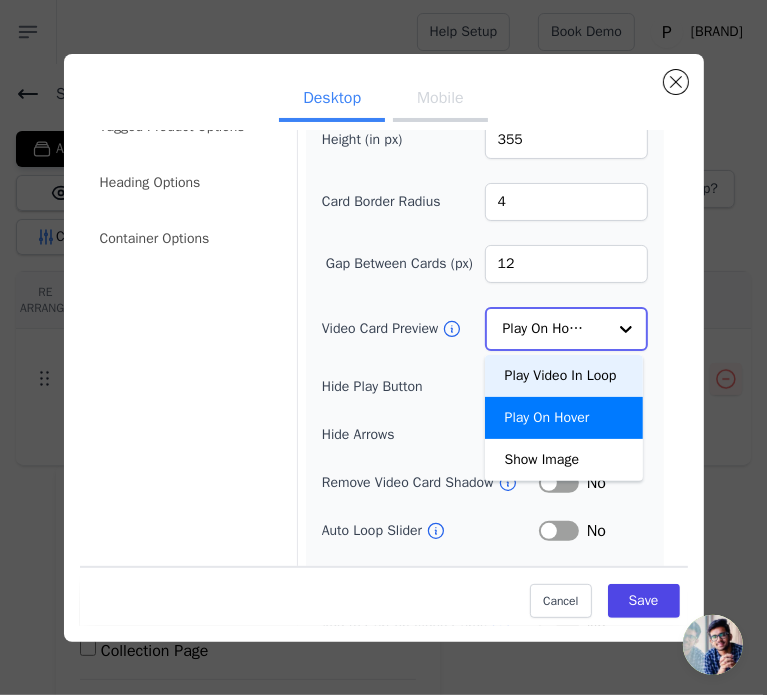 click on "Play Video In Loop" at bounding box center (564, 376) 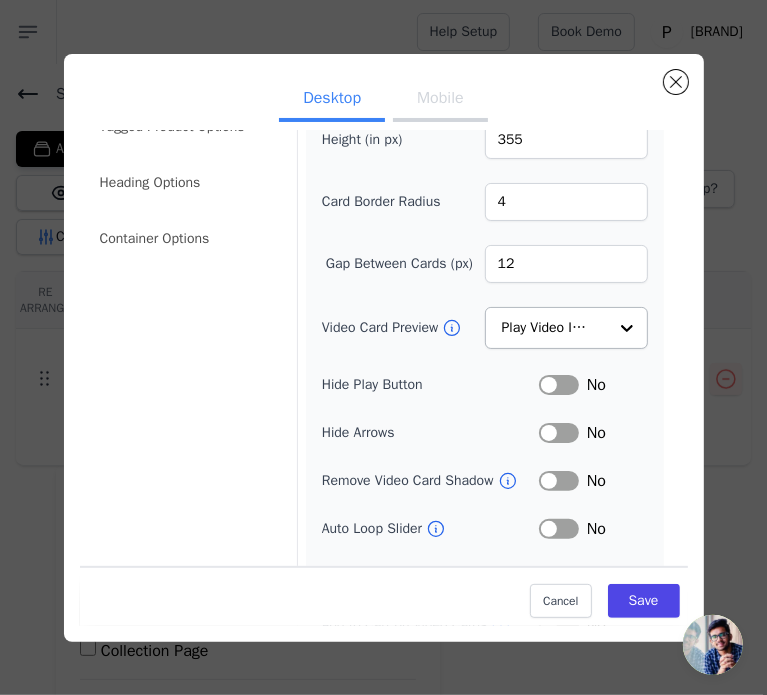 click on "Label" at bounding box center (559, 385) 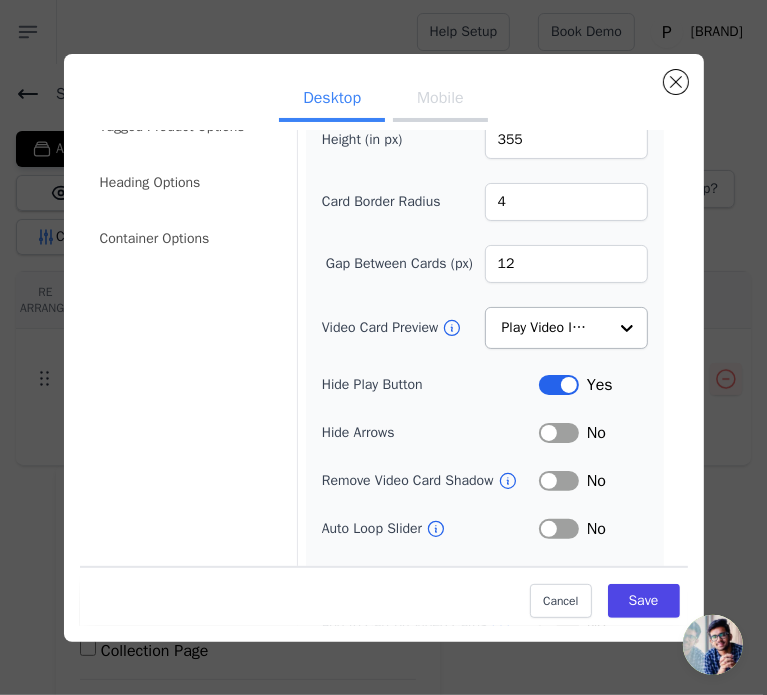 scroll, scrollTop: 184, scrollLeft: 0, axis: vertical 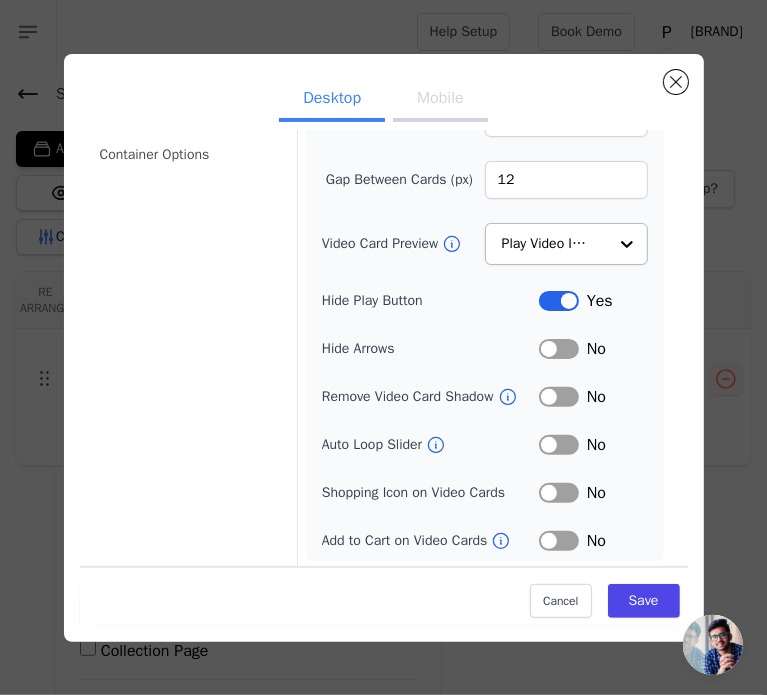 click on "Label" at bounding box center (559, 541) 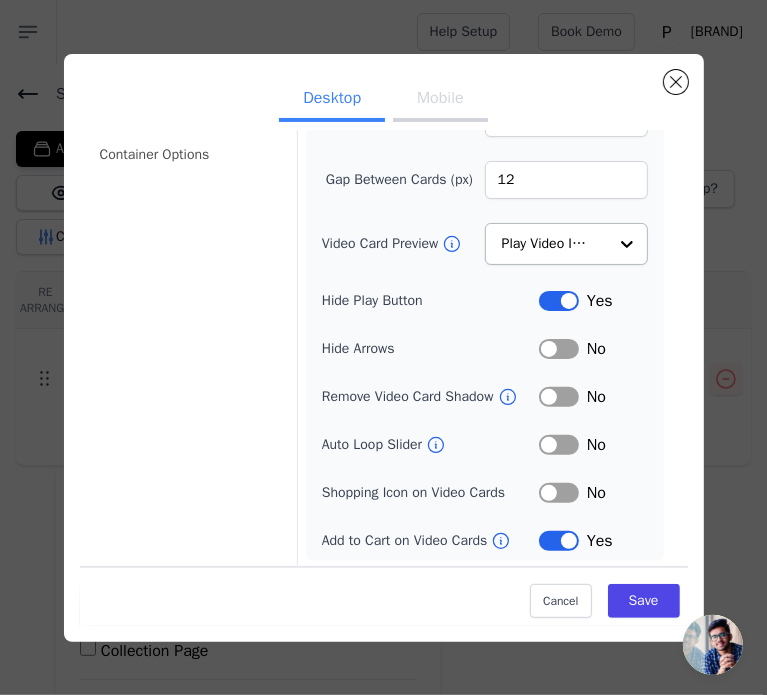 click on "Label" at bounding box center (559, 541) 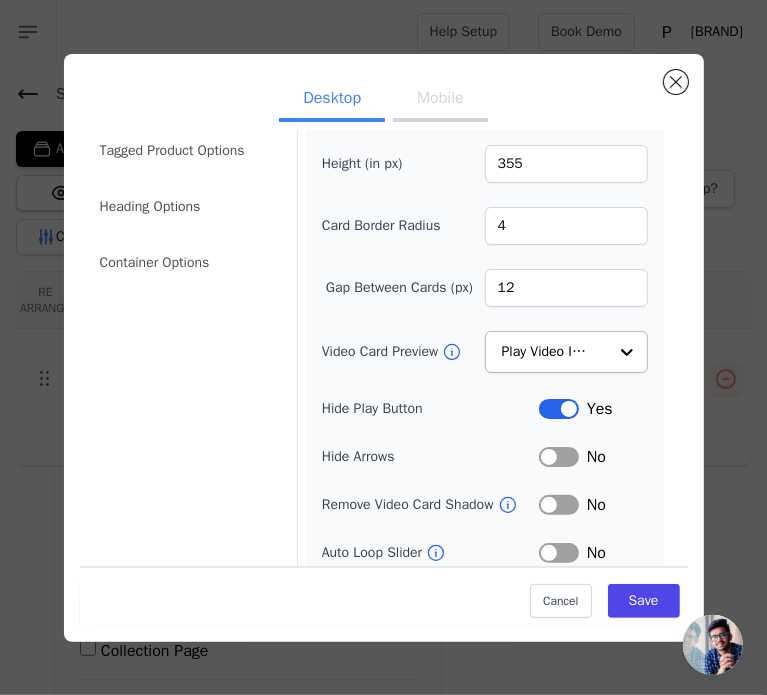 scroll, scrollTop: 0, scrollLeft: 0, axis: both 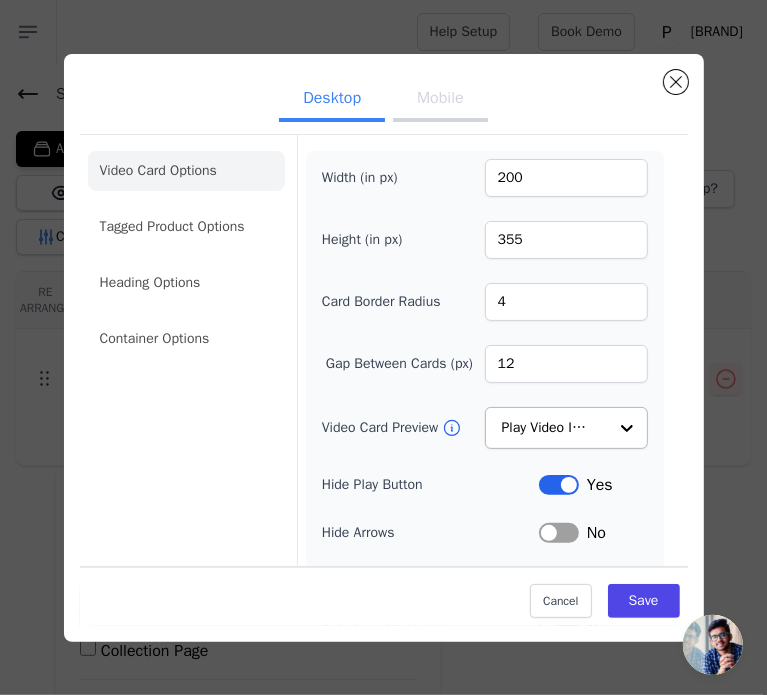 click on "Mobile" at bounding box center (440, 100) 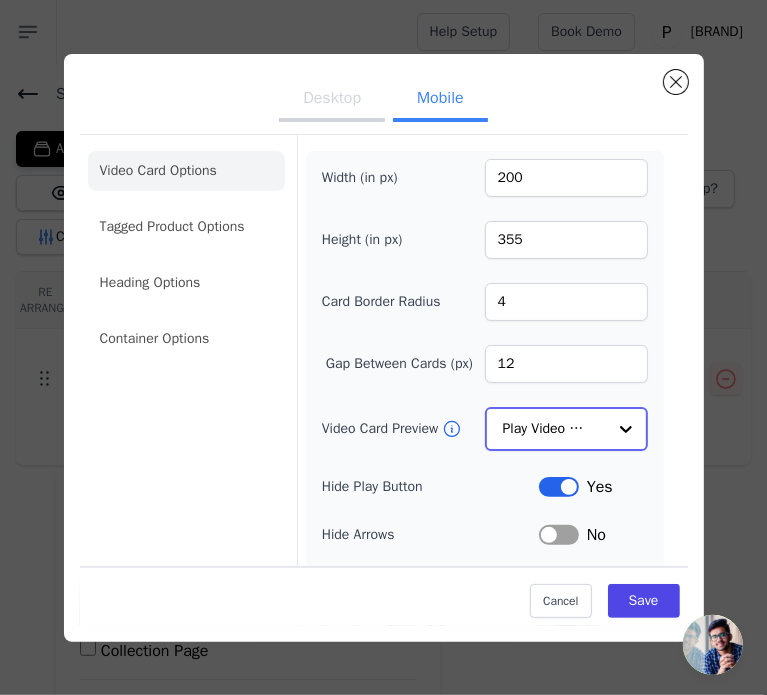 click on "Video Card Preview" 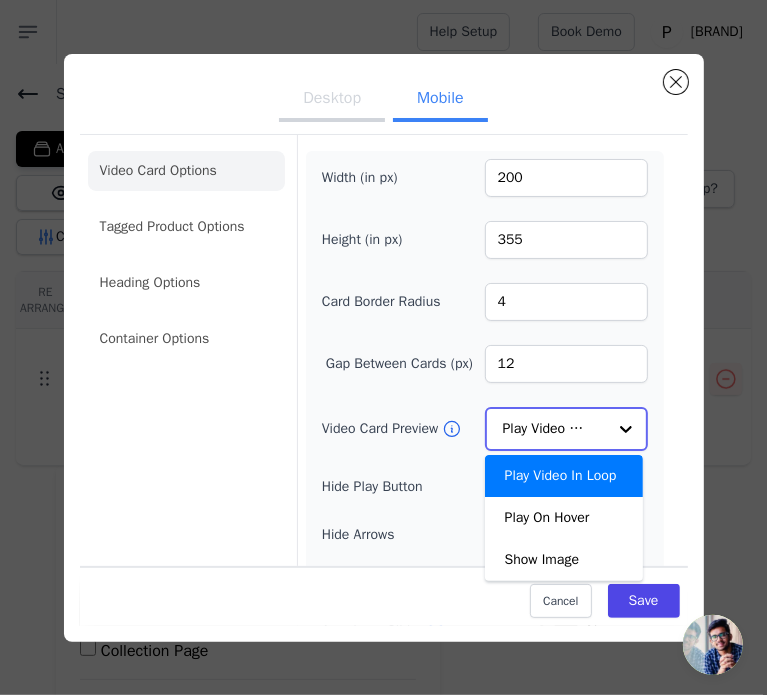click on "Video Card Preview" 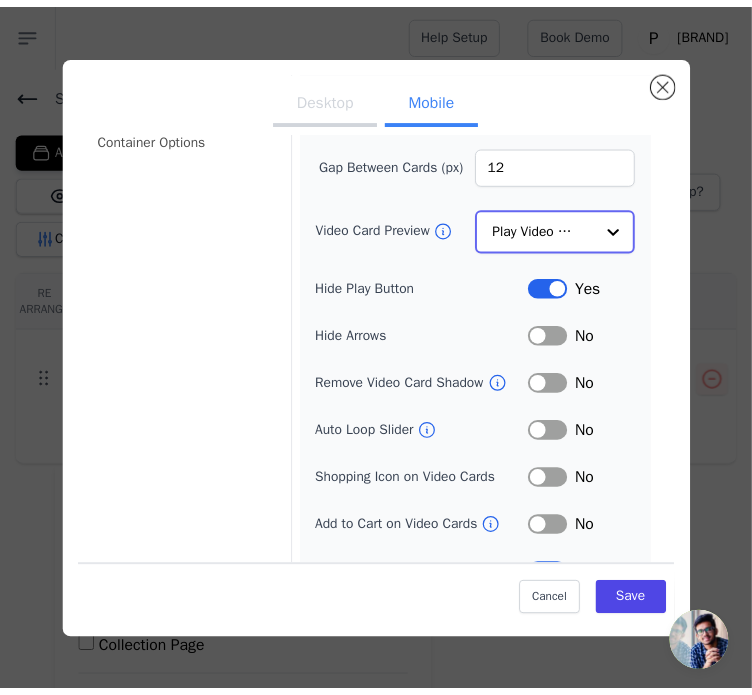 scroll, scrollTop: 0, scrollLeft: 0, axis: both 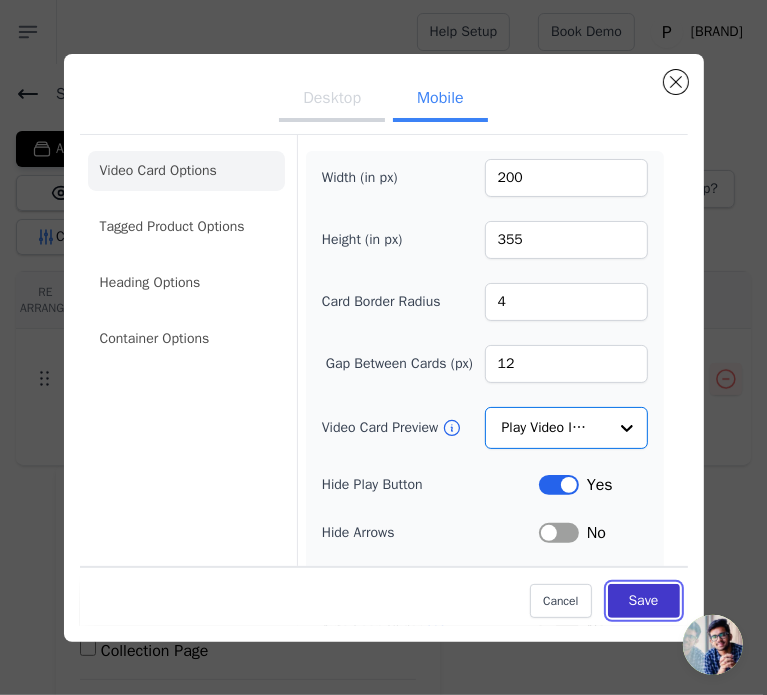 click on "Save" at bounding box center [644, 601] 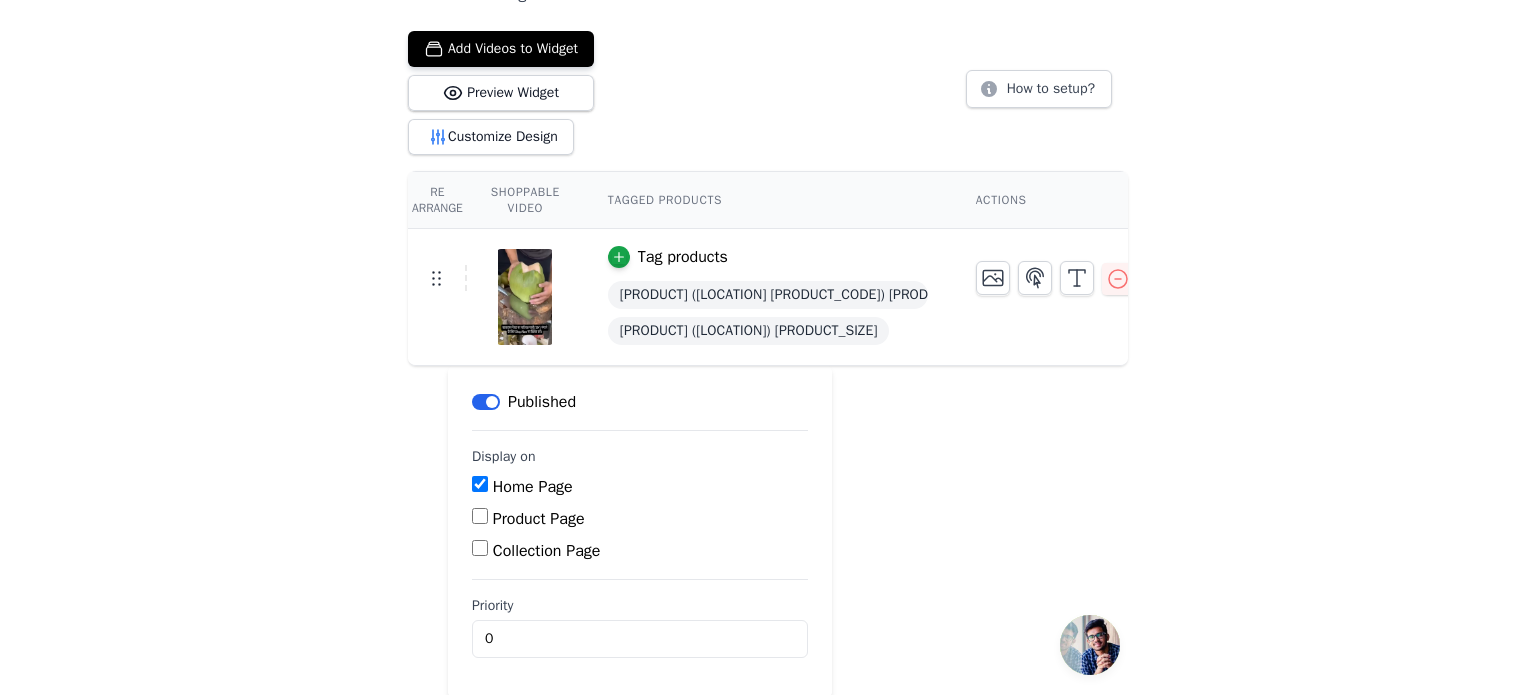 scroll, scrollTop: 0, scrollLeft: 0, axis: both 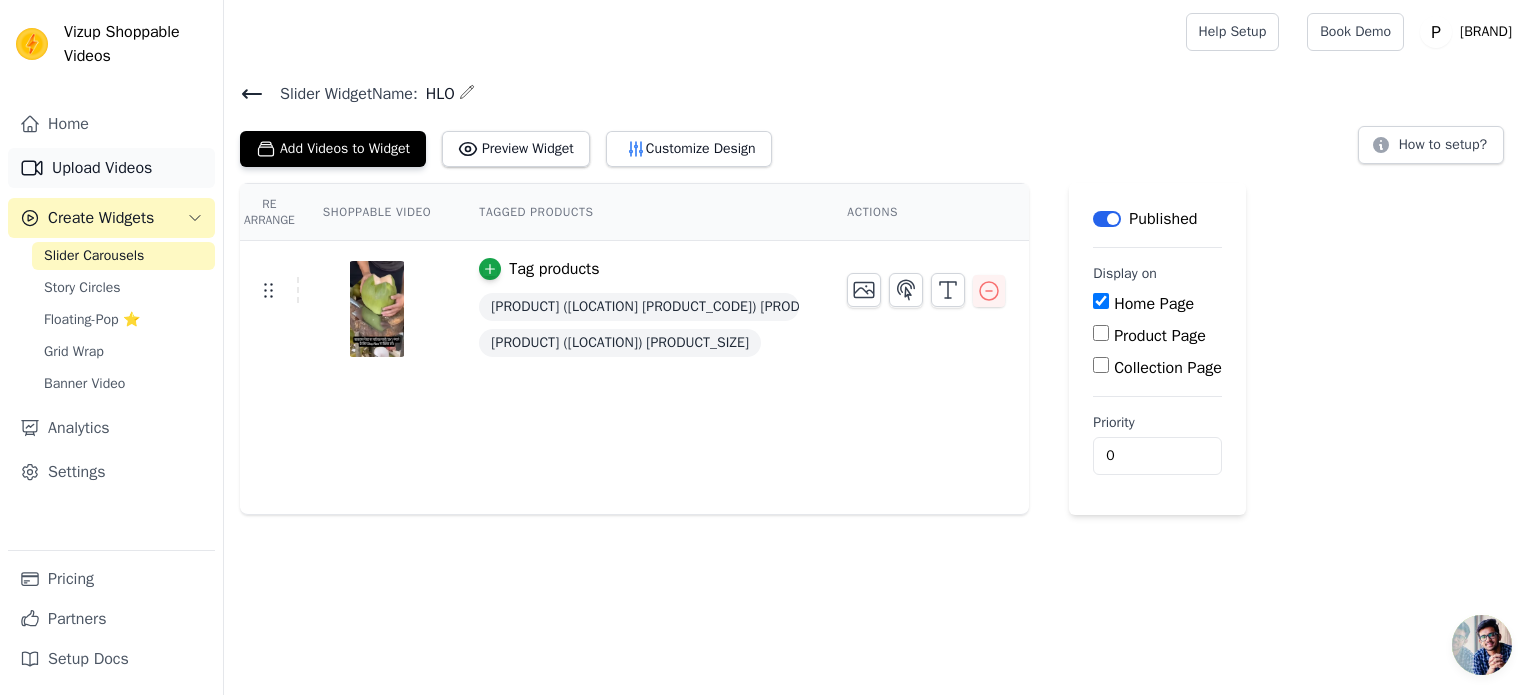 click on "Upload Videos" at bounding box center (111, 168) 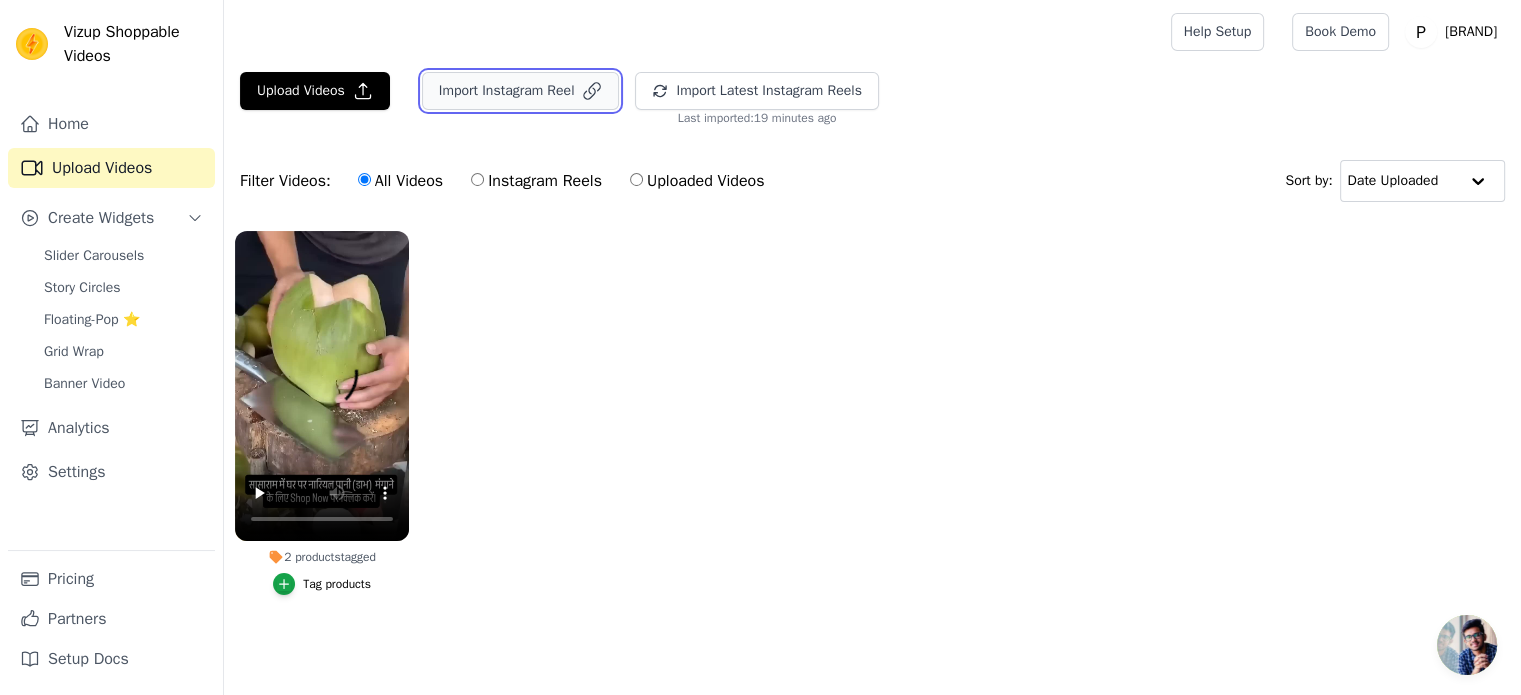 click on "Import Instagram Reel" at bounding box center [521, 91] 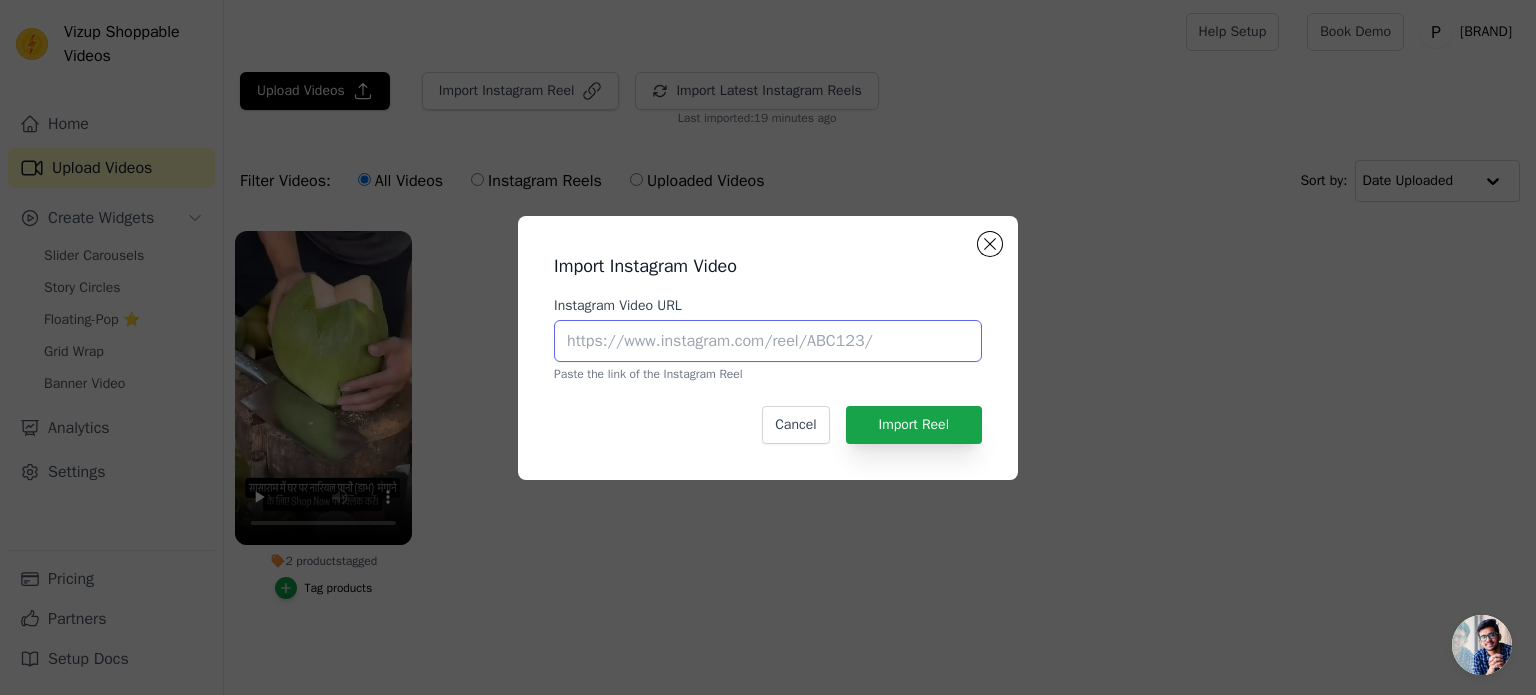 paste on "https://www.instagram.com/reel/[ID]/?igsh=[ID]" 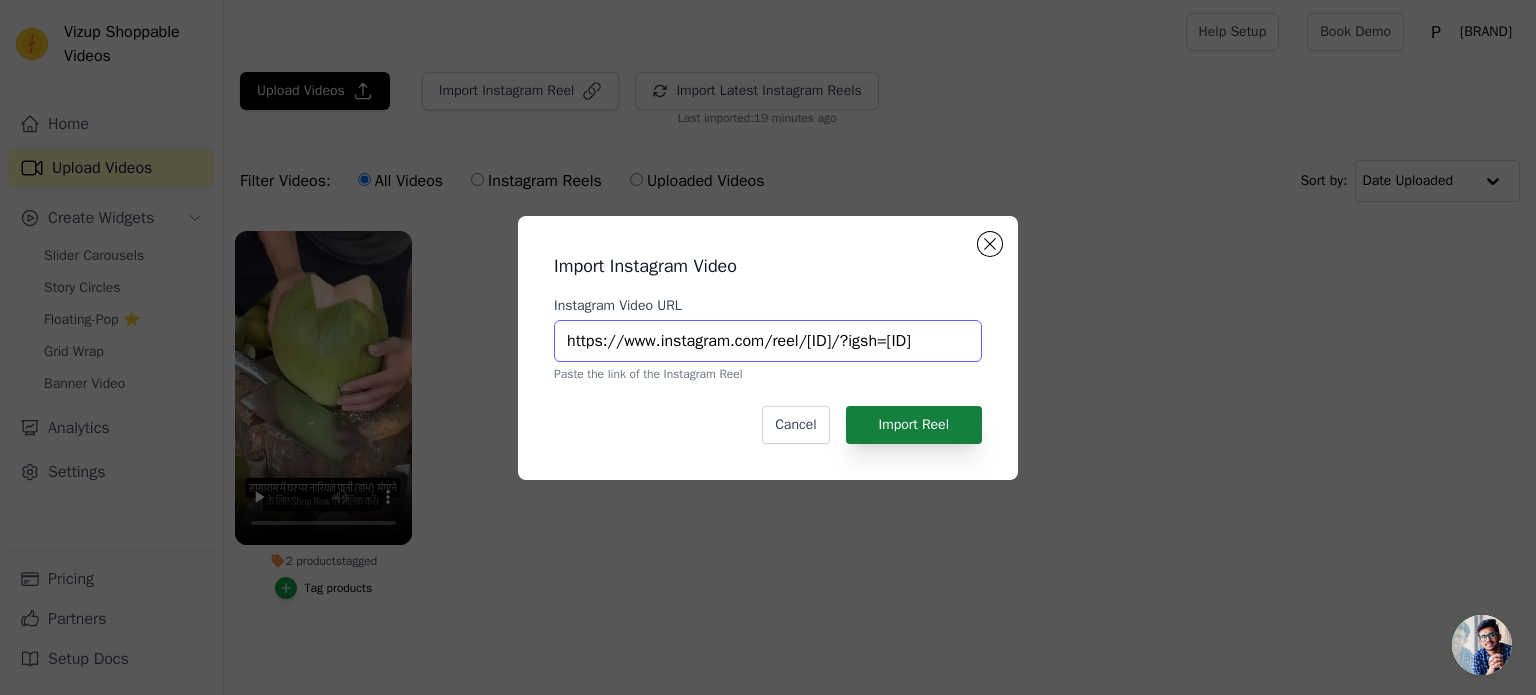 scroll, scrollTop: 0, scrollLeft: 170, axis: horizontal 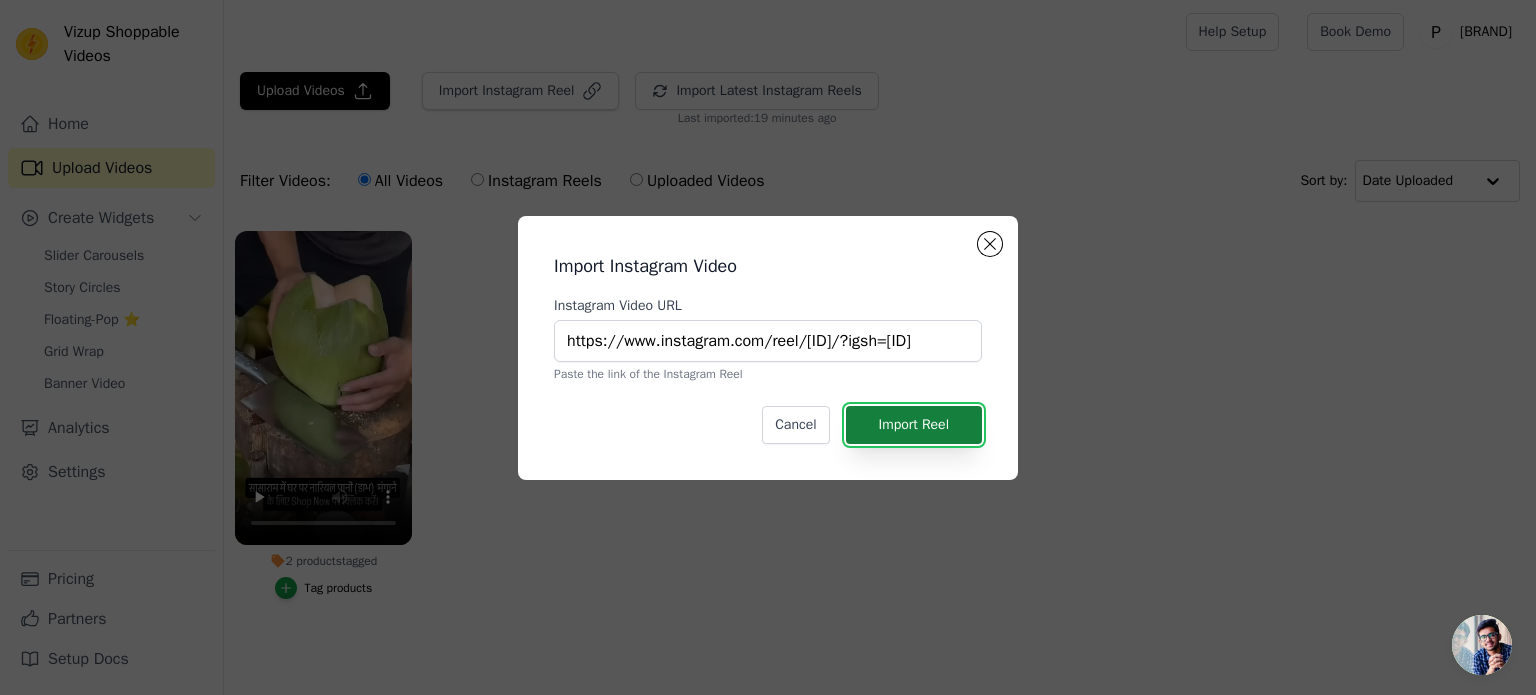 click on "Import Reel" at bounding box center (914, 425) 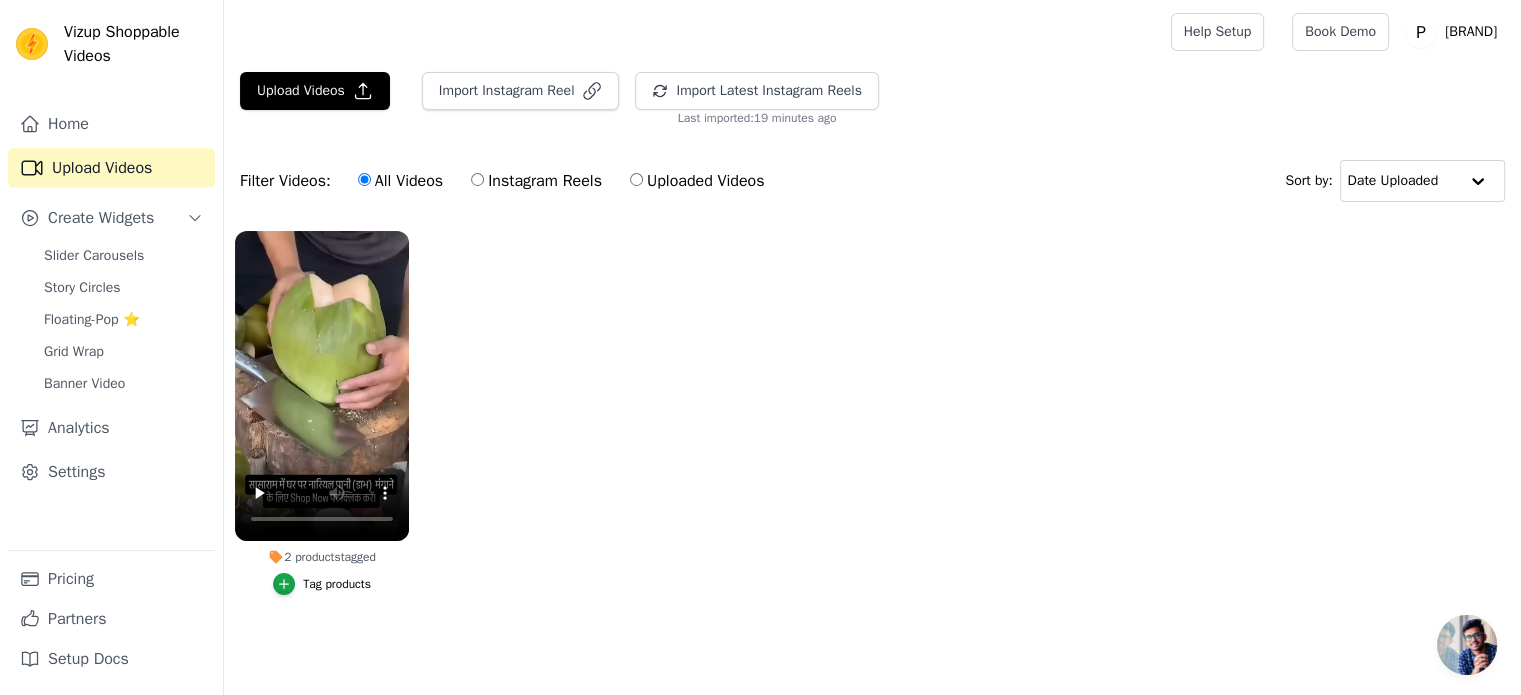 click on "Instagram Reels" at bounding box center (536, 181) 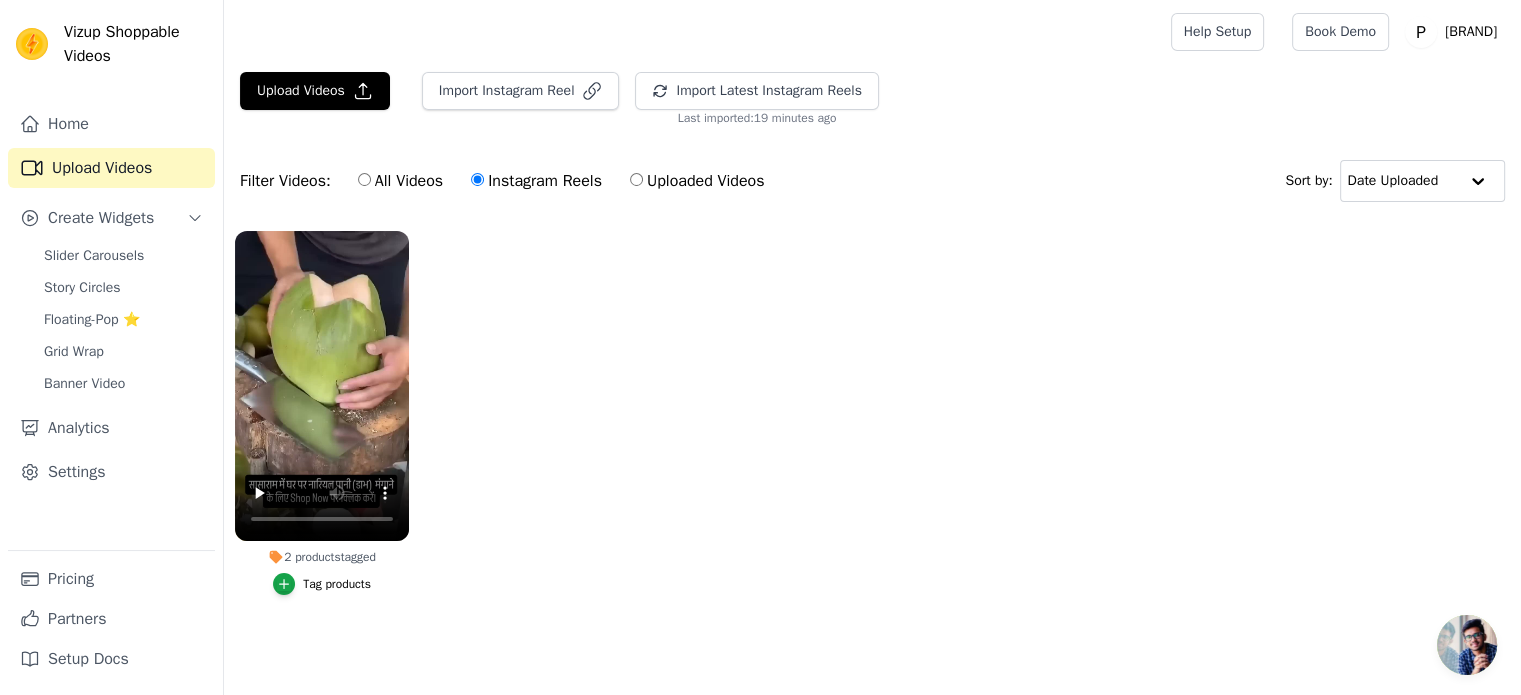 click on "All Videos" at bounding box center (400, 181) 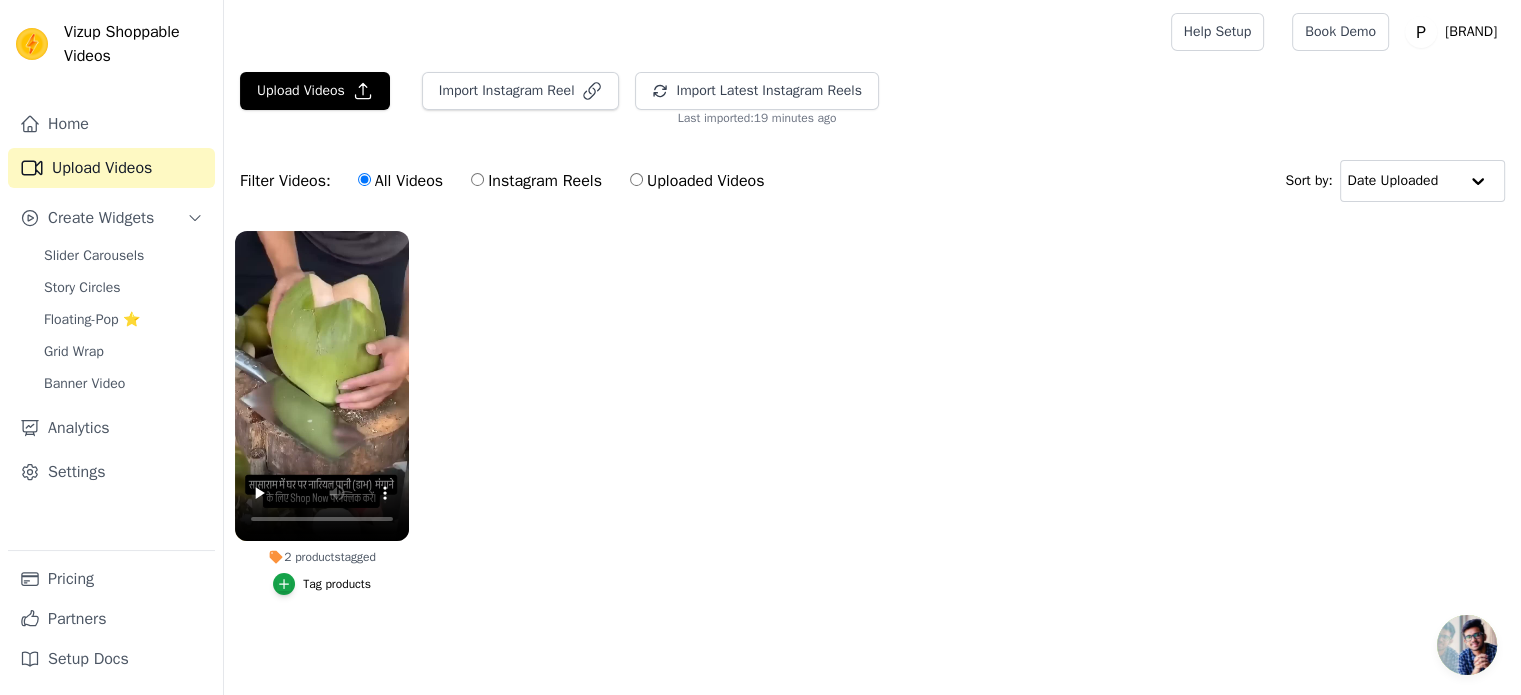 click on "All Videos" at bounding box center [400, 181] 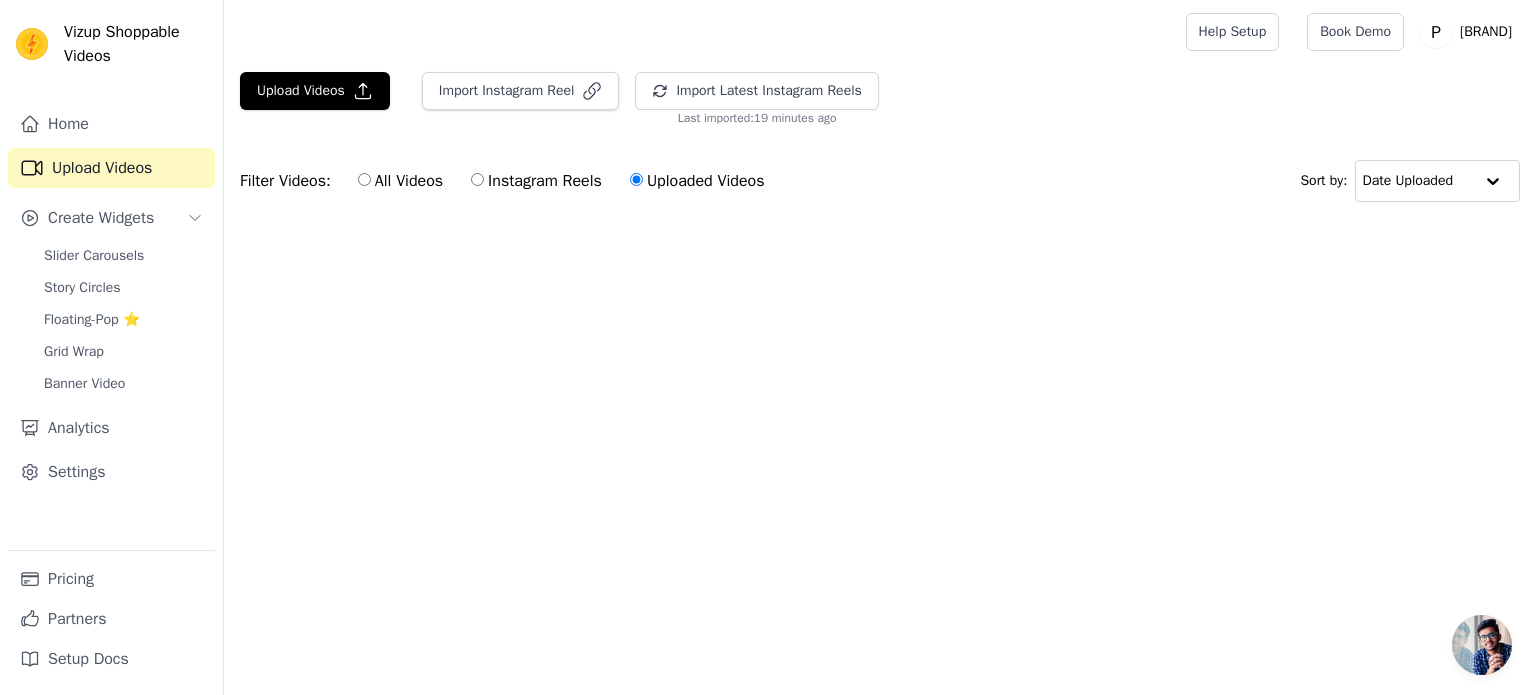 click on "All Videos" at bounding box center [400, 181] 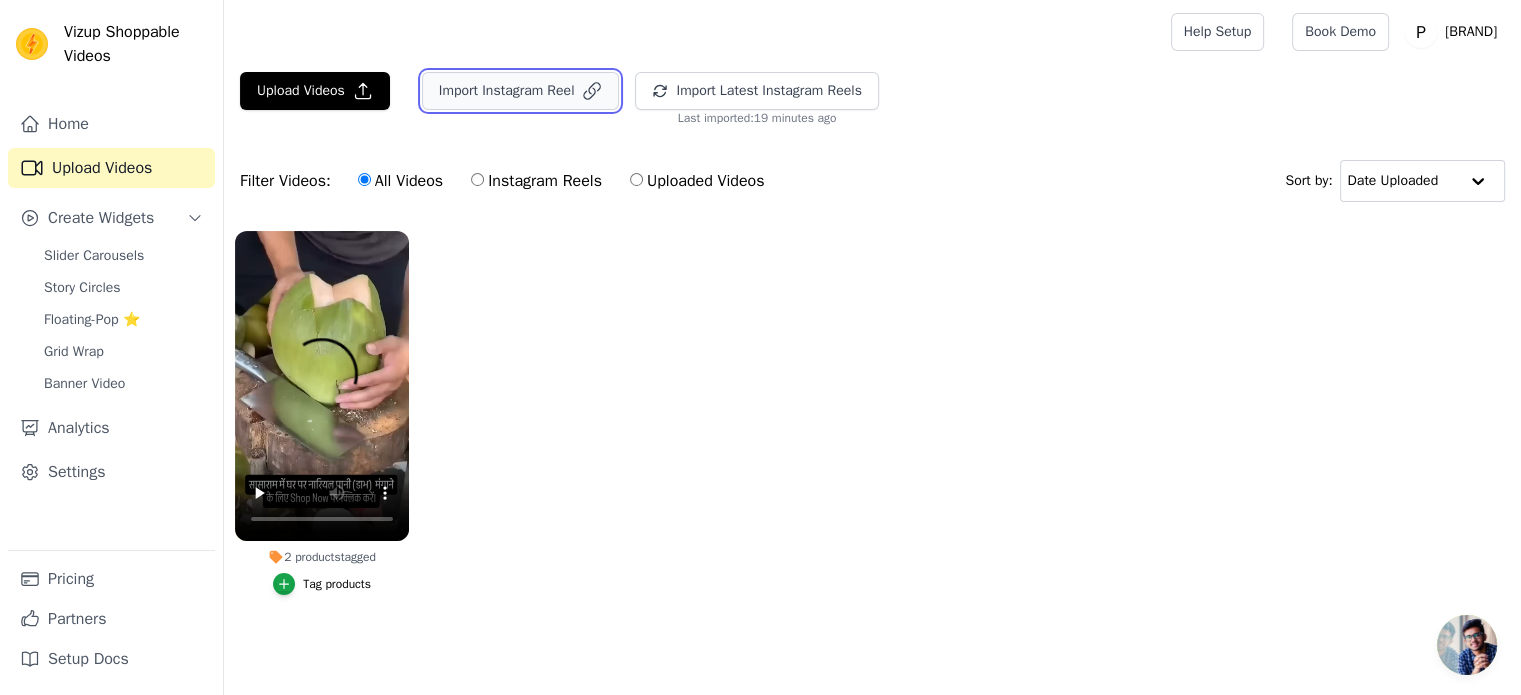 click on "Import Instagram Reel" at bounding box center (521, 91) 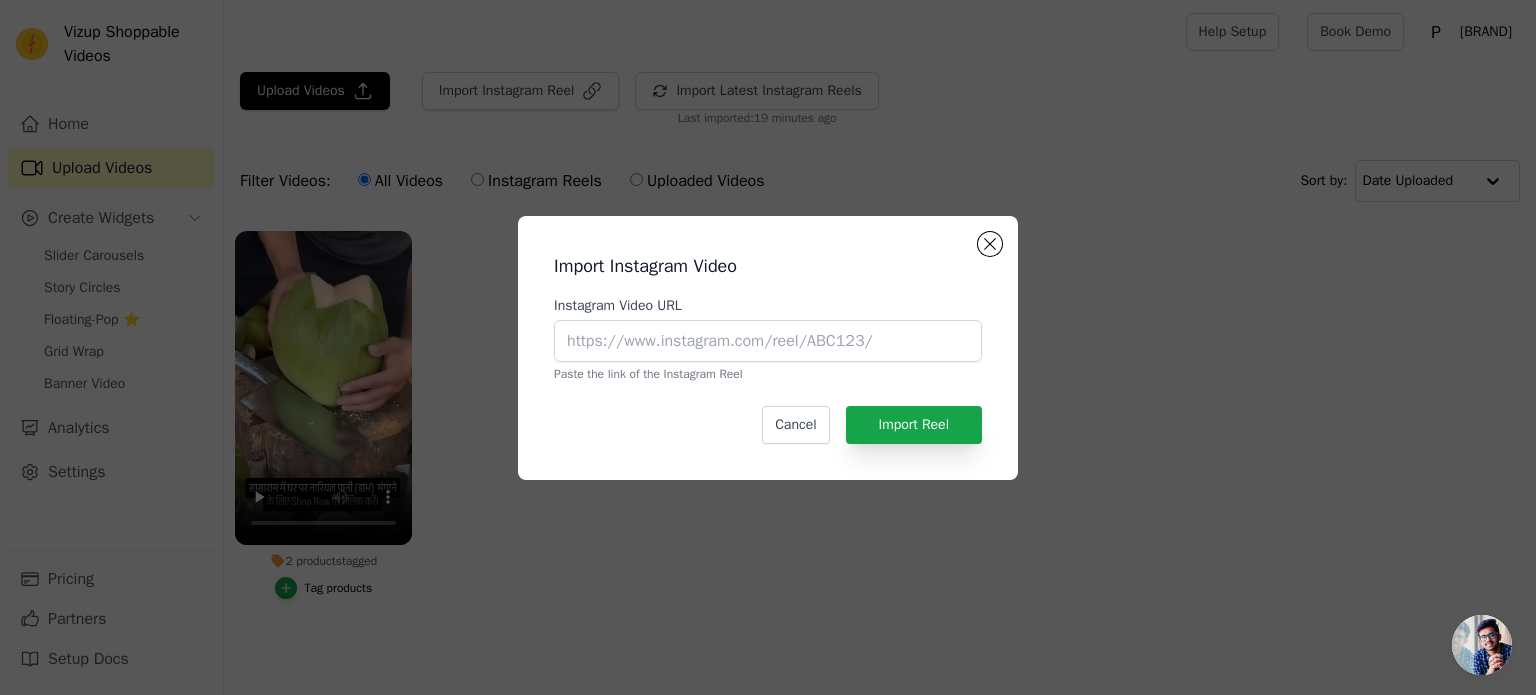 click on "Import Instagram Video   Instagram Video URL       Paste the link of the Instagram Reel   Cancel   Import Reel" at bounding box center [768, 348] 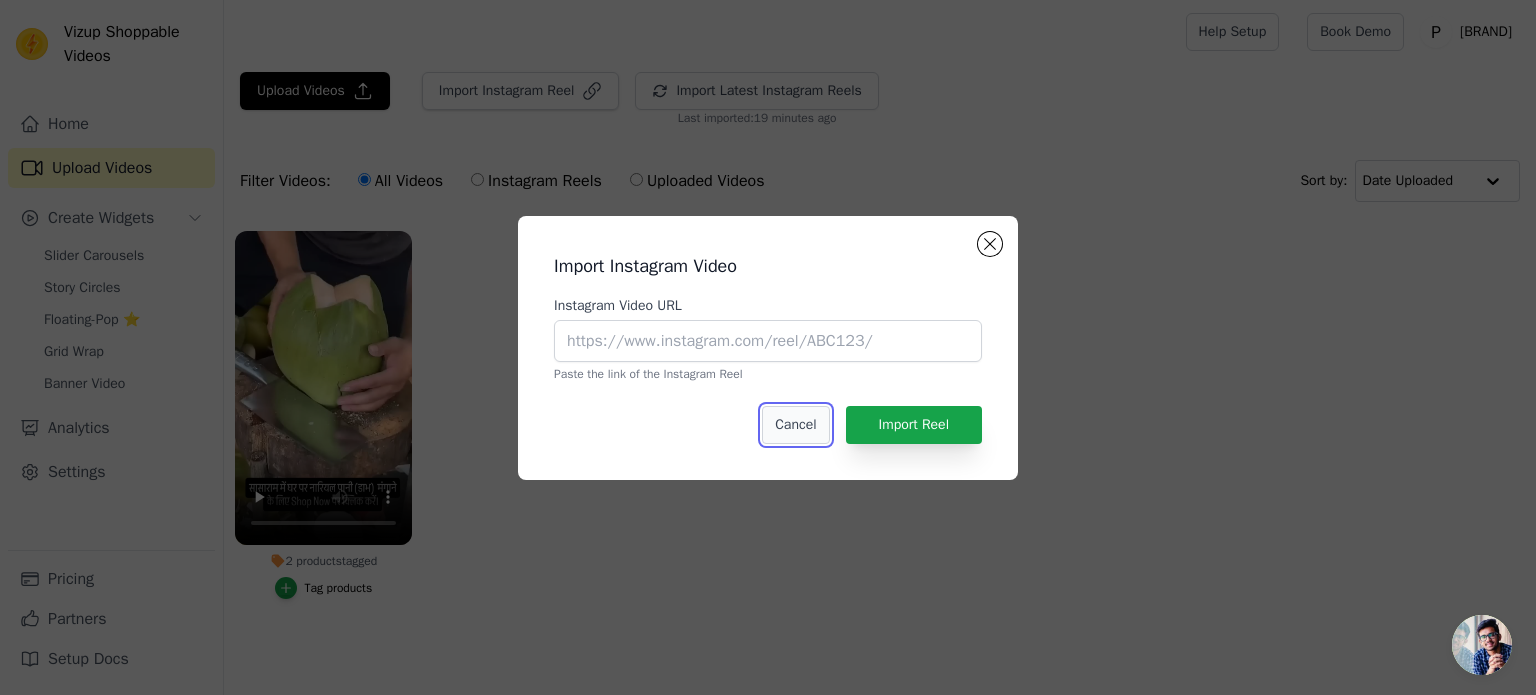 click on "Cancel" at bounding box center [795, 425] 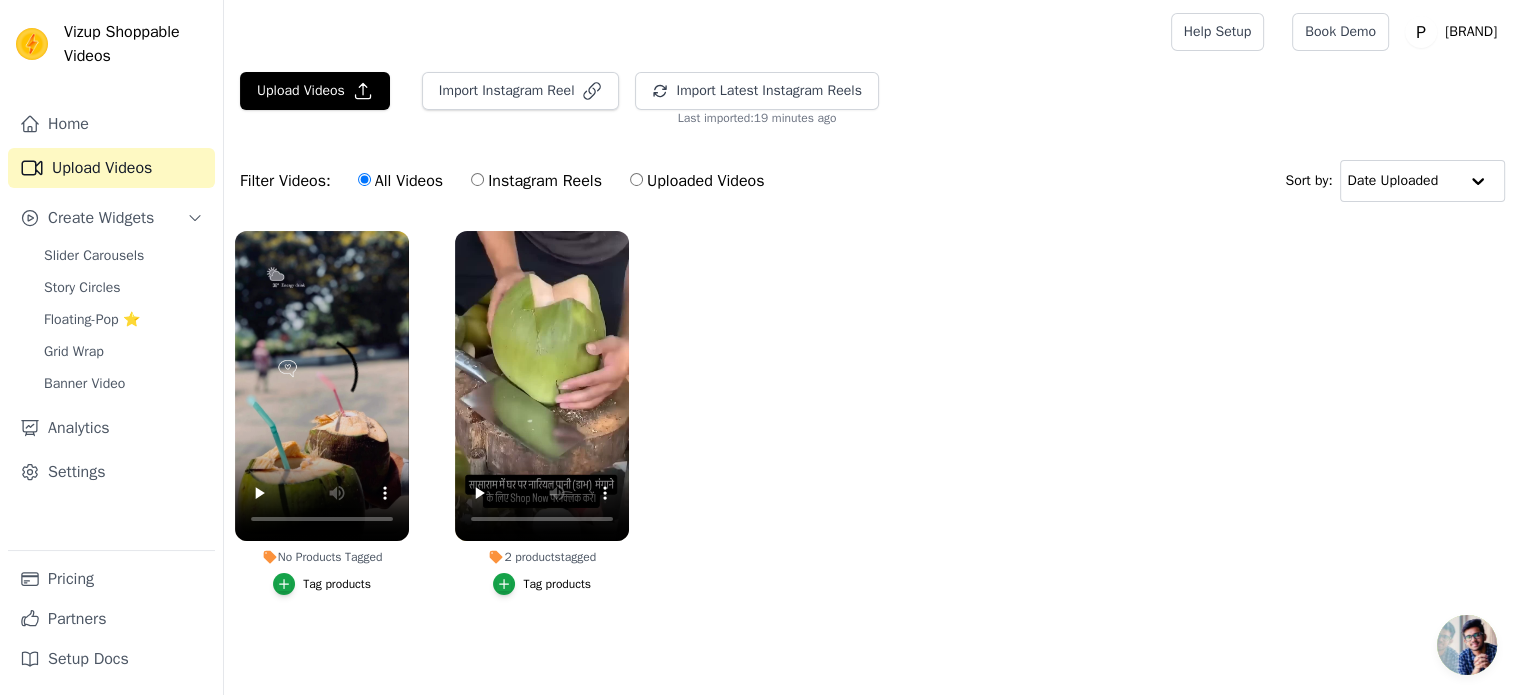 click on "Tag products" at bounding box center [337, 584] 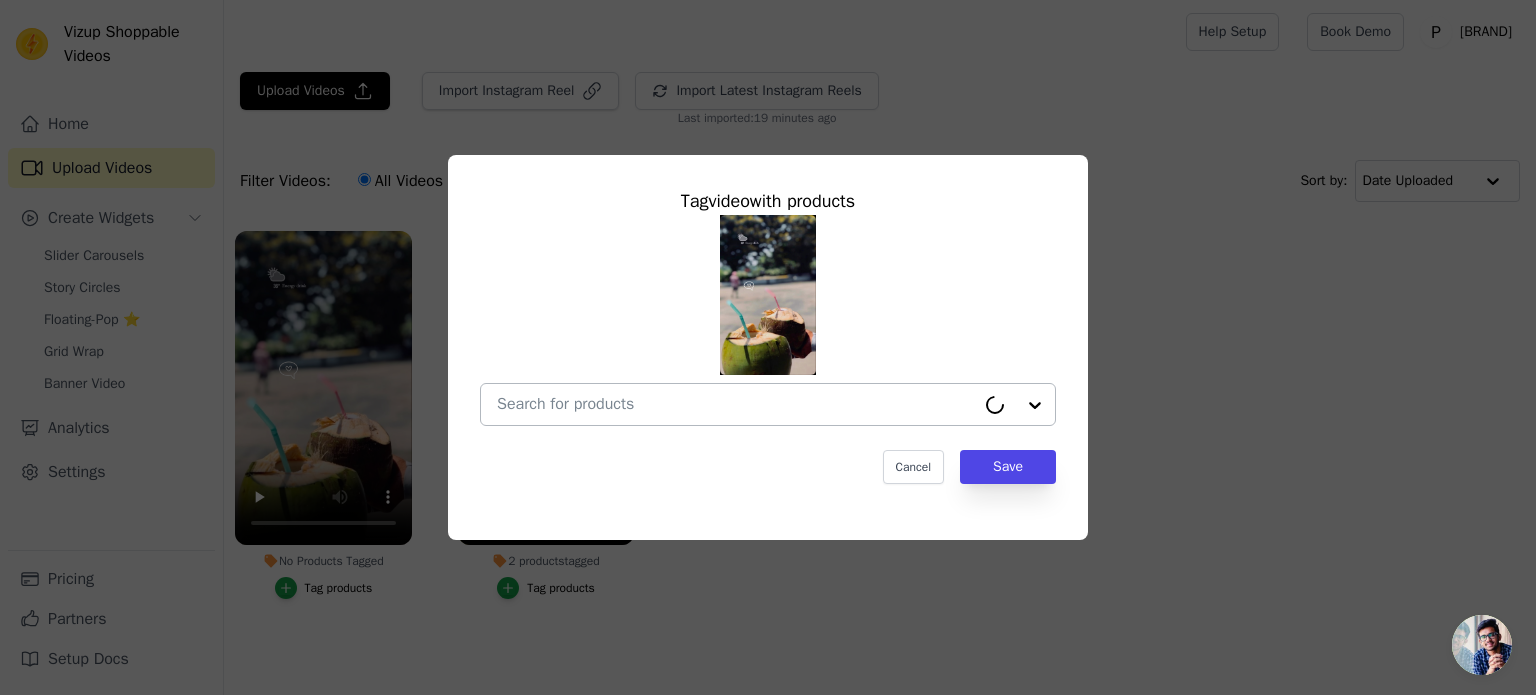click on "No Products Tagged     Tag  video  with products                         Cancel   Save     Tag products" at bounding box center [736, 404] 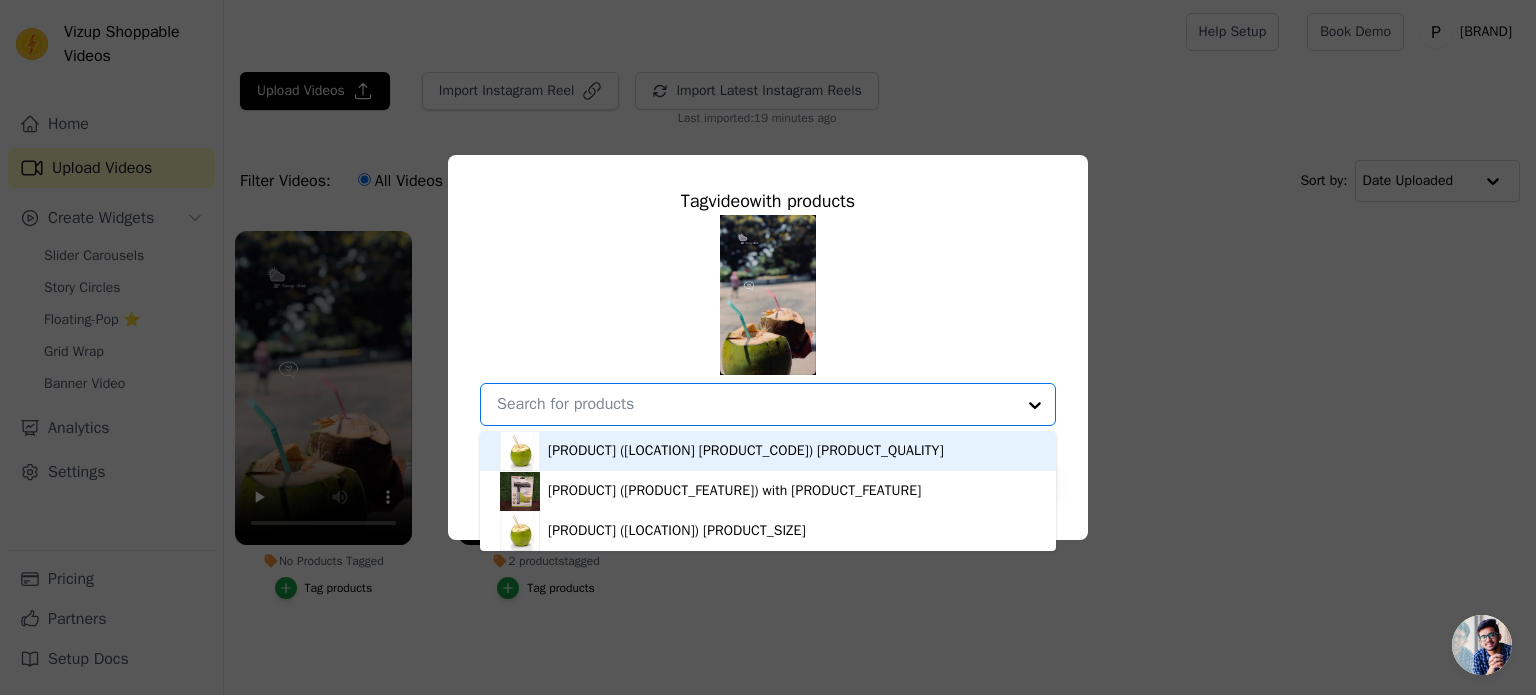 click on "[PRODUCT] ([LOCATION] [PRODUCT_CODE]) [PRODUCT_QUALITY]" at bounding box center [768, 451] 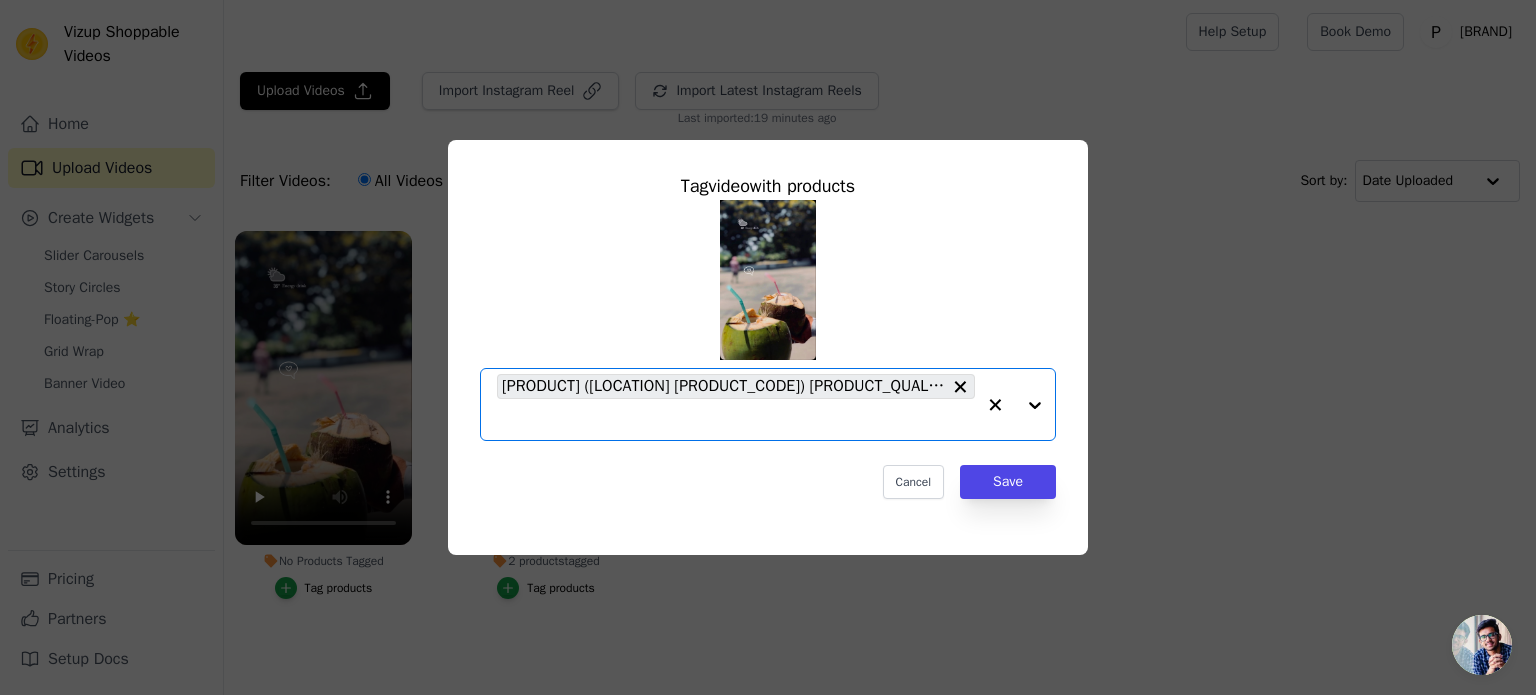click on "Tag  video  with products           Option [PRODUCT] ([LOCATION] [PRODUCT_CODE]) [PRODUCT_QUALITY], selected.   Select is focused, type to refine list, press down to open the menu.     [PRODUCT] ([LOCATION] [PRODUCT_CODE]) [PRODUCT_QUALITY]                   Cancel   Save     Tag products" 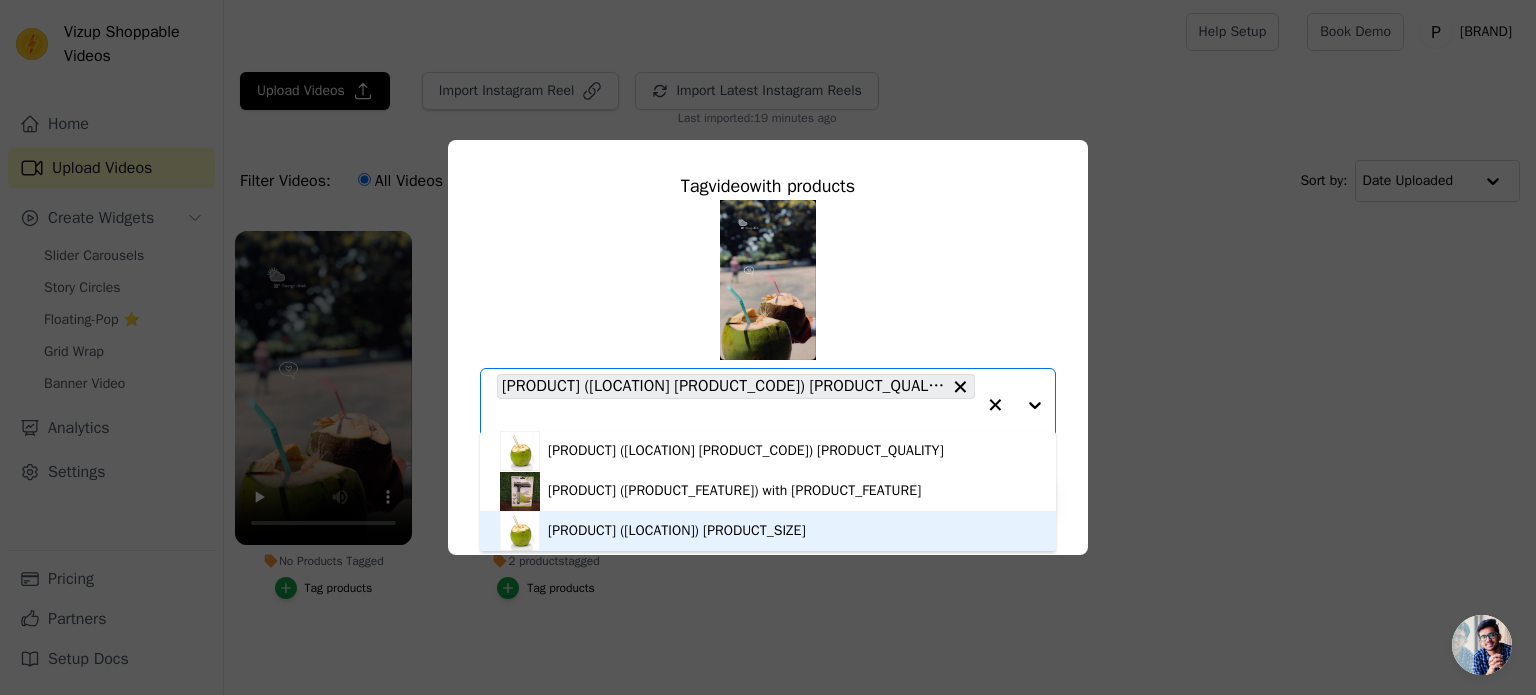 click on "[PRODUCT] ([LOCATION]) [PRODUCT_SIZE]" at bounding box center [768, 531] 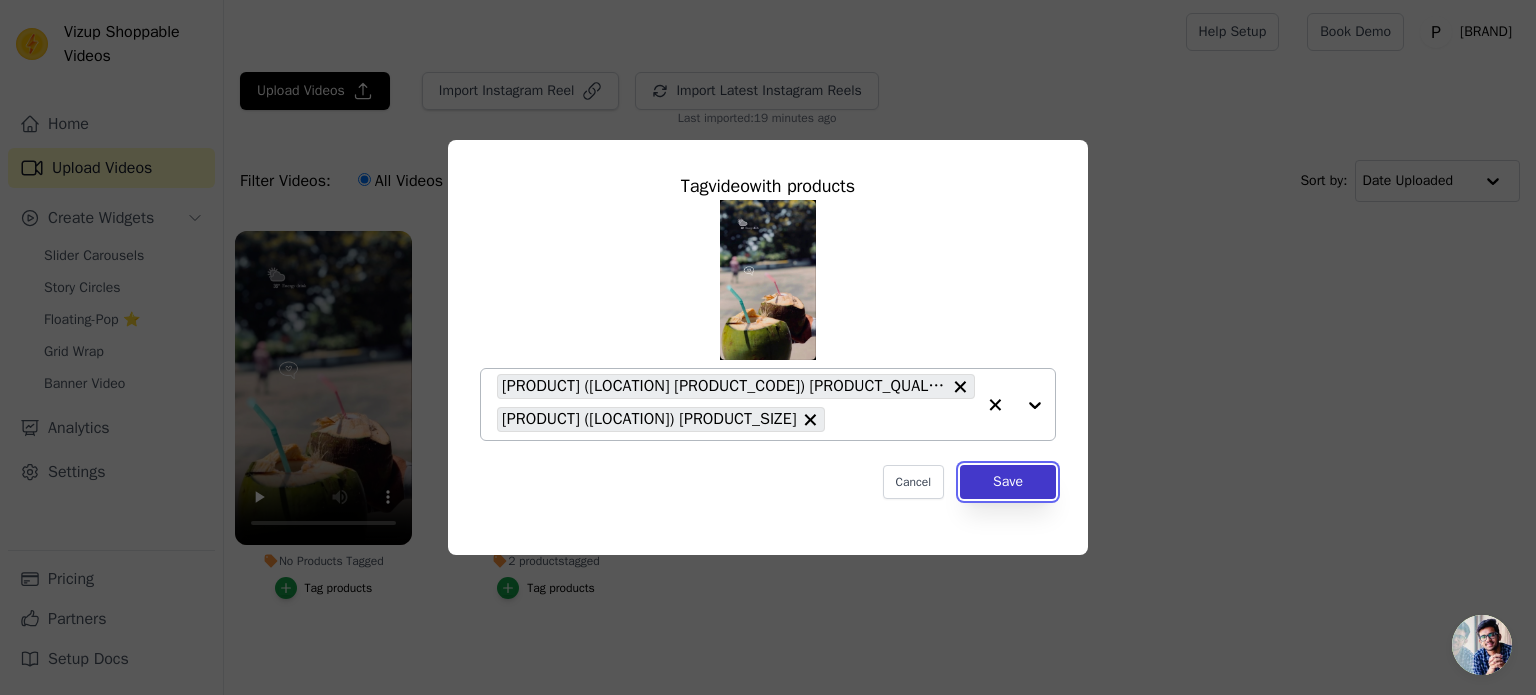 click on "Save" at bounding box center (1008, 482) 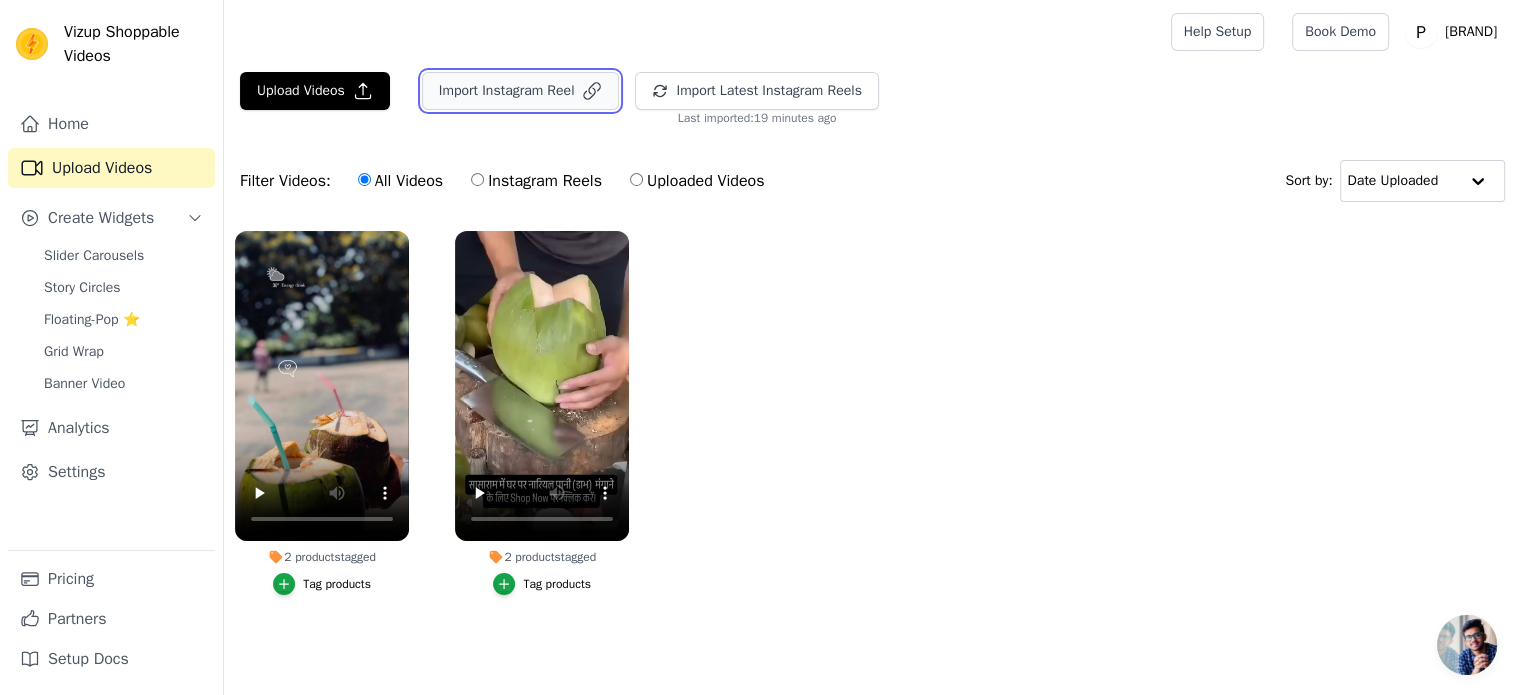 click on "Import Instagram Reel" at bounding box center [521, 91] 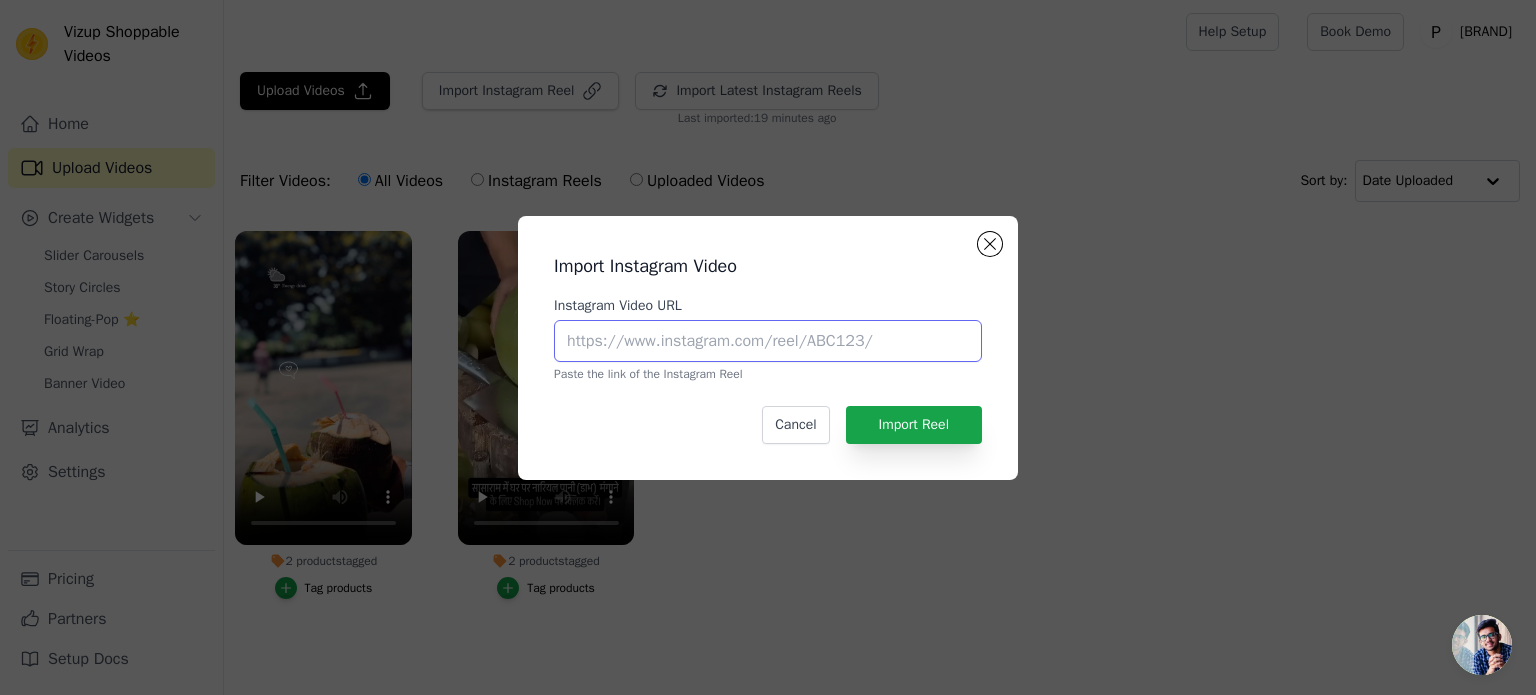 click on "Instagram Video URL" at bounding box center [768, 341] 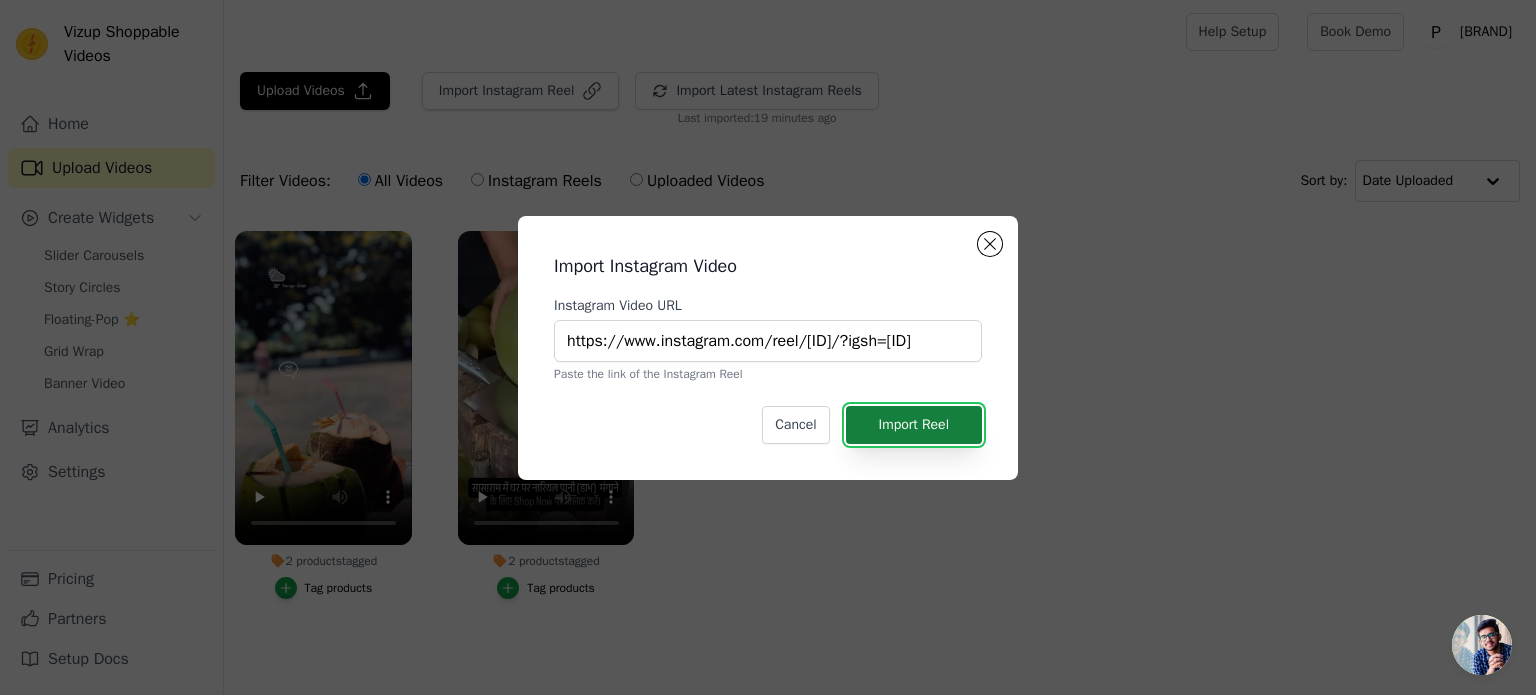 click on "Import Reel" at bounding box center (914, 425) 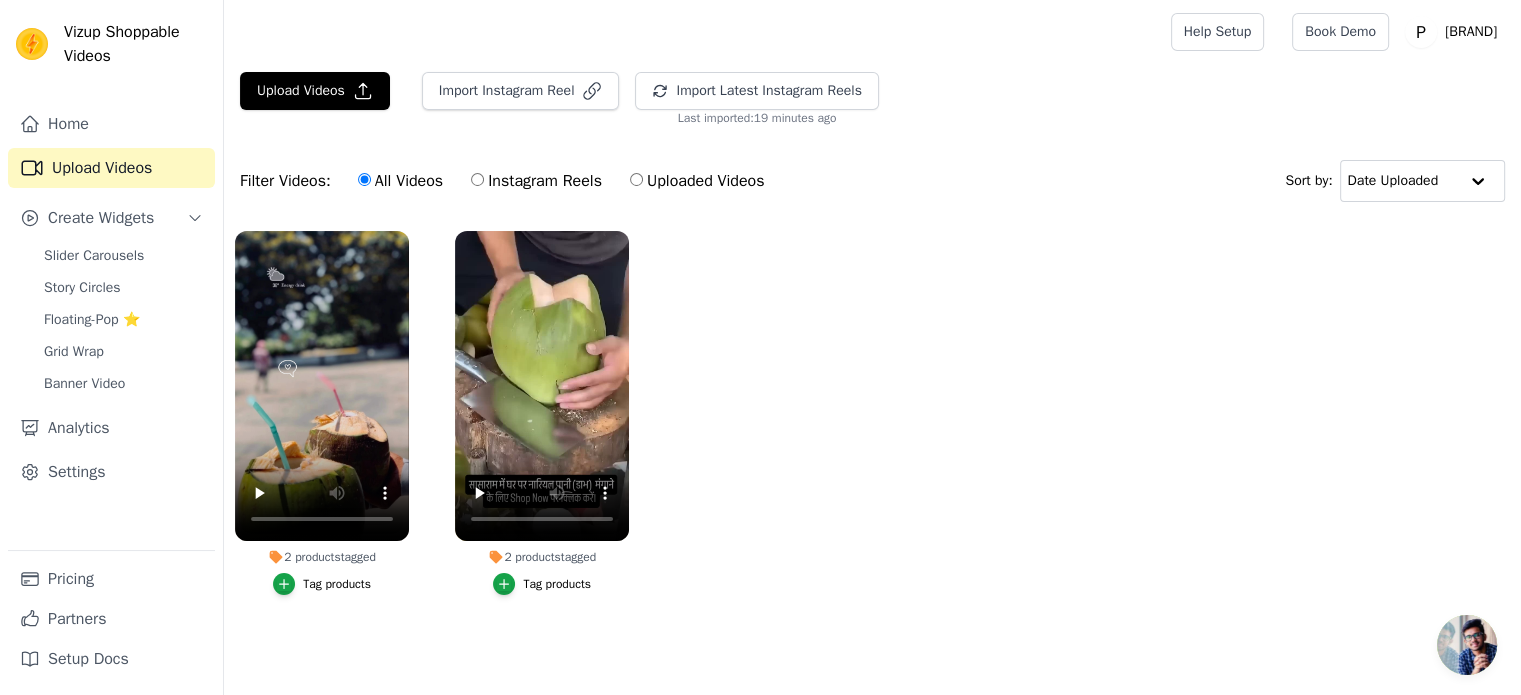 click on "2   products  tagged       Tag products           2   products  tagged       Tag products" at bounding box center (872, 433) 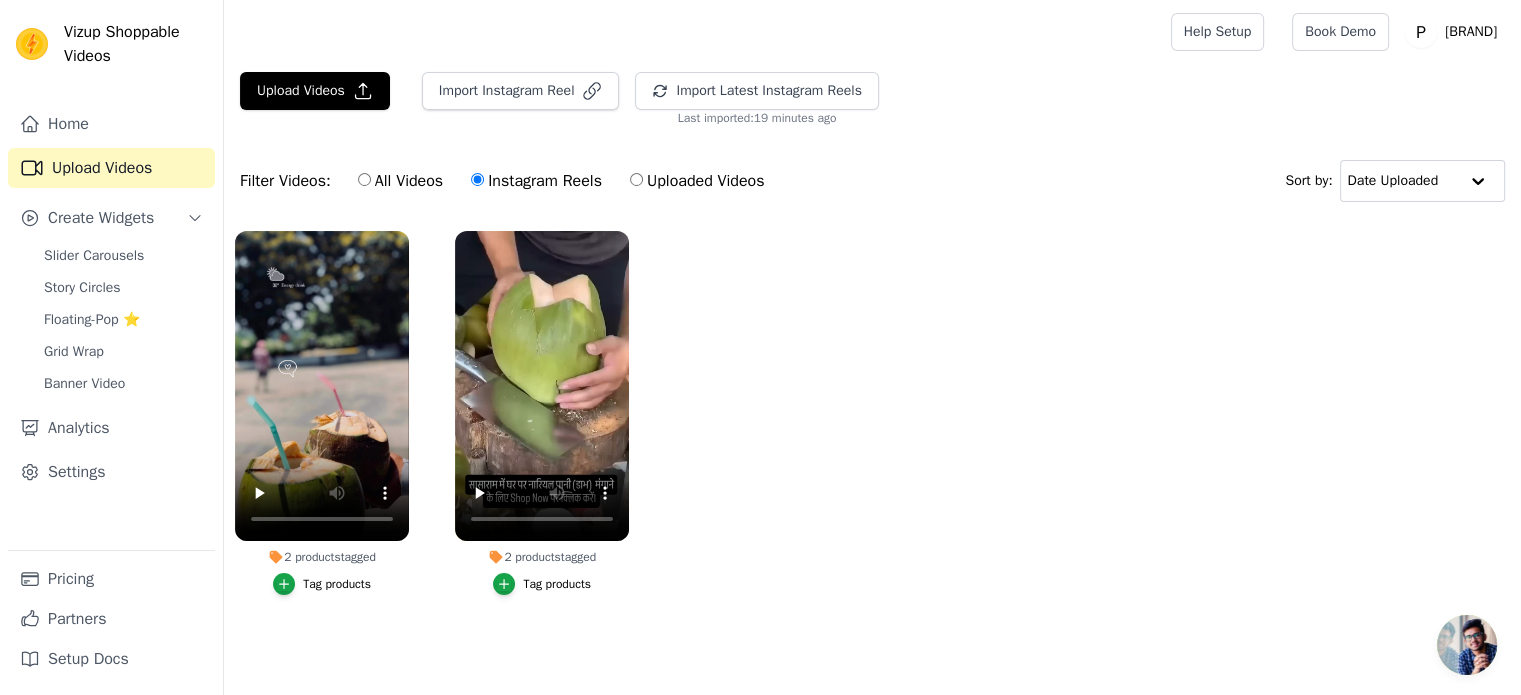 click on "All Videos" at bounding box center [400, 181] 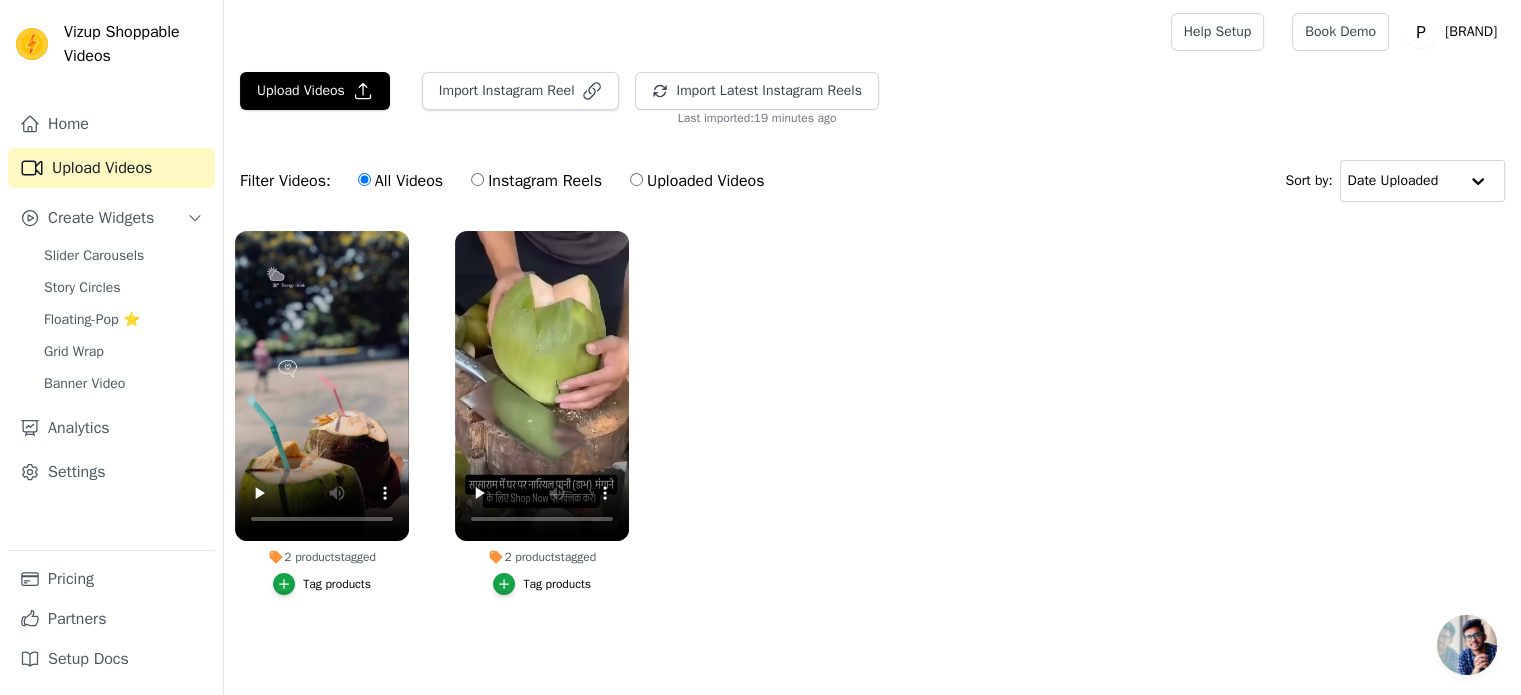click on "Uploaded Videos" at bounding box center (697, 181) 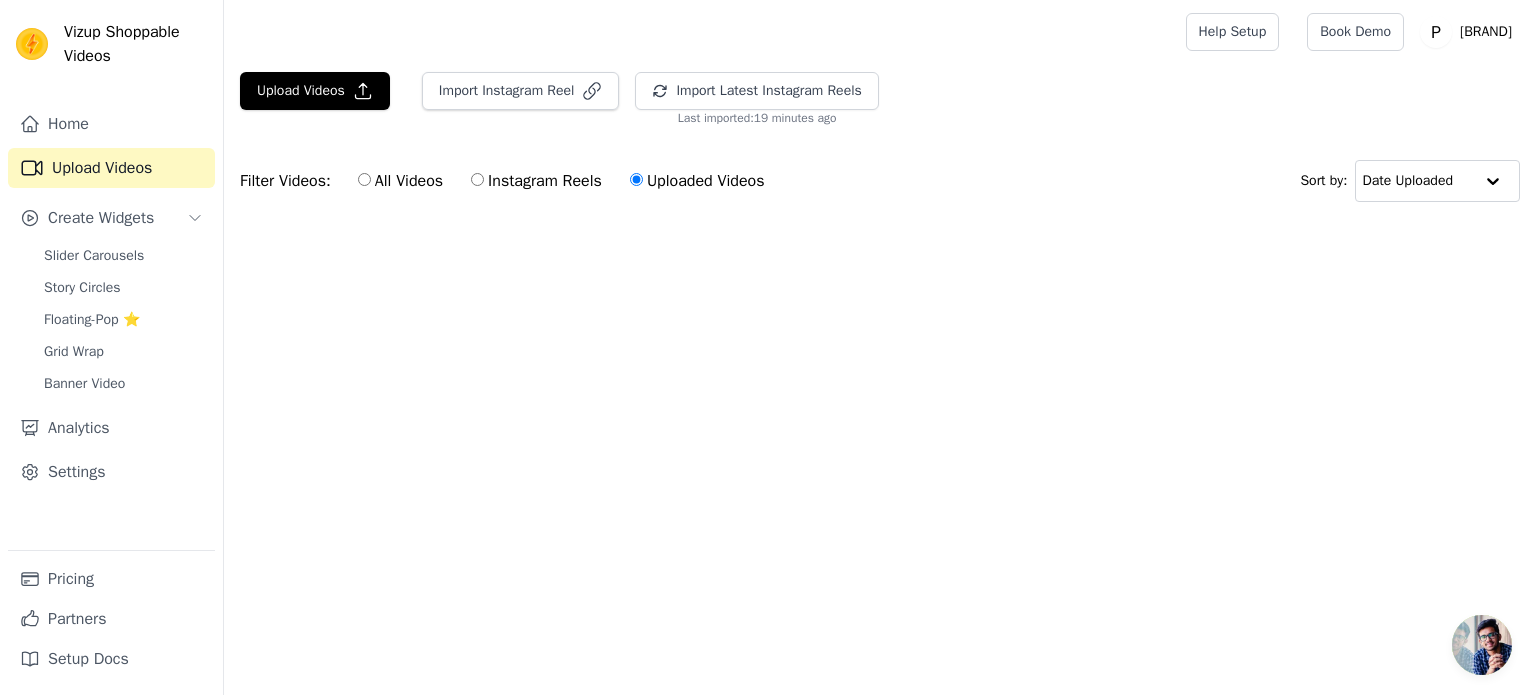 click on "All Videos" at bounding box center [400, 181] 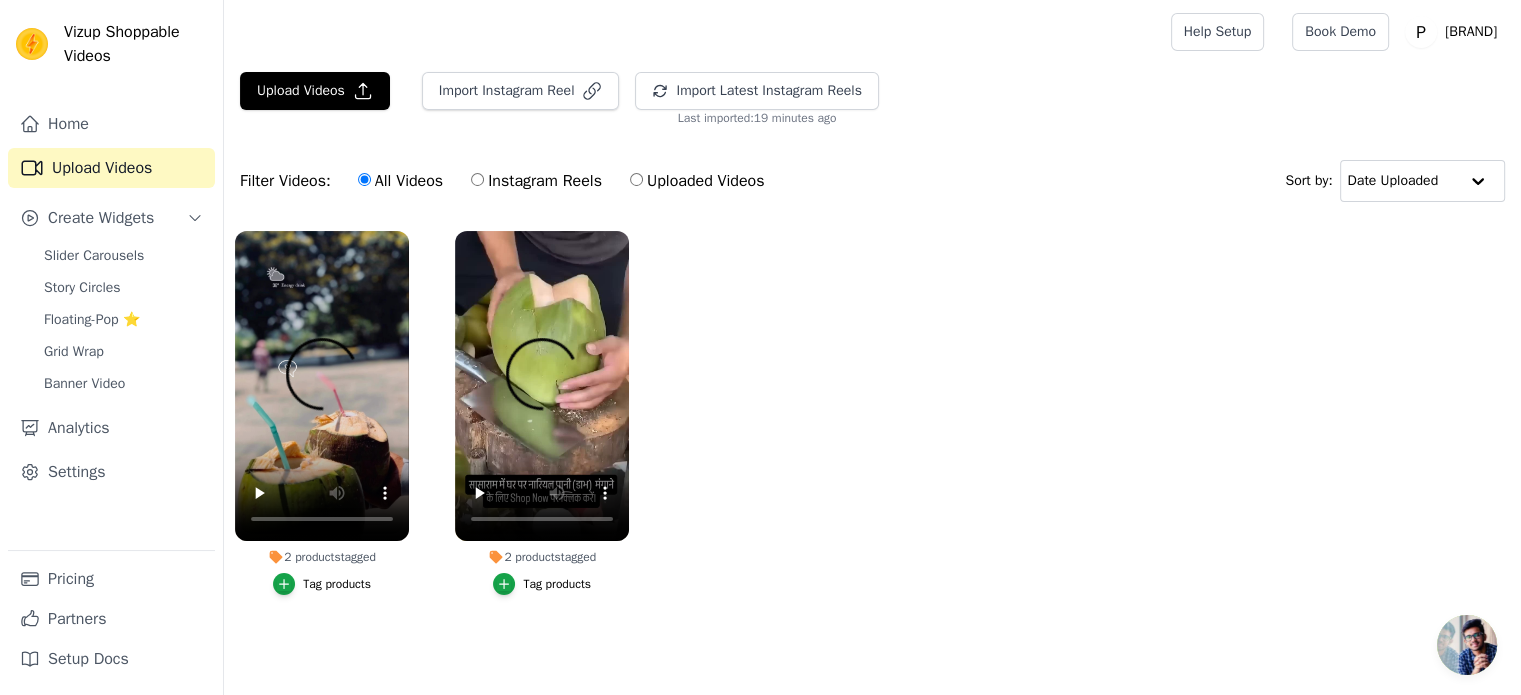 click on "2   products  tagged       Tag products           2   products  tagged       Tag products" at bounding box center (872, 433) 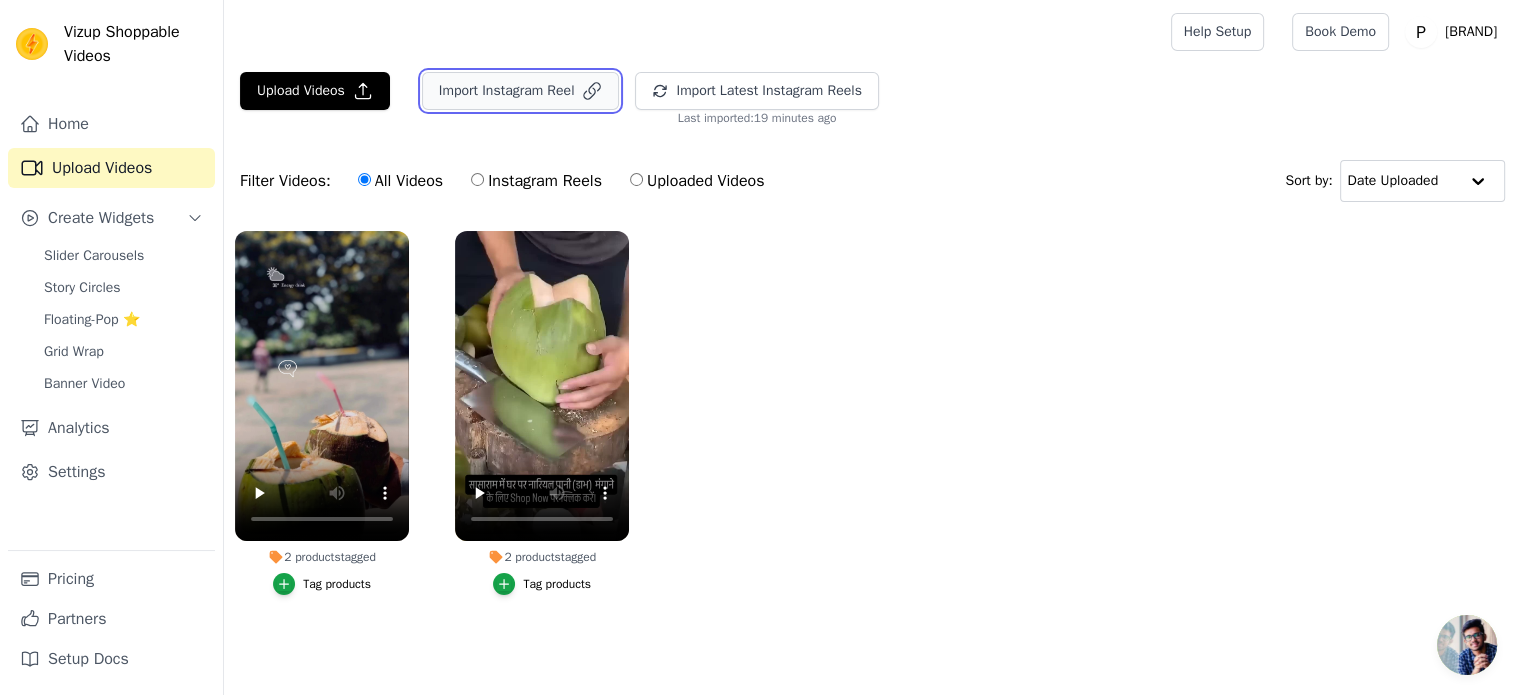 click on "Import Instagram Reel" at bounding box center [521, 91] 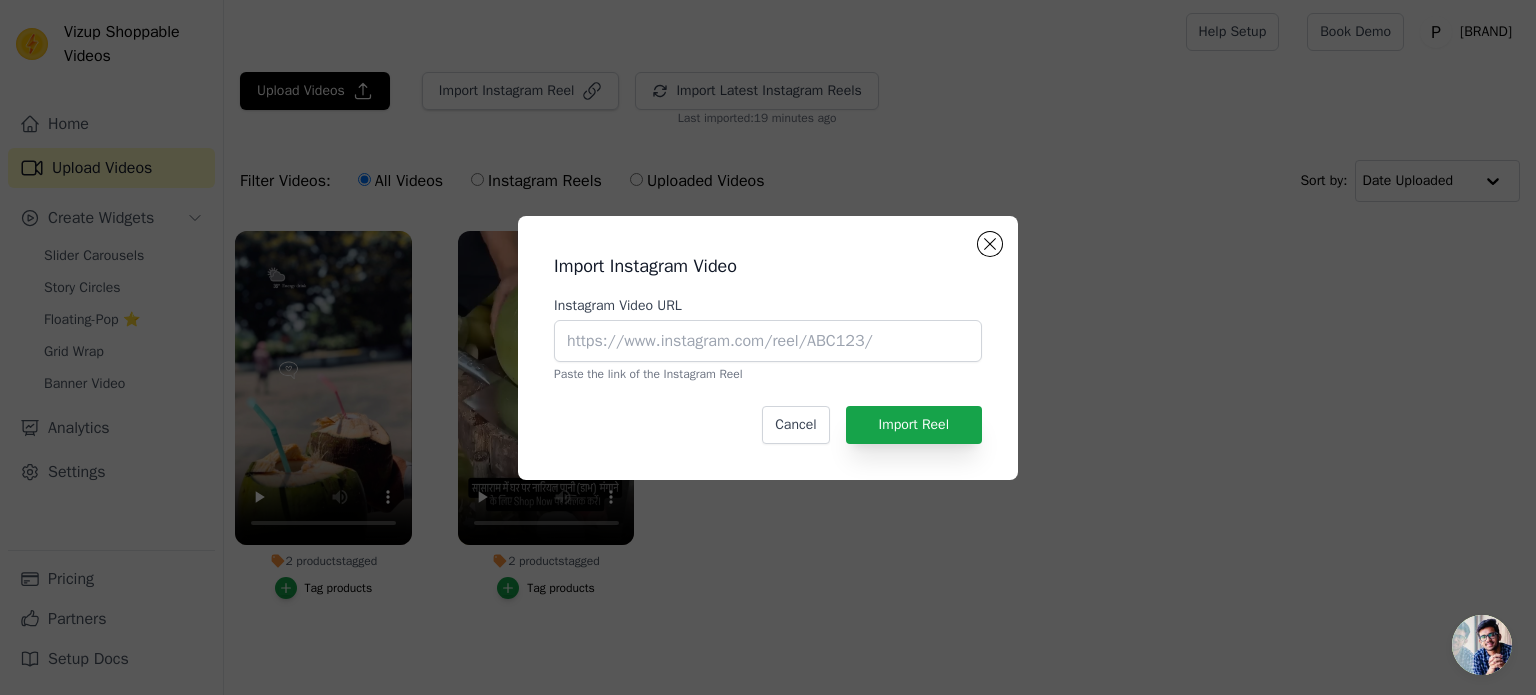 click on "Import Instagram Video   Instagram Video URL       Paste the link of the Instagram Reel   Cancel   Import Reel" at bounding box center [768, 348] 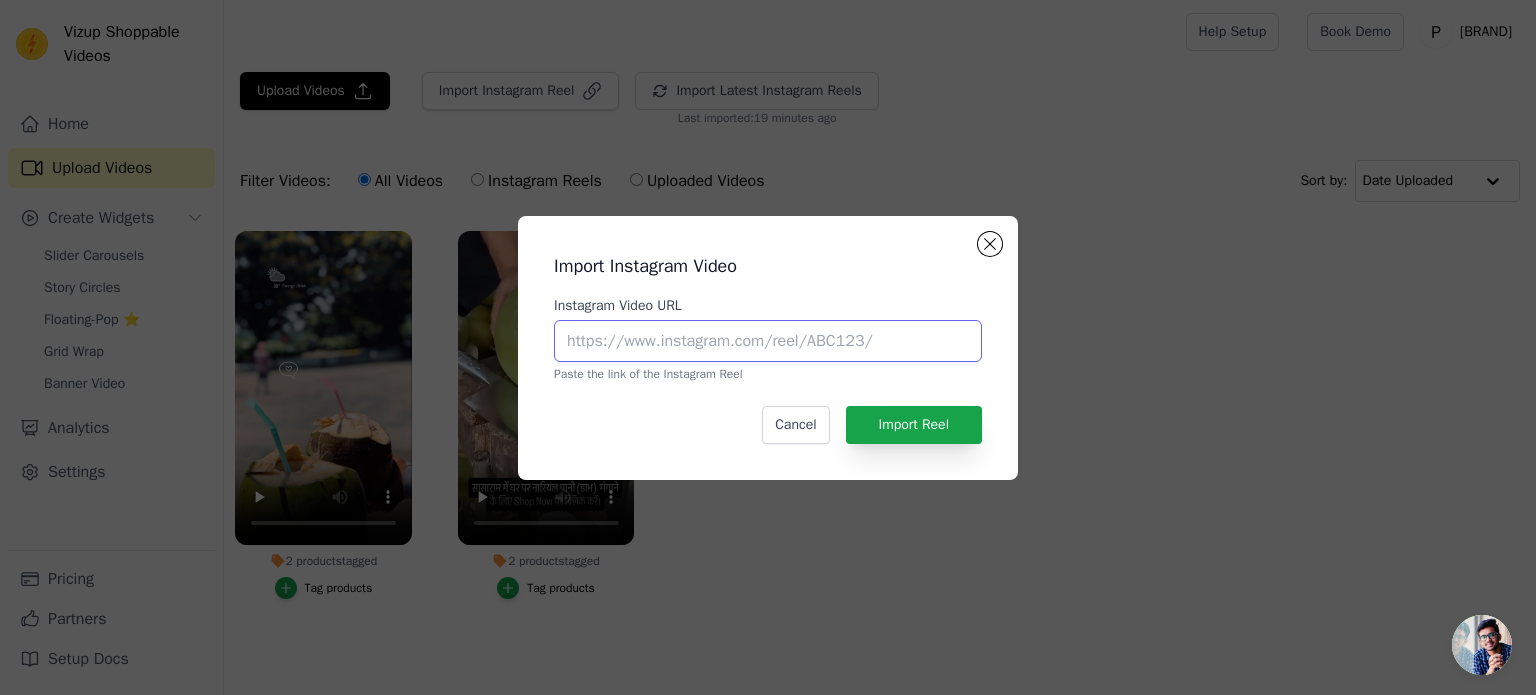 click on "Instagram Video URL" at bounding box center (768, 341) 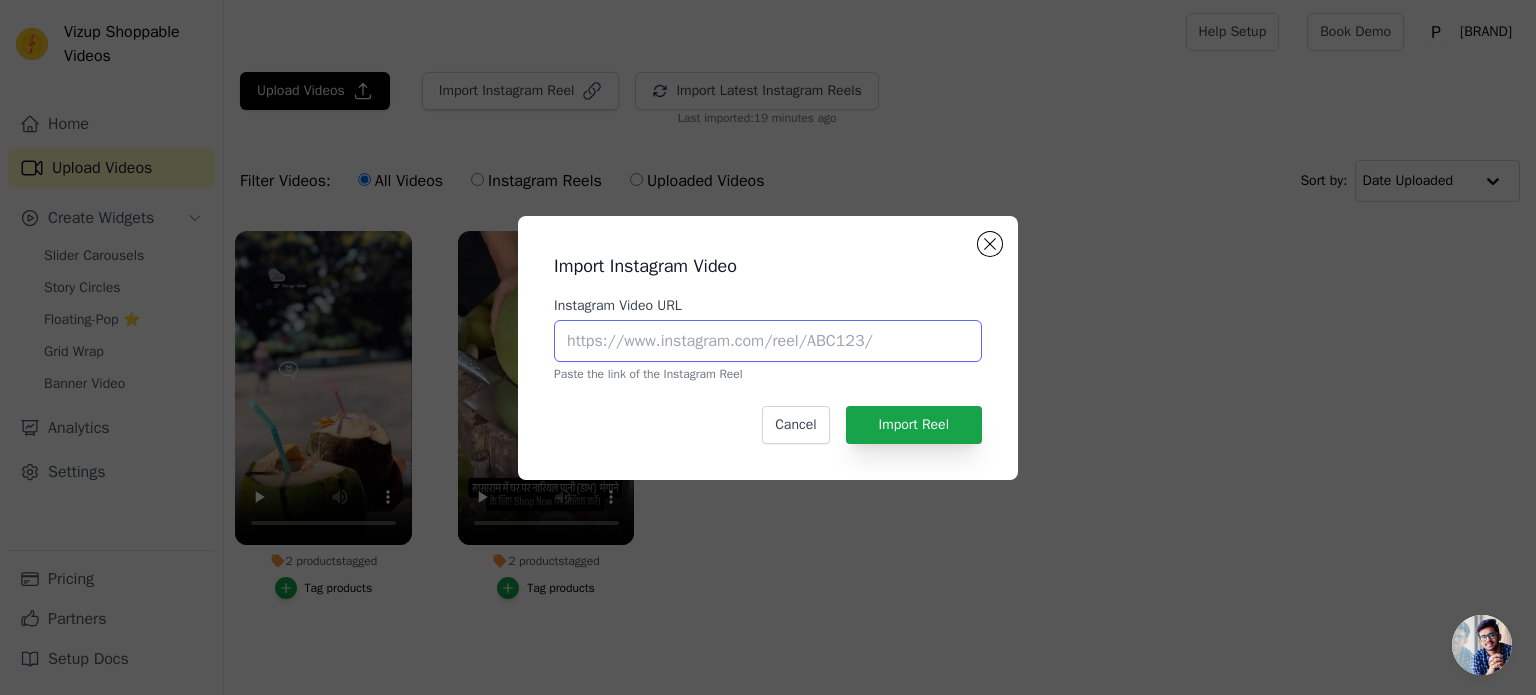 click on "Instagram Video URL" at bounding box center [768, 341] 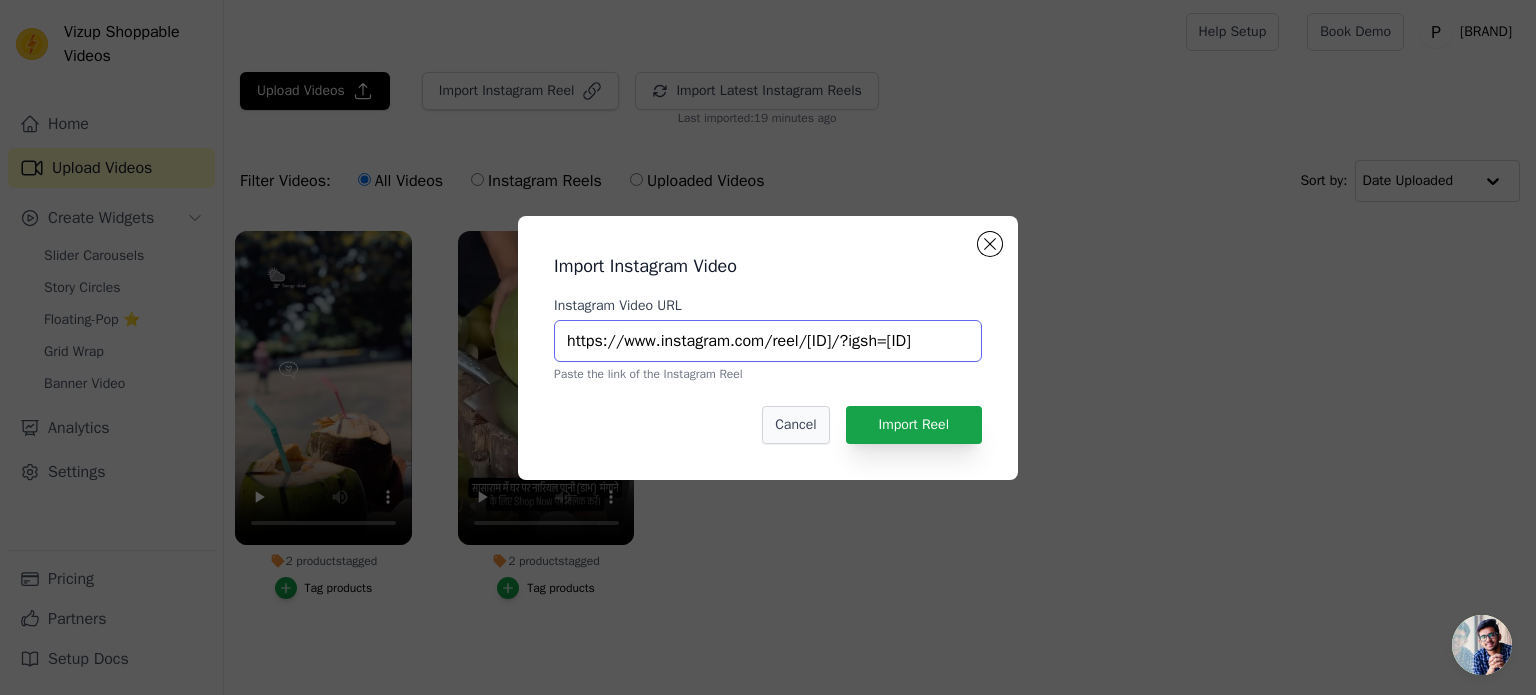 scroll, scrollTop: 0, scrollLeft: 122, axis: horizontal 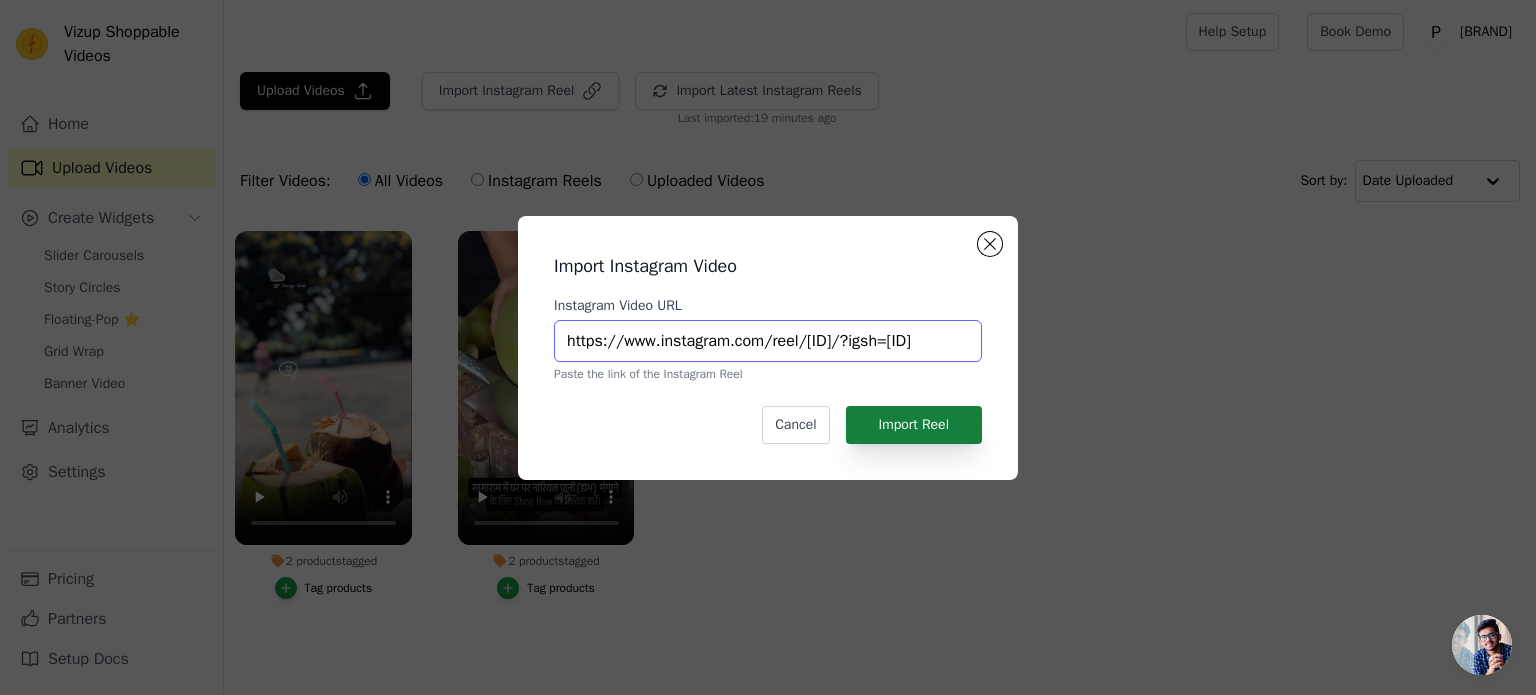 type on "https://www.instagram.com/reel/[ID]/?igsh=[ID]" 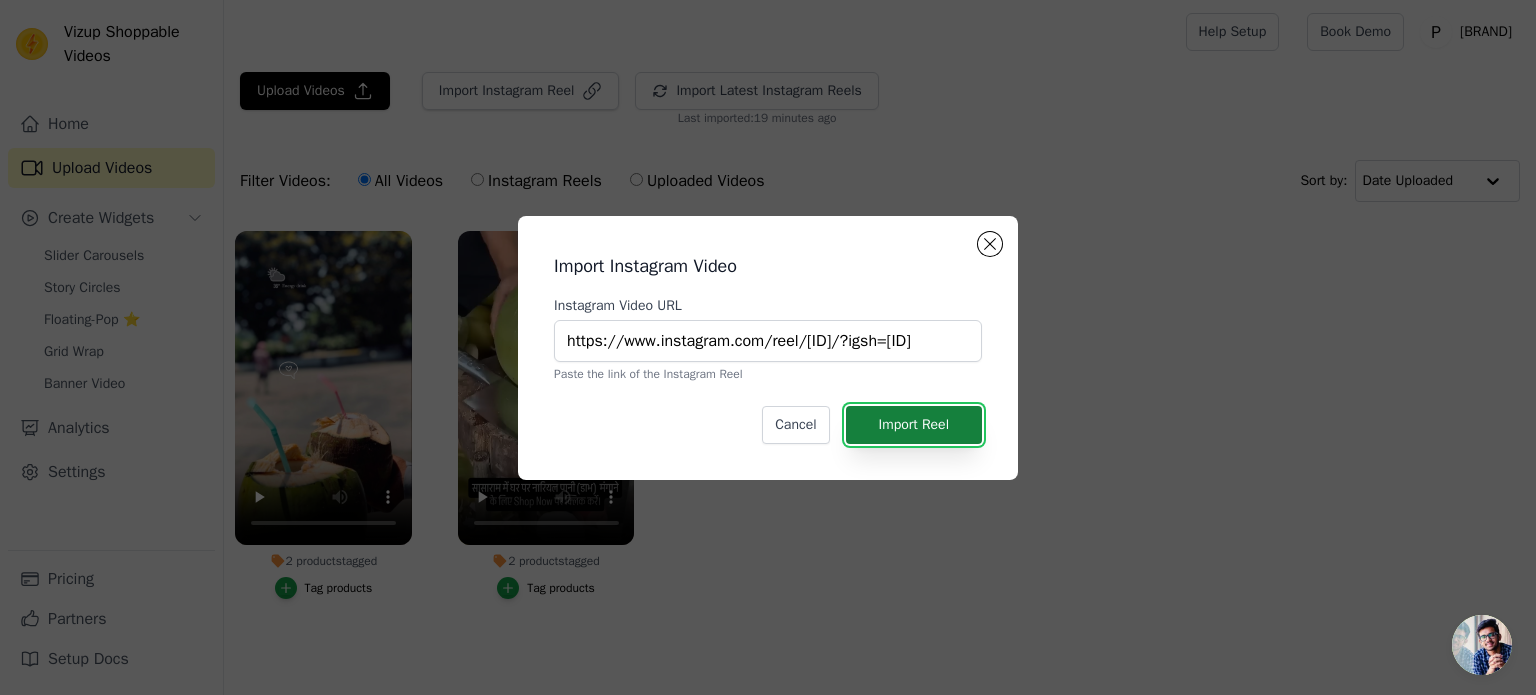 click on "Import Reel" at bounding box center [914, 425] 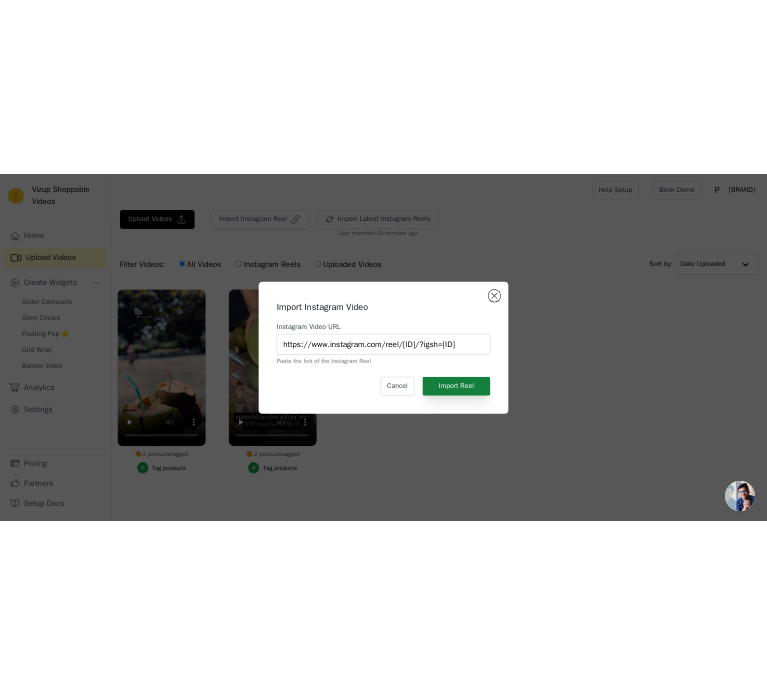 scroll, scrollTop: 0, scrollLeft: 0, axis: both 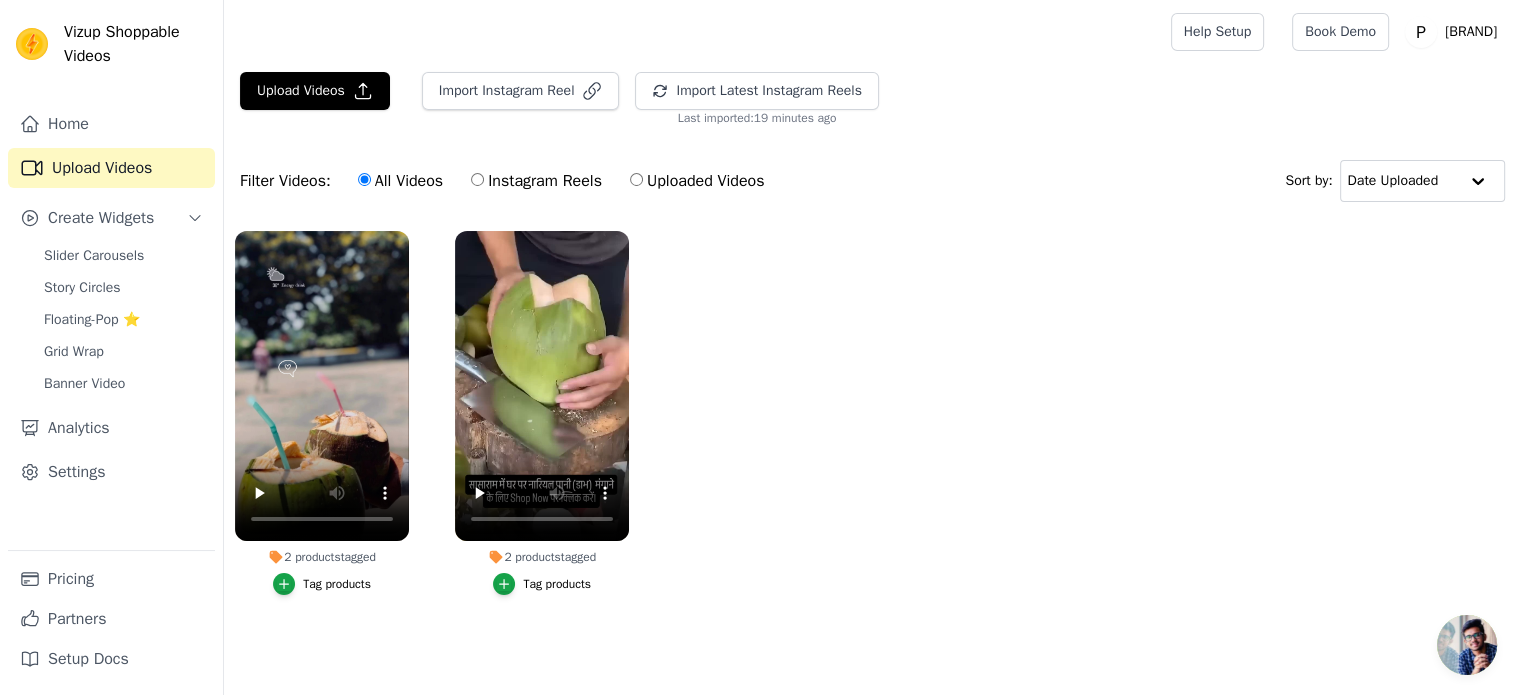 click on "2   products  tagged       Tag products           2   products  tagged       Tag products" at bounding box center (872, 433) 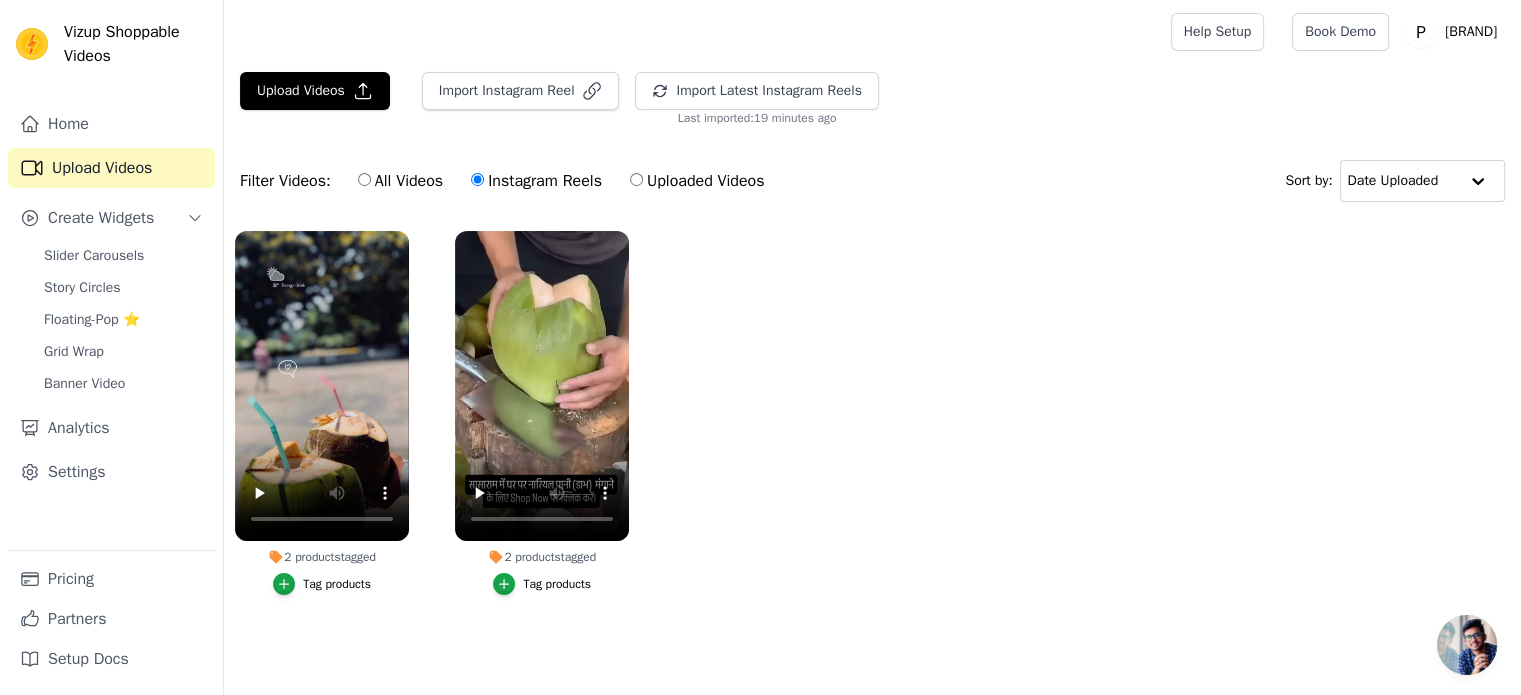 click on "Uploaded Videos" at bounding box center [697, 181] 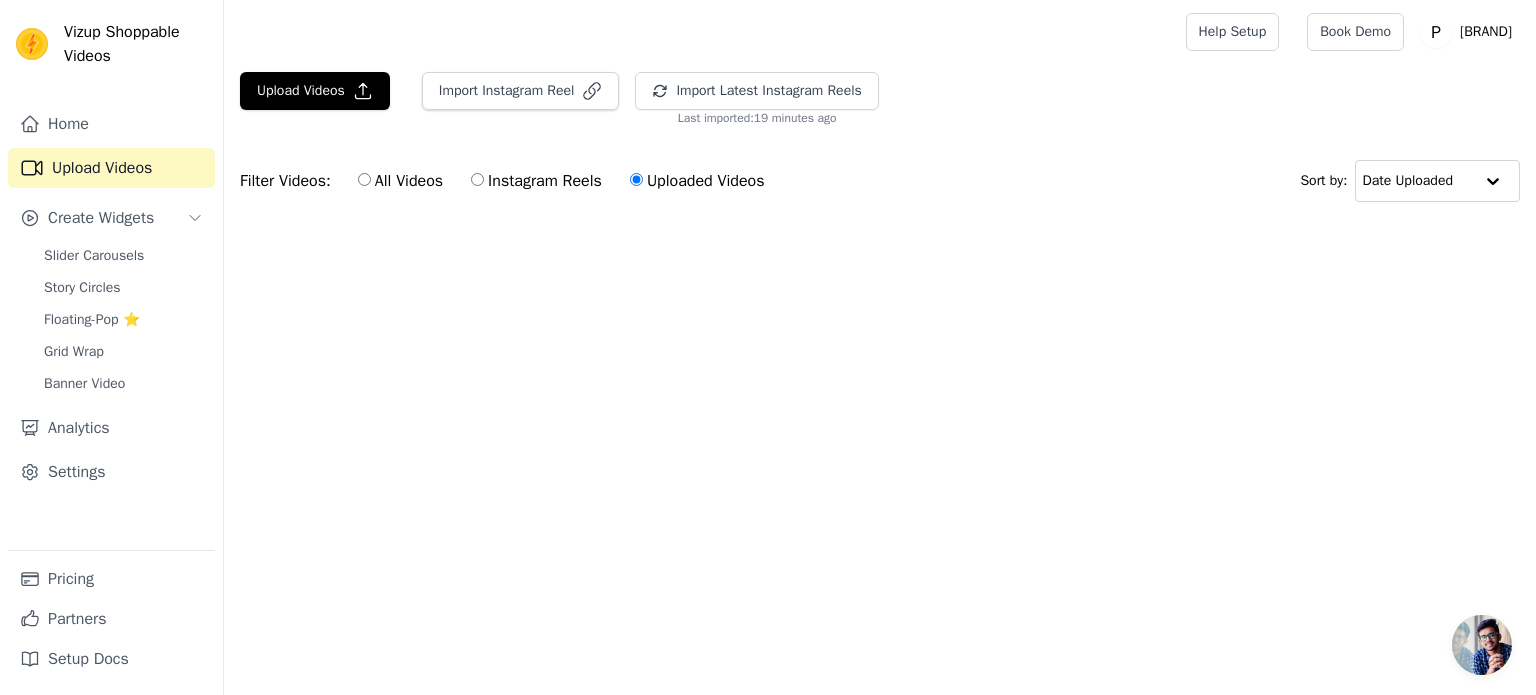 click on "Filter Videos:
All Videos
Instagram Reels
Uploaded Videos" at bounding box center [507, 181] 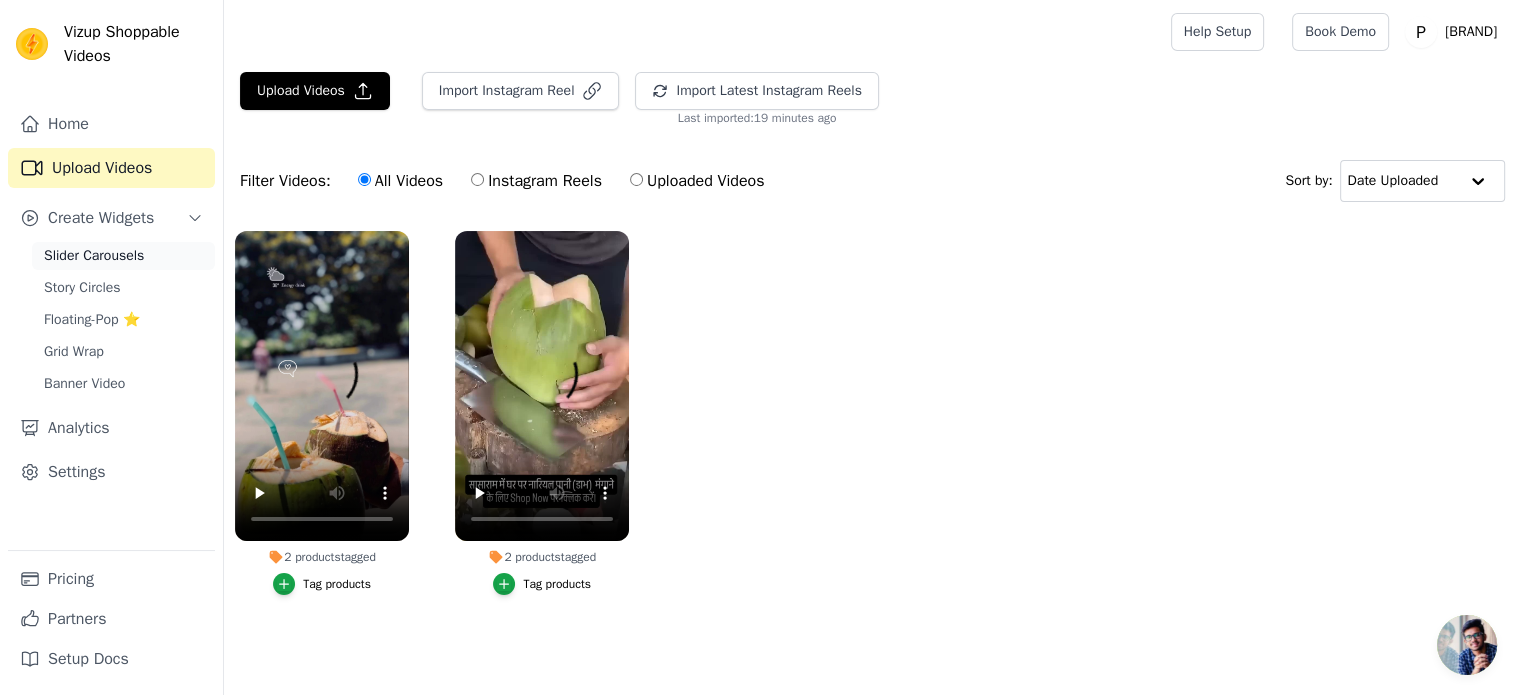 click on "Slider Carousels" at bounding box center (123, 256) 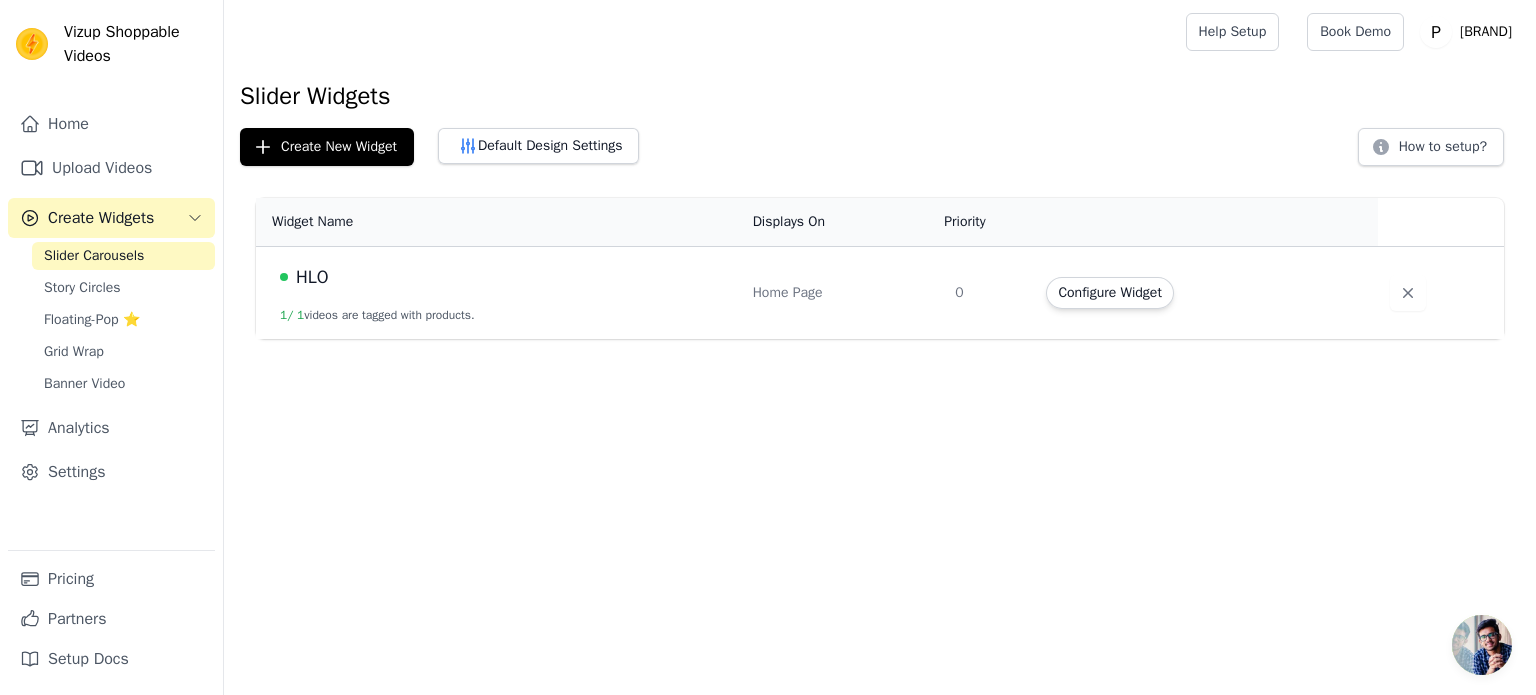 click on "Home Page" at bounding box center [842, 293] 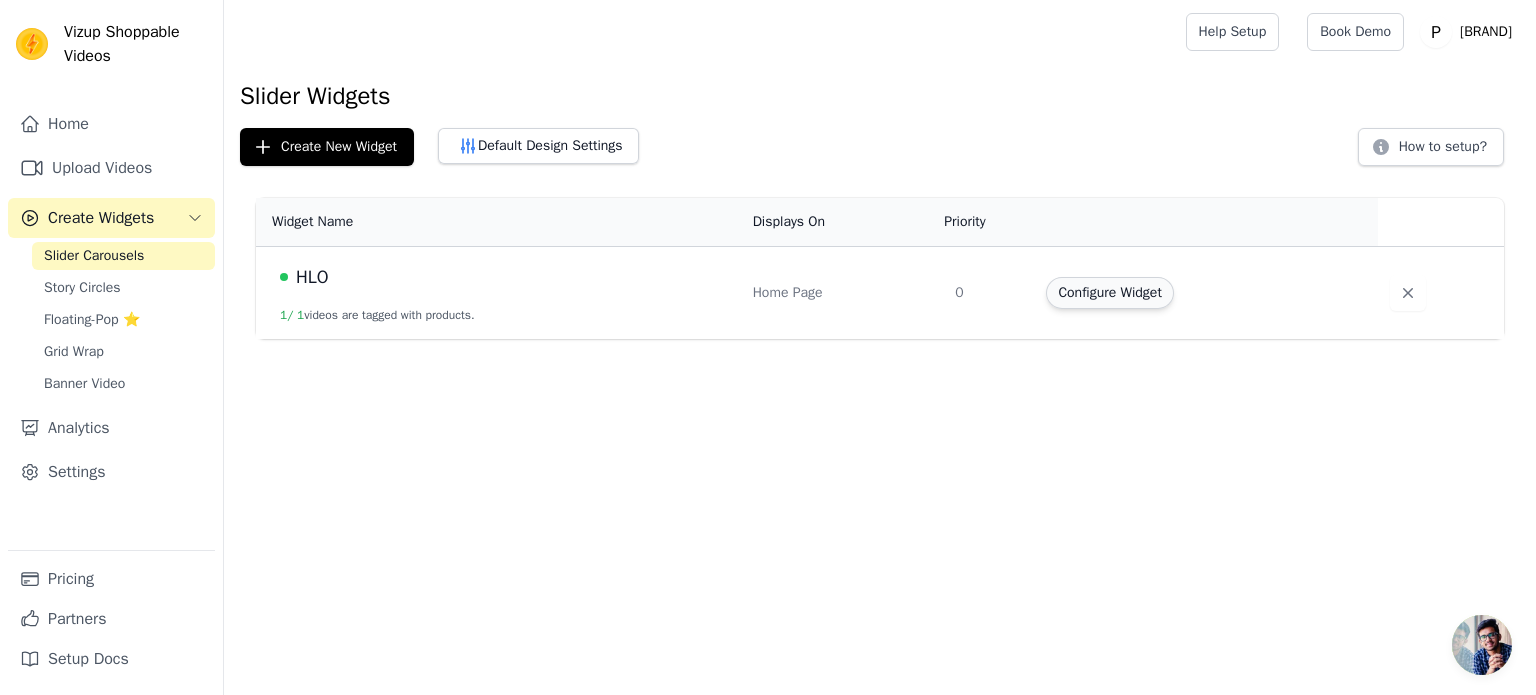 click on "Configure Widget" at bounding box center (1109, 293) 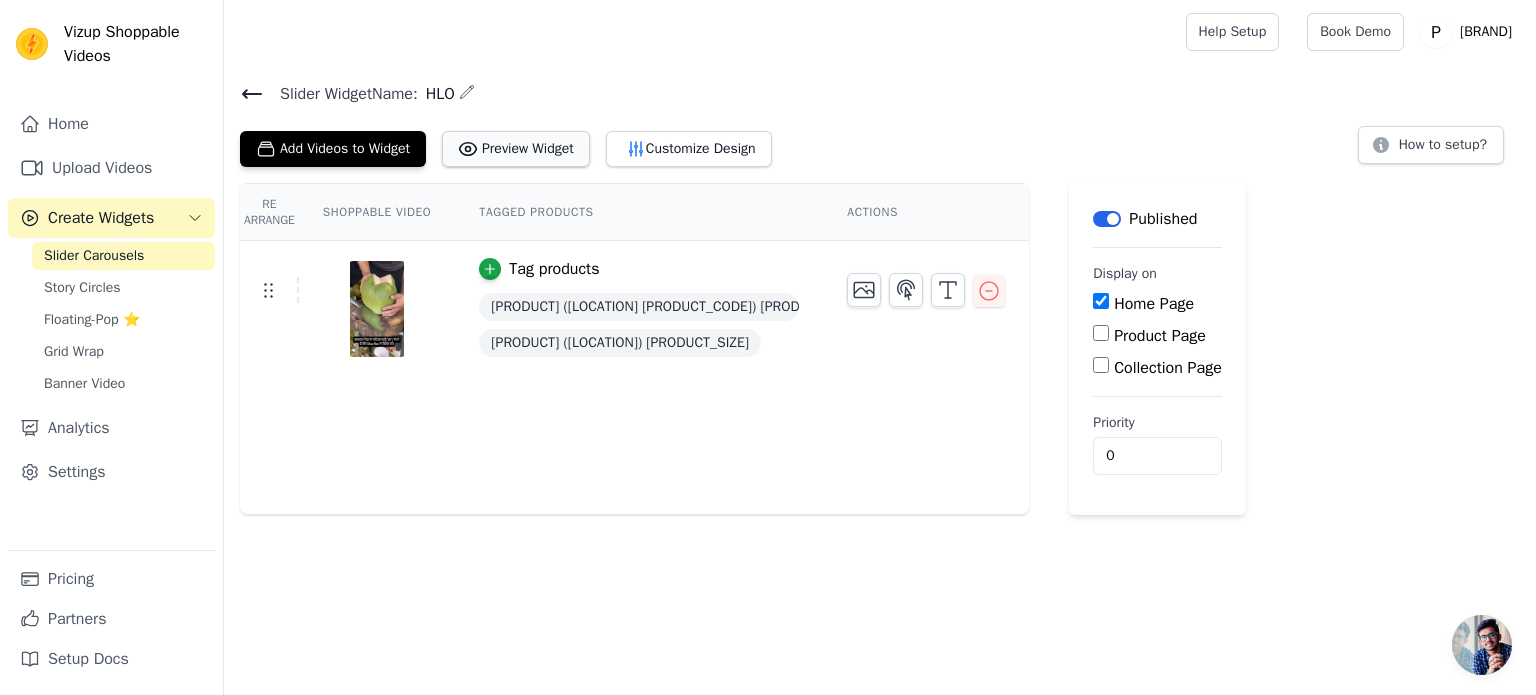 click on "Preview Widget" at bounding box center [516, 149] 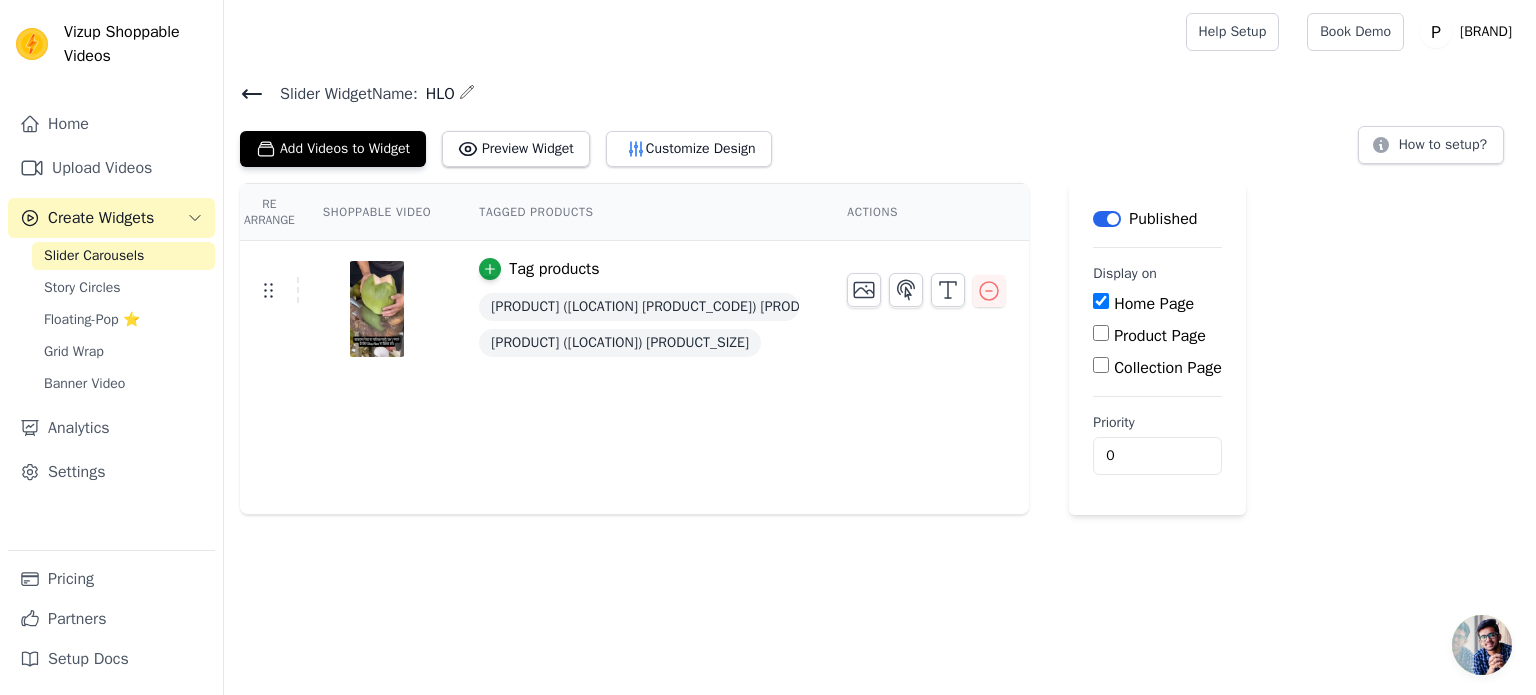 click 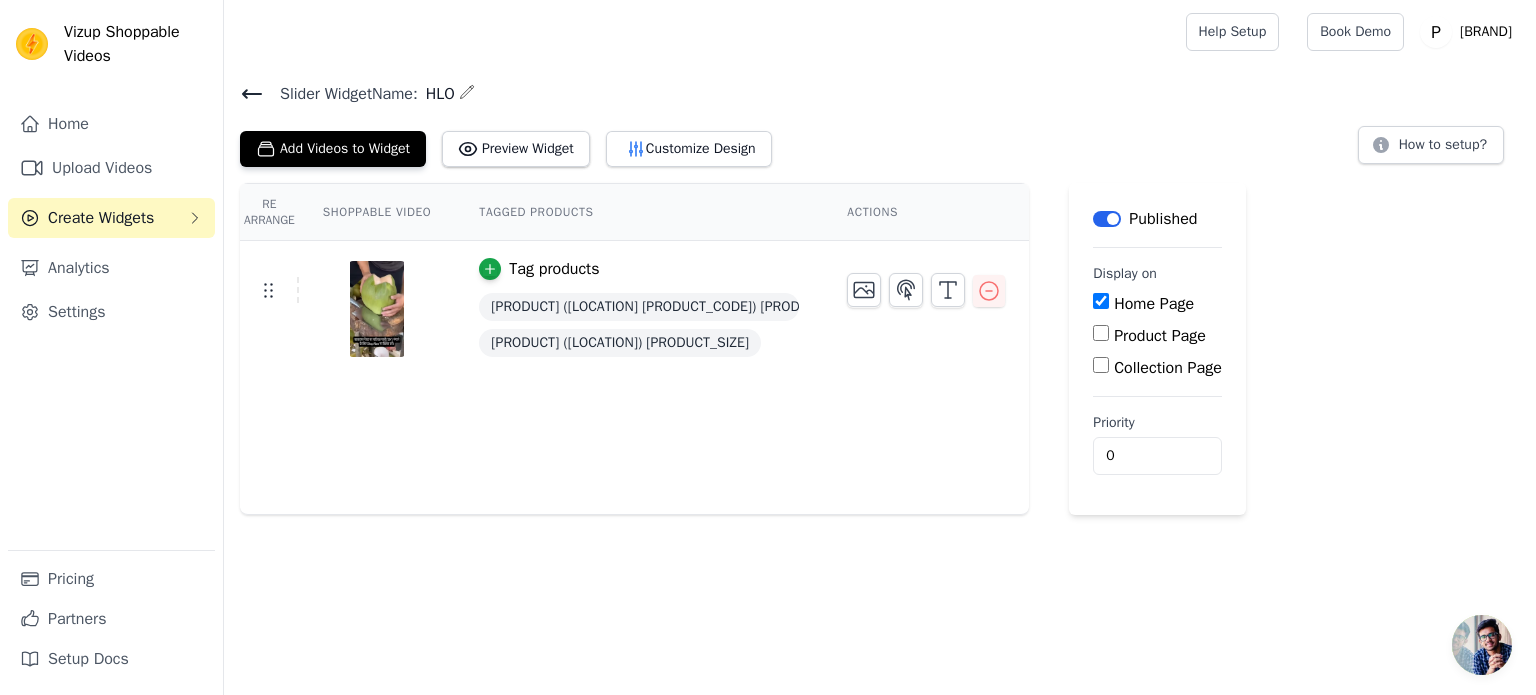 click 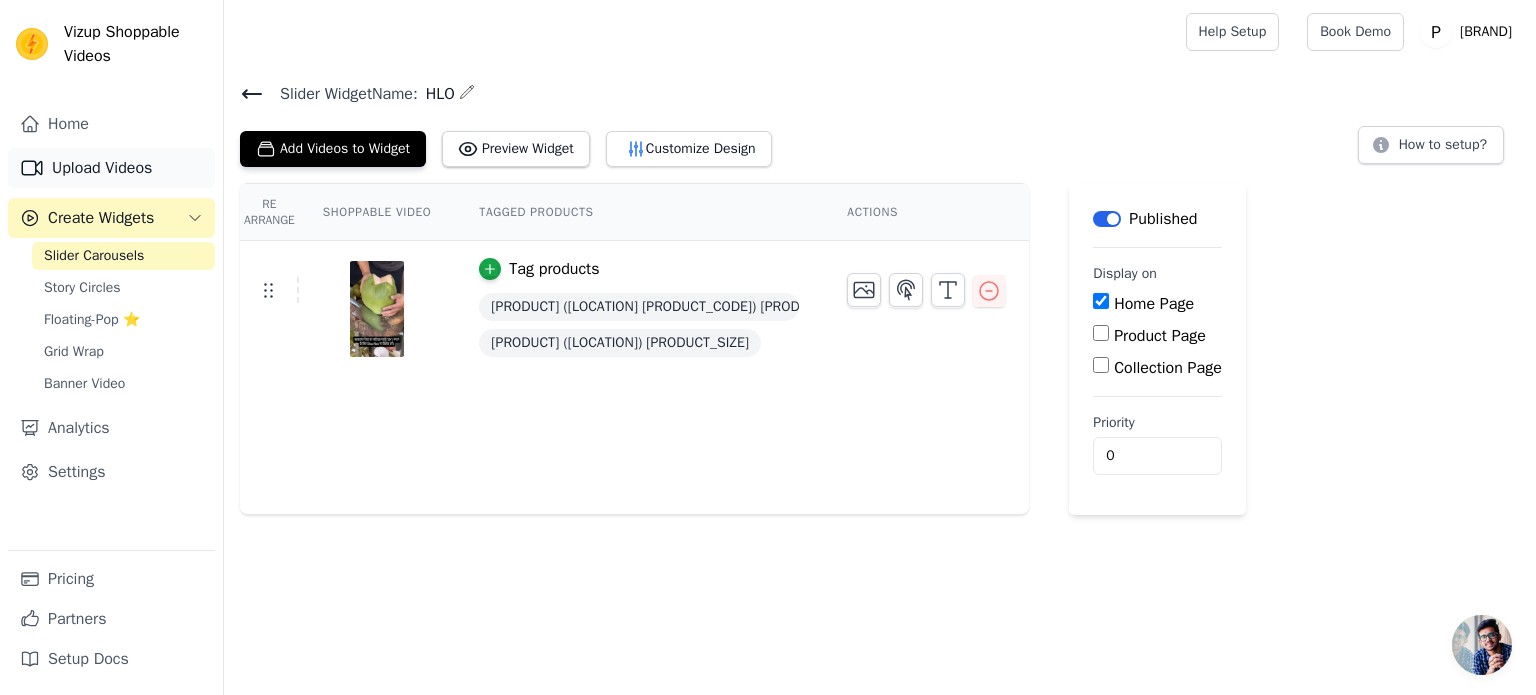click on "Upload Videos" at bounding box center (111, 168) 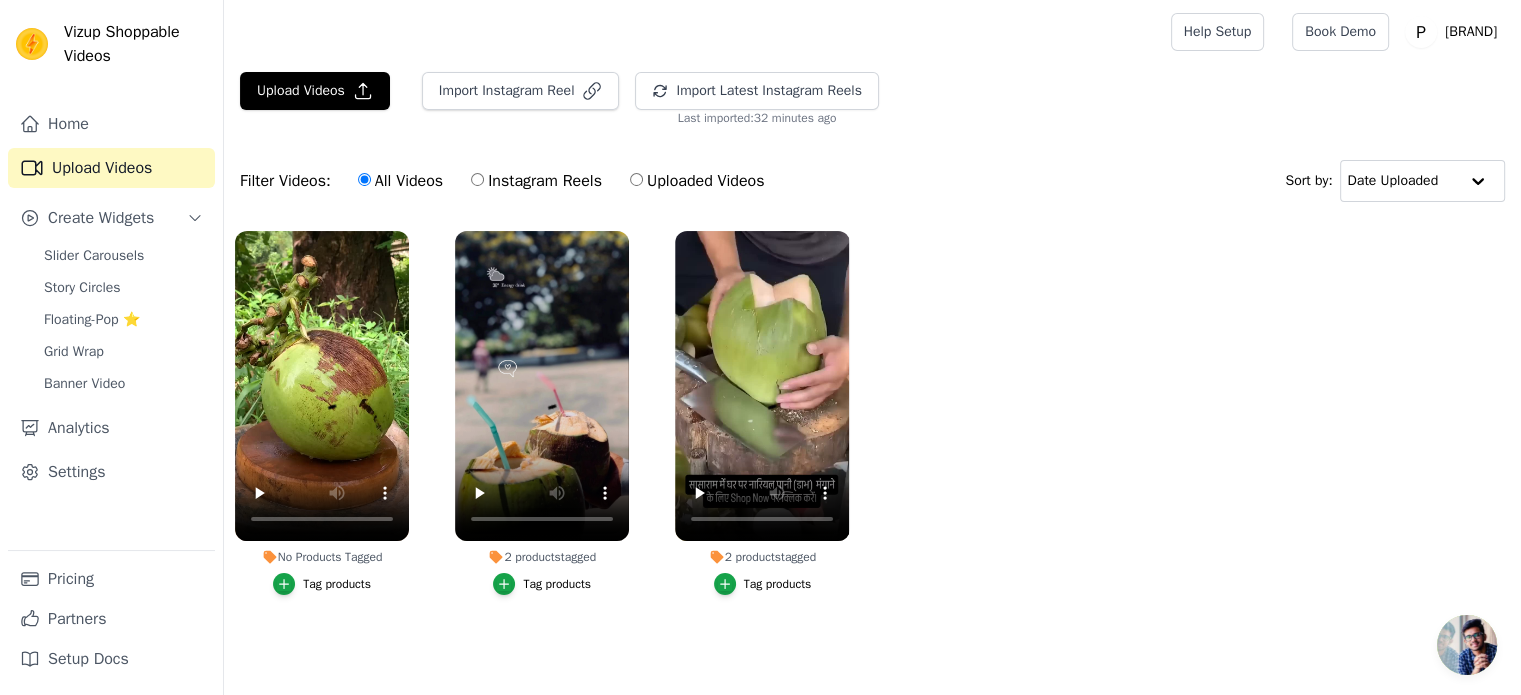 click on "Tag products" at bounding box center (337, 584) 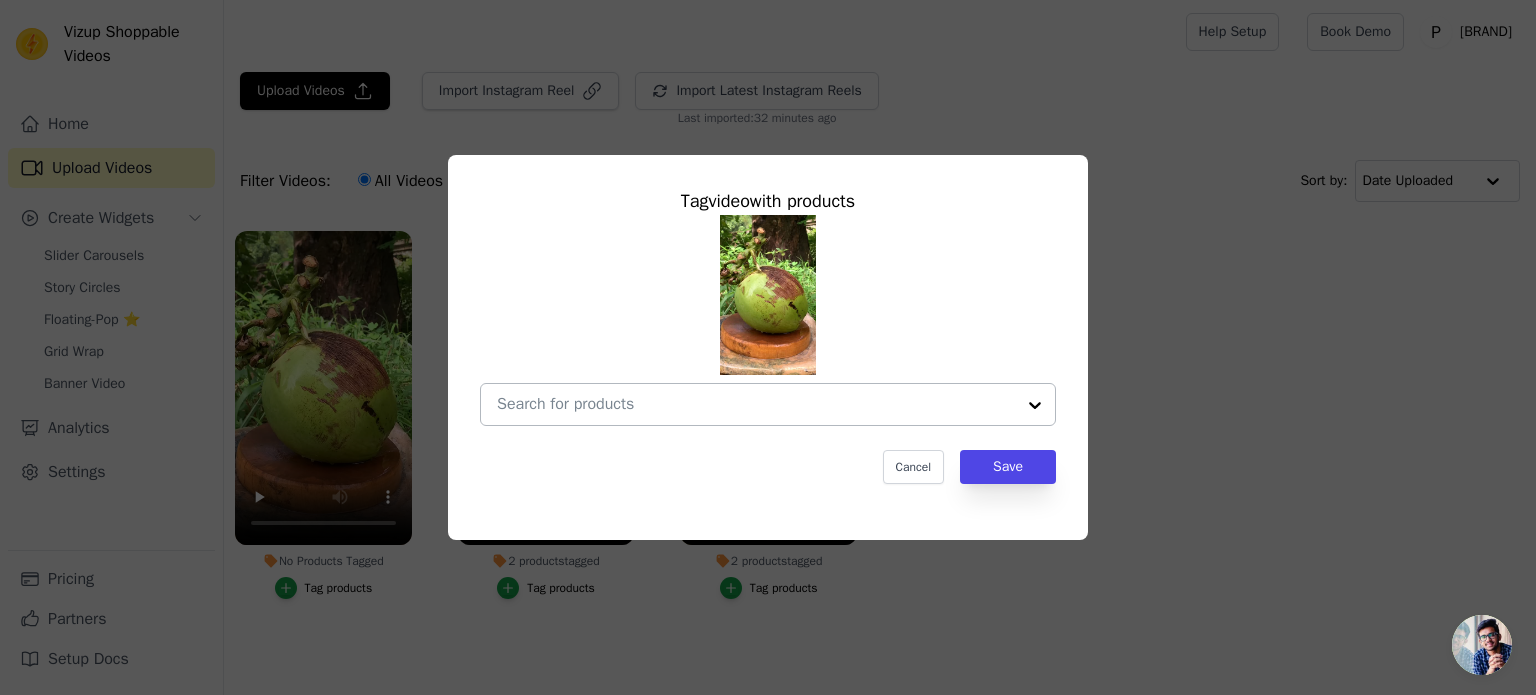 click on "No Products Tagged     Tag  video  with products                         Cancel   Save     Tag products" at bounding box center [756, 404] 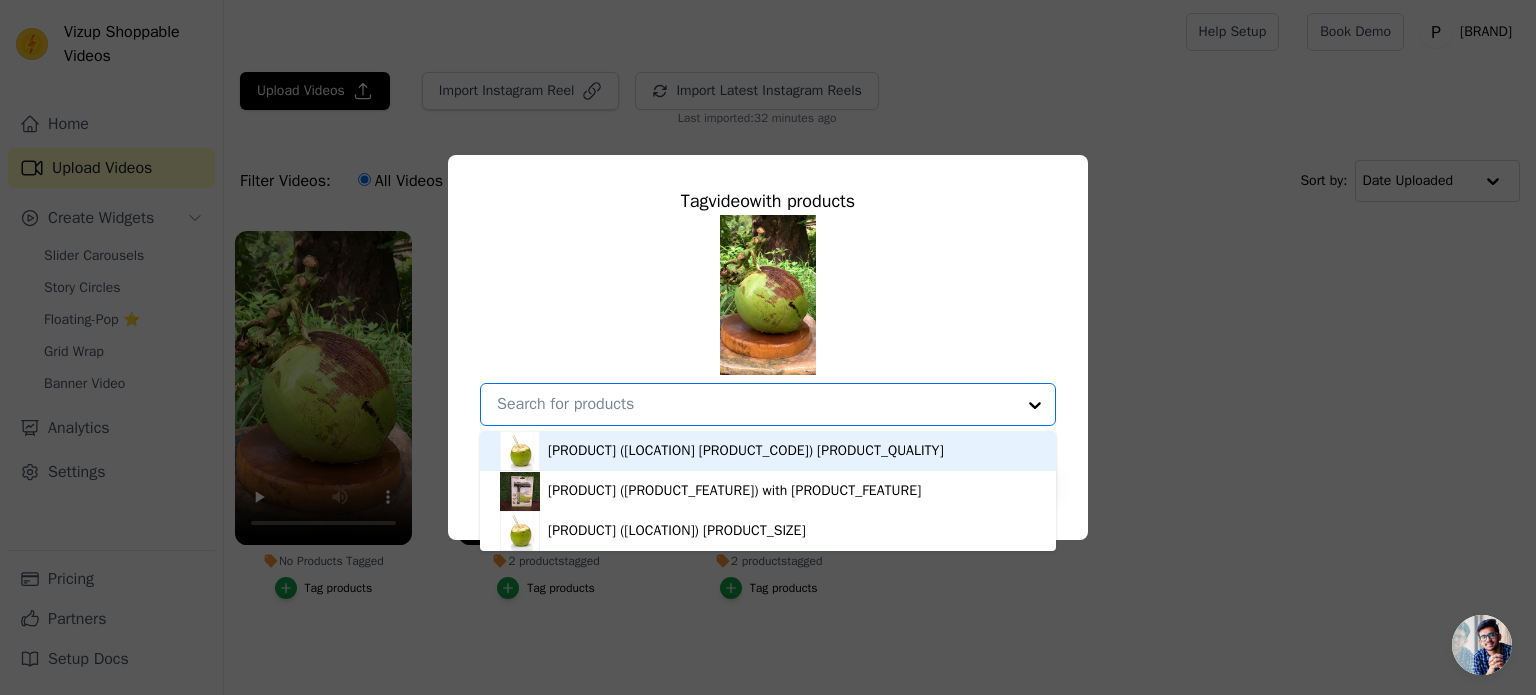 click on "[PRODUCT] ([LOCATION] [PRODUCT_CODE]) [PRODUCT_QUALITY]" at bounding box center [746, 451] 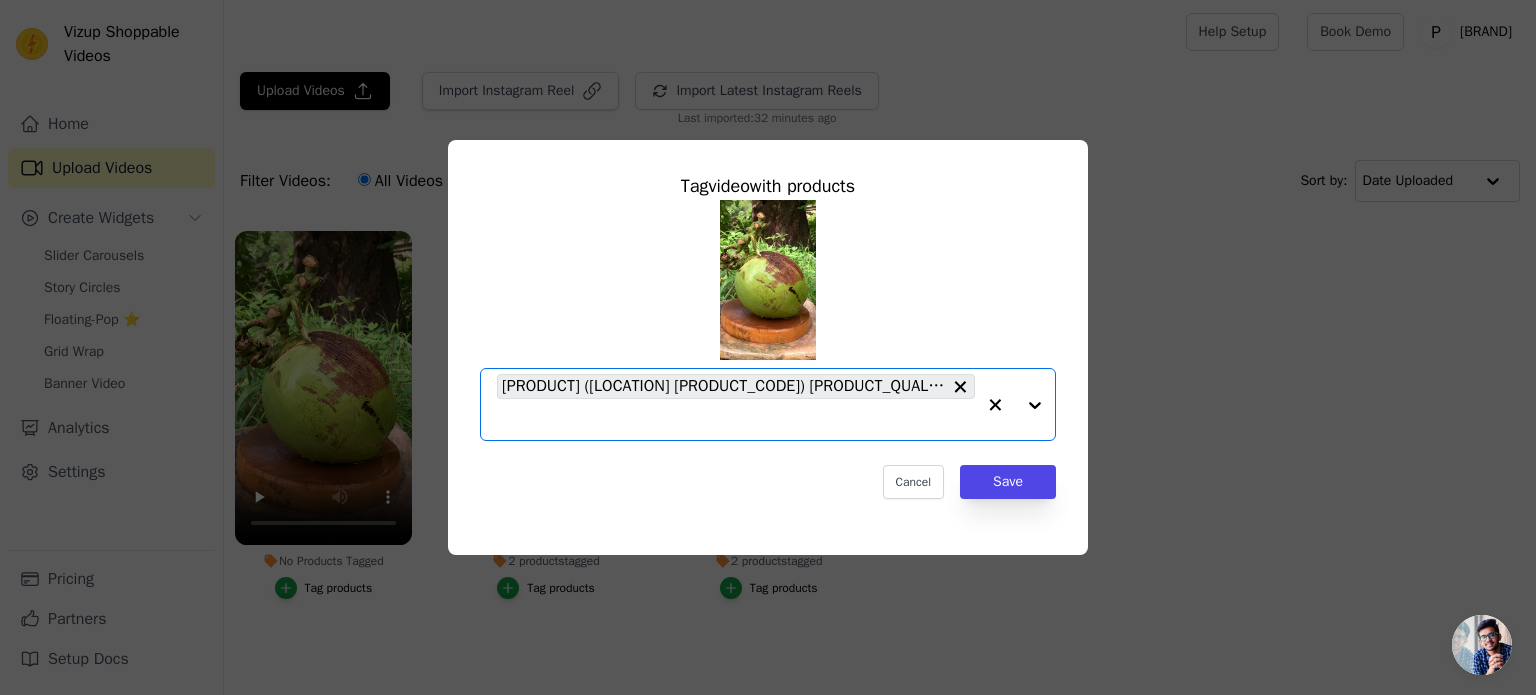 click on "Tag  video  with products           Option [PRODUCT] ([LOCATION] [PRODUCT_CODE]) [PRODUCT_QUALITY], selected.   Select is focused, type to refine list, press down to open the menu.     [PRODUCT] ([LOCATION] [PRODUCT_CODE]) [PRODUCT_QUALITY]                   Cancel   Save     Tag products" 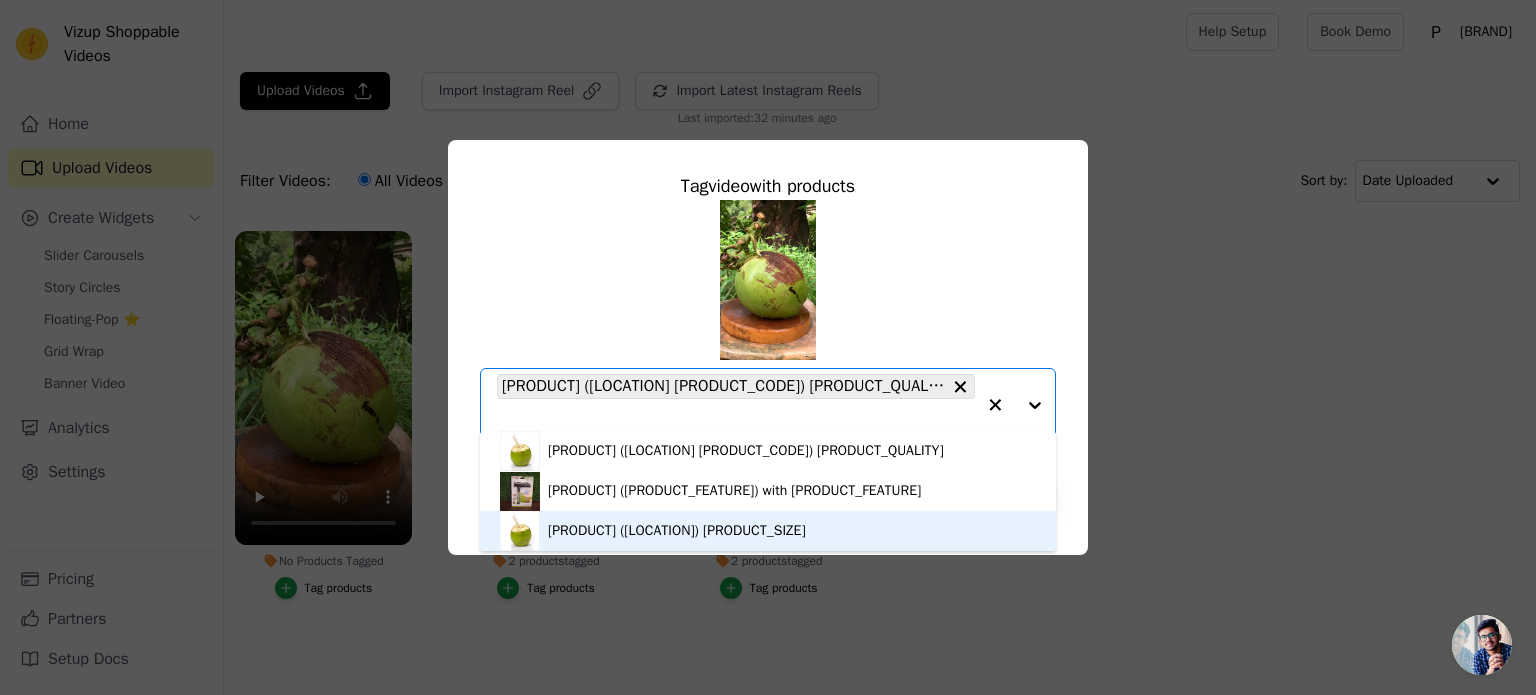 click on "[PRODUCT] ([LOCATION]) [PRODUCT_SIZE]" at bounding box center (768, 531) 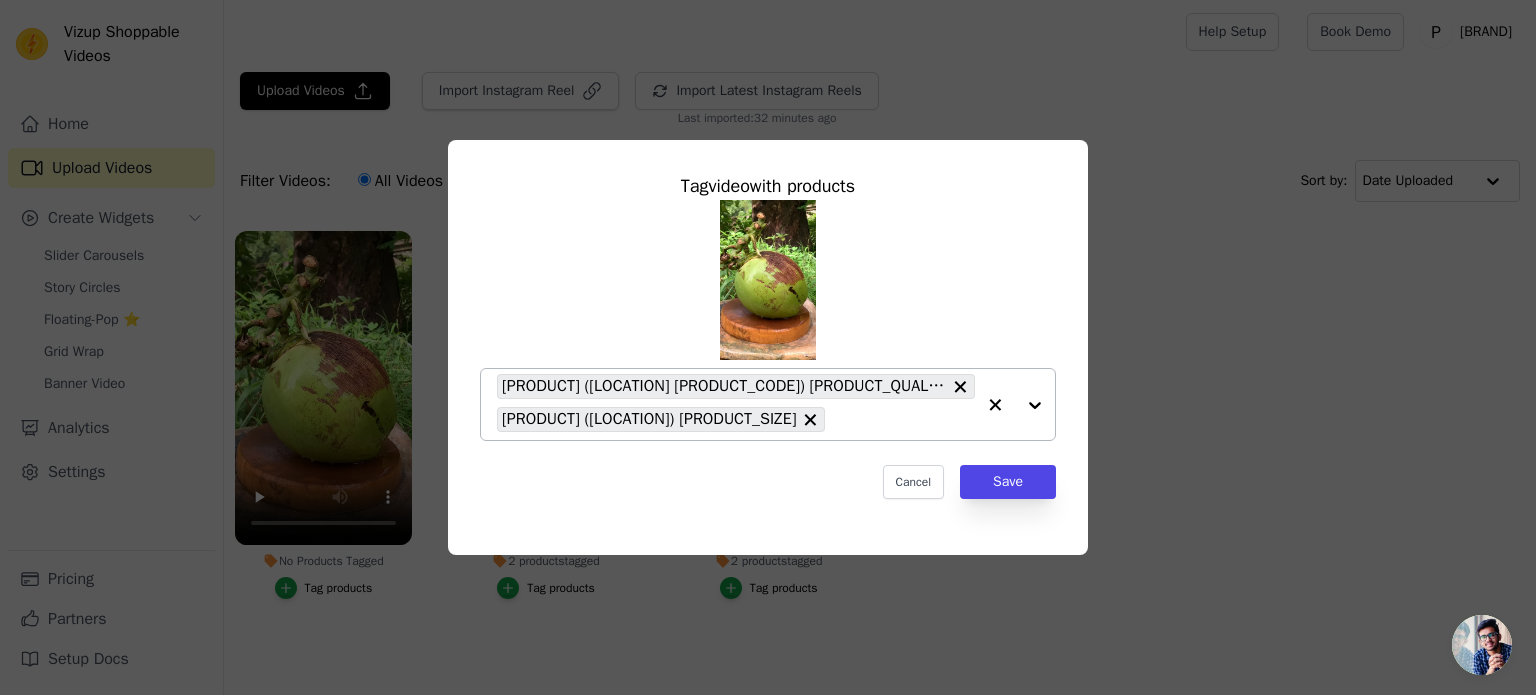 click on "Tag  video  with products           [PRODUCT] ([LOCATION] [PRODUCT_CODE])     [PRODUCT] ([LOCATION]) [PRODUCT_SIZE]                   Cancel   Save" at bounding box center [768, 335] 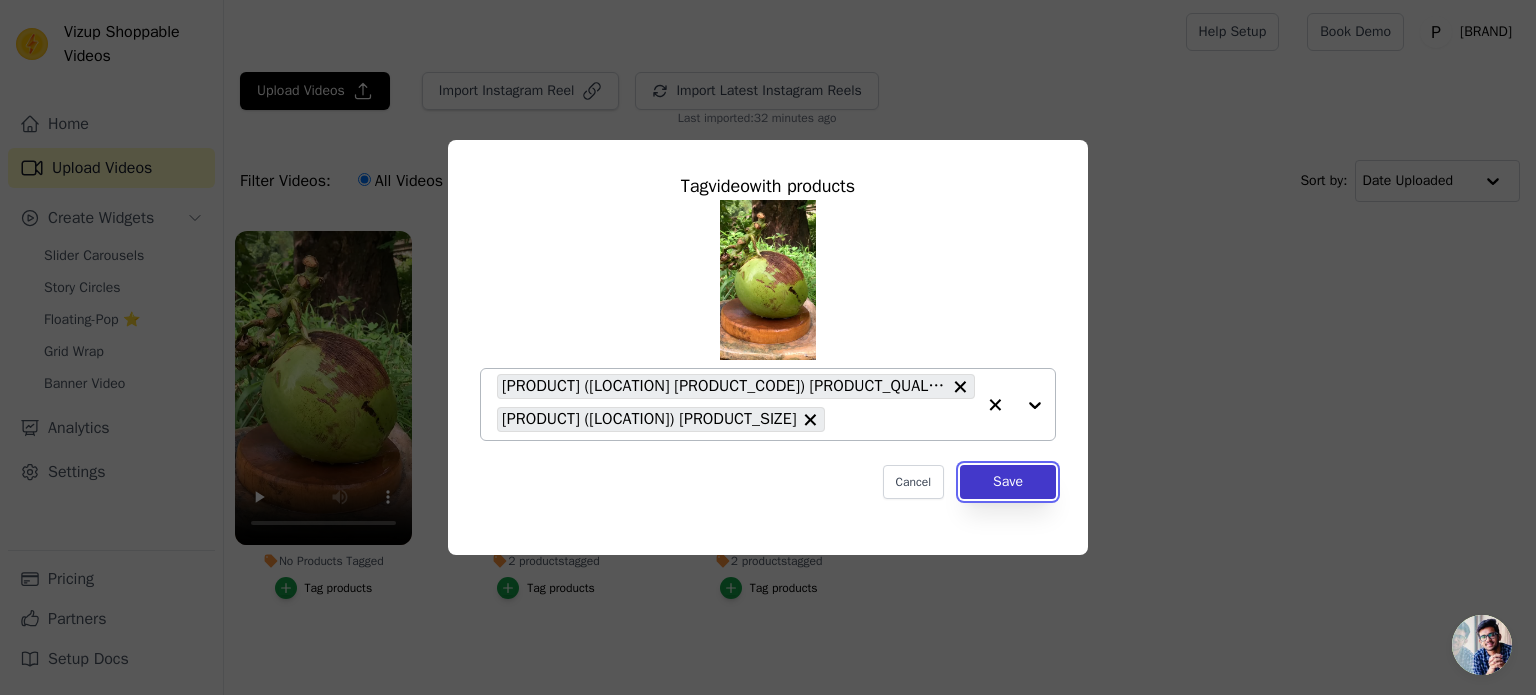 click on "Save" at bounding box center [1008, 482] 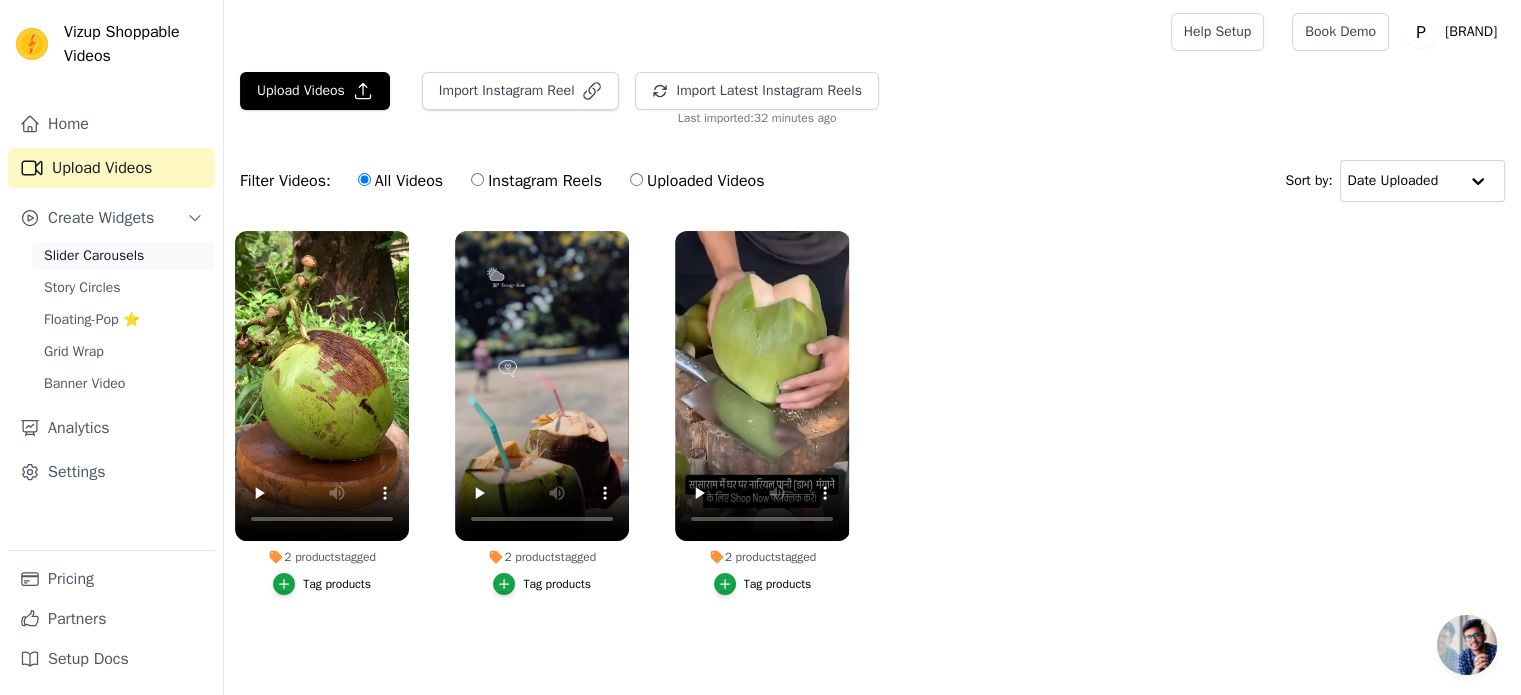 click on "Slider Carousels" at bounding box center [123, 256] 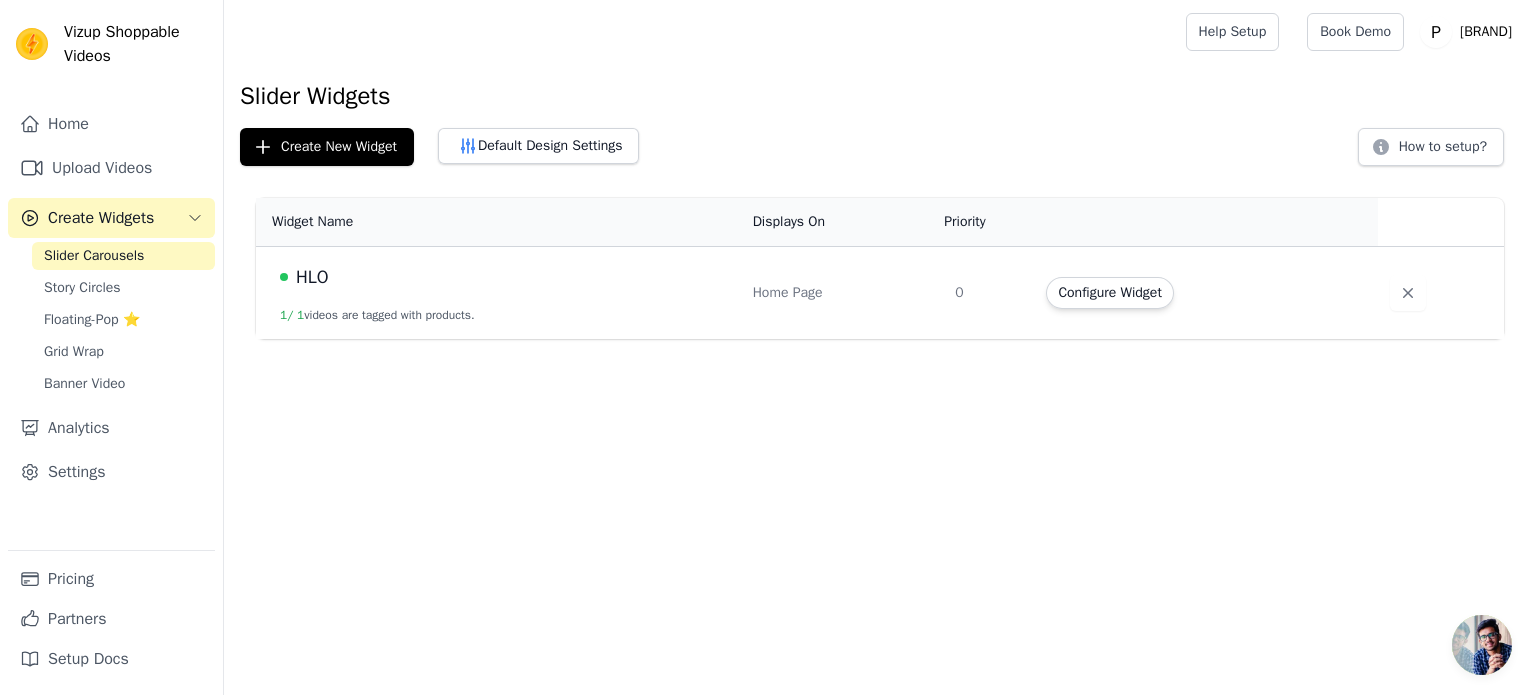 click on "HLO   1  /   1  videos are tagged with products." at bounding box center (498, 293) 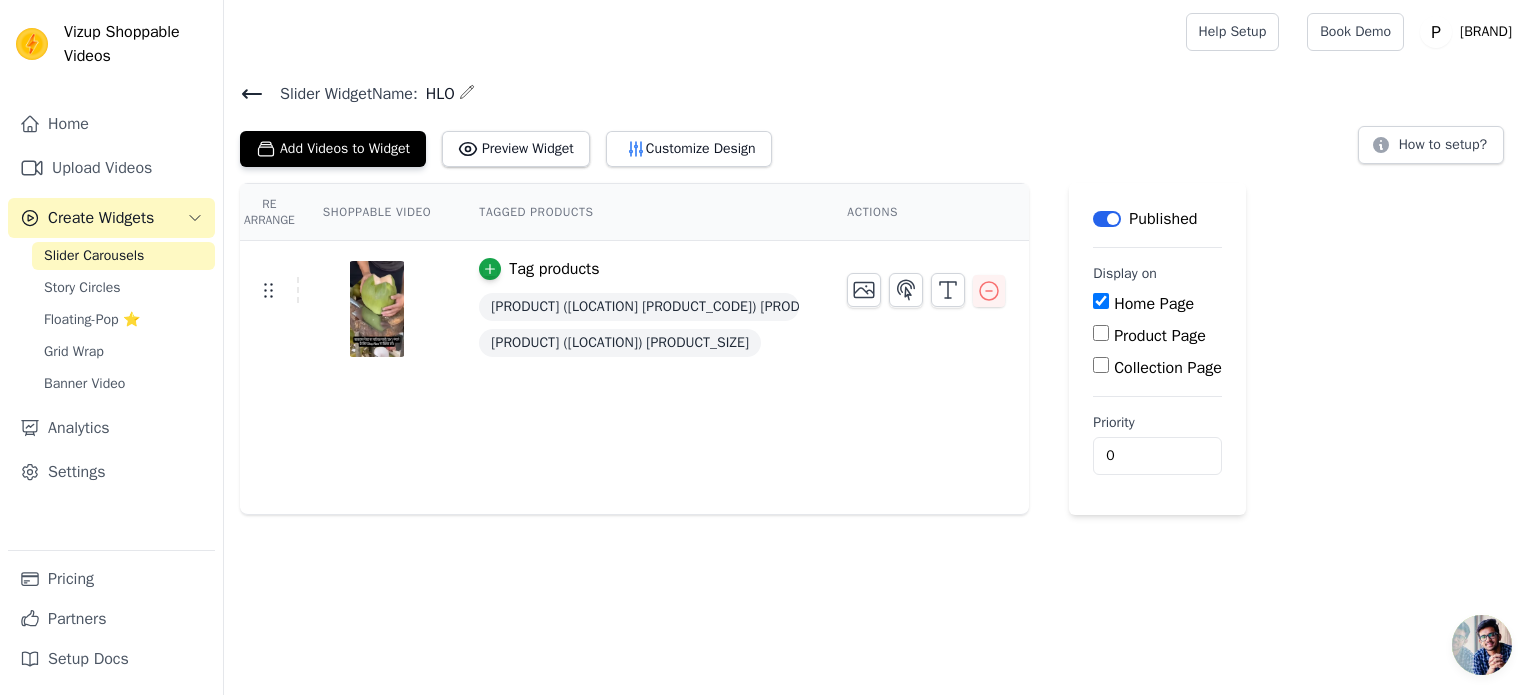 click on "Actions" at bounding box center [926, 212] 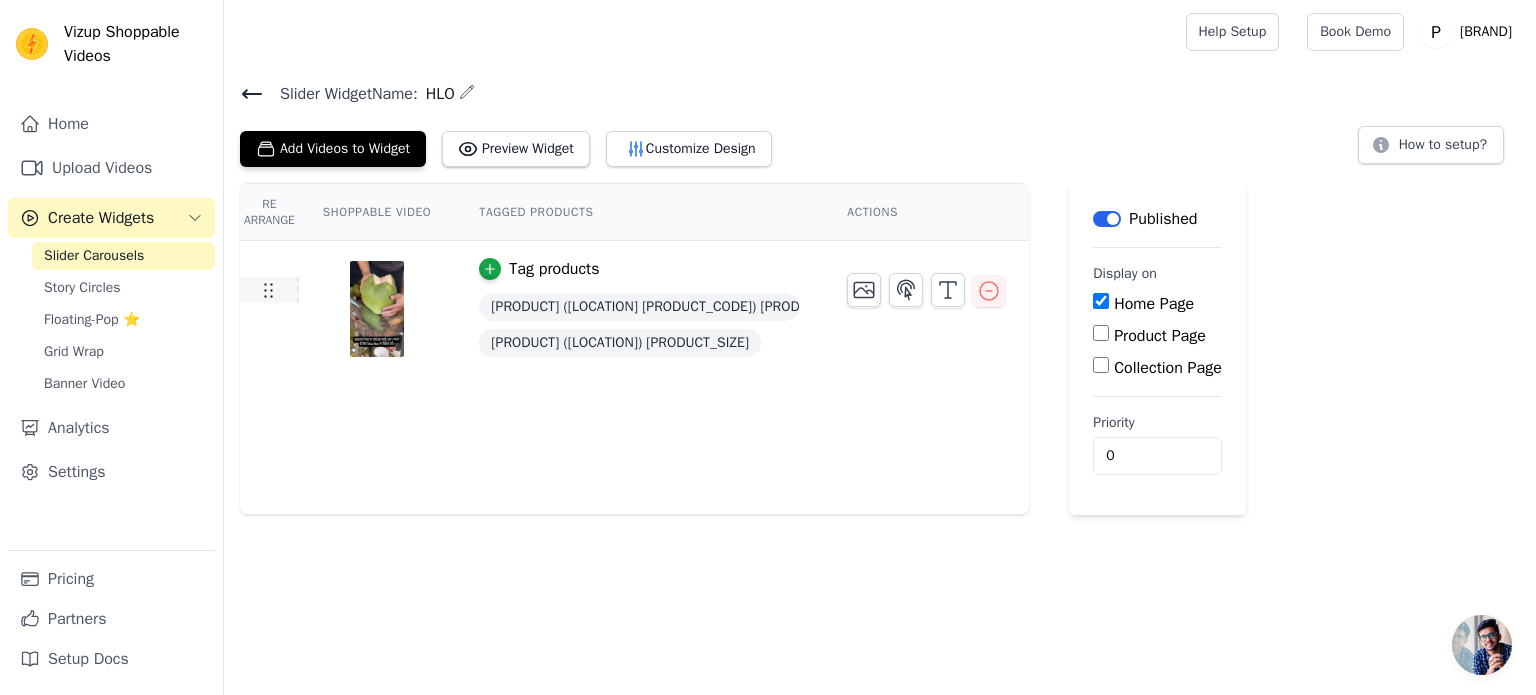 click 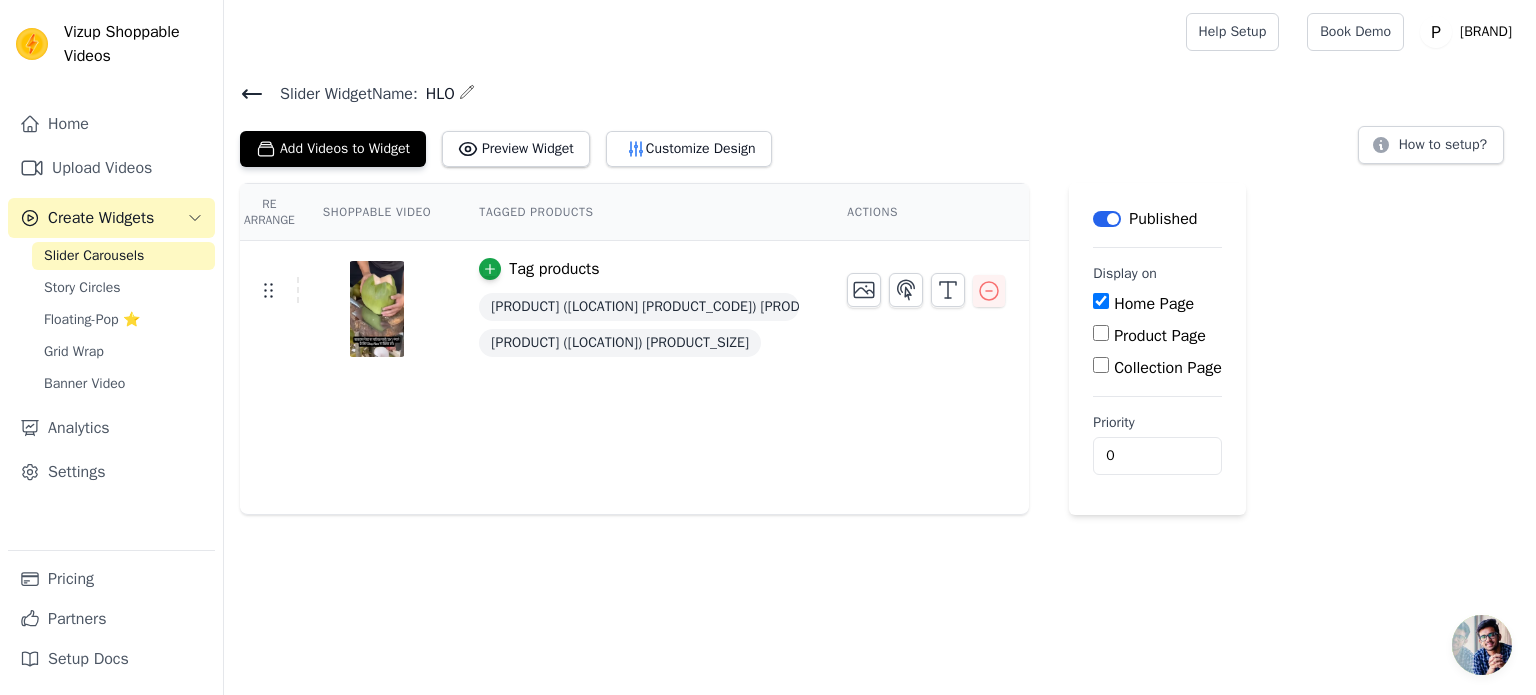click at bounding box center [377, 309] 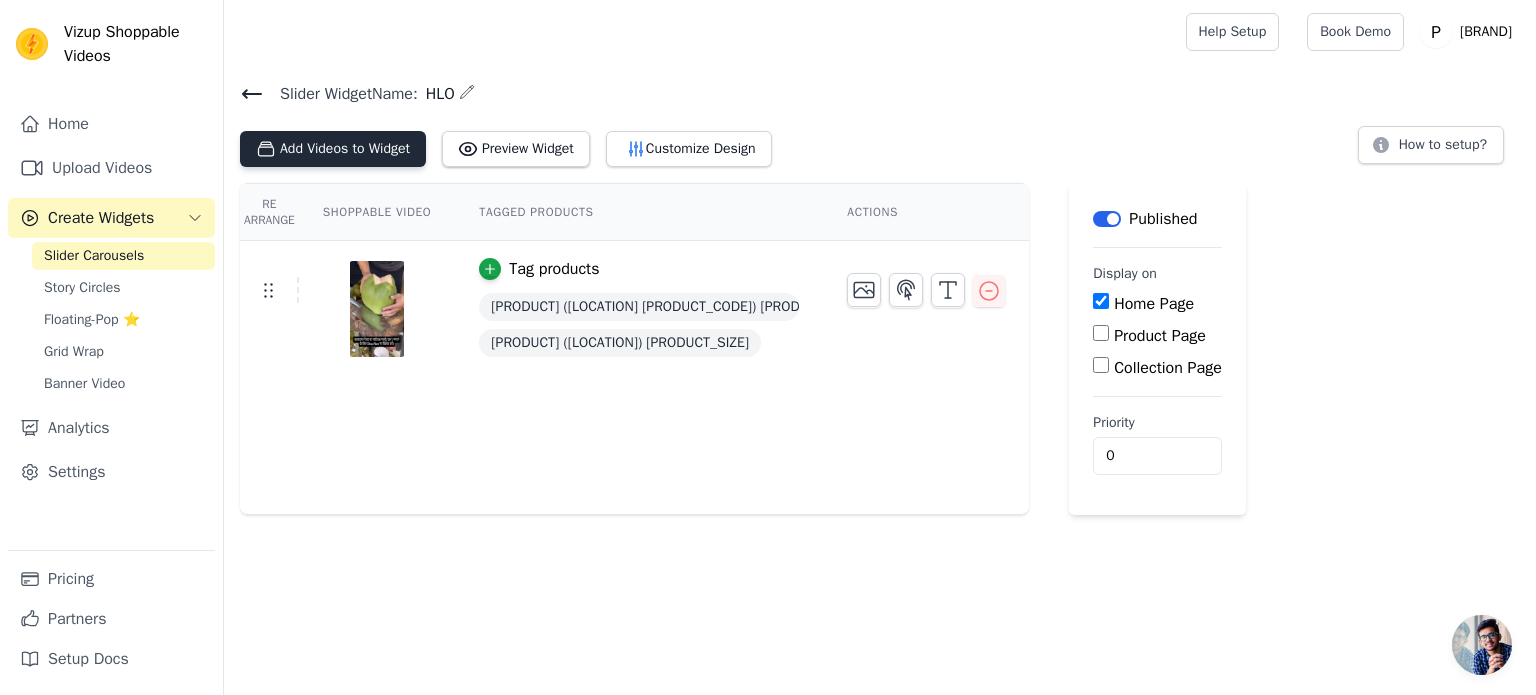 click on "Add Videos to Widget" at bounding box center (333, 149) 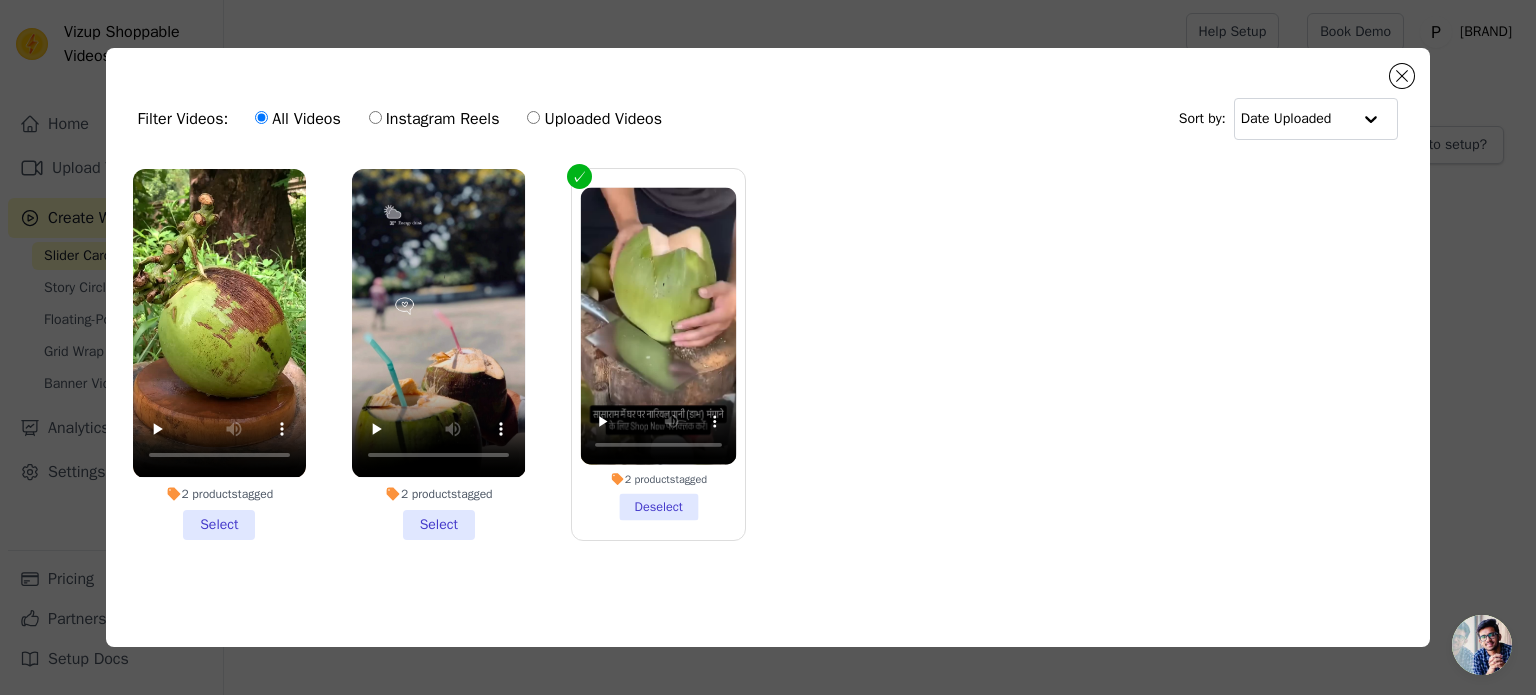 click on "2   products  tagged     Select" at bounding box center [438, 354] 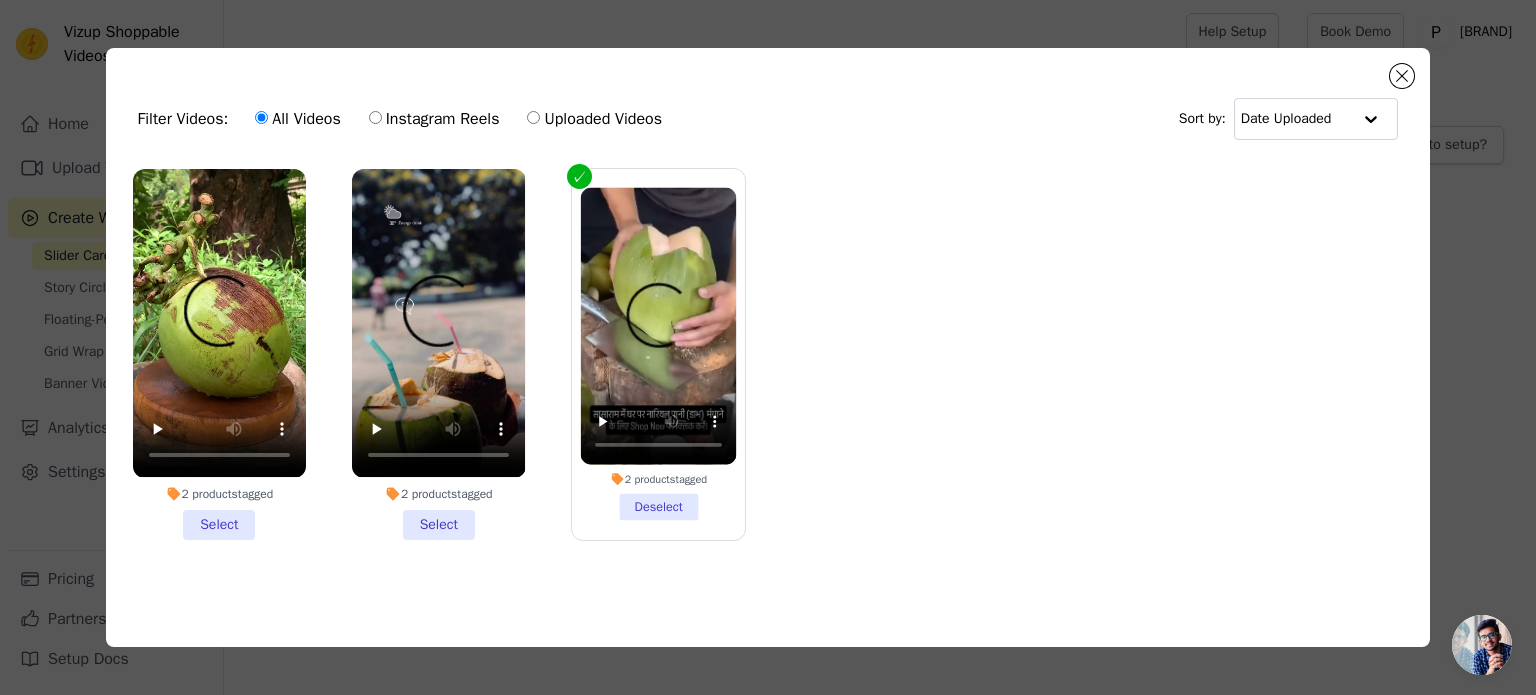click on "2   products  tagged     Select" at bounding box center [0, 0] 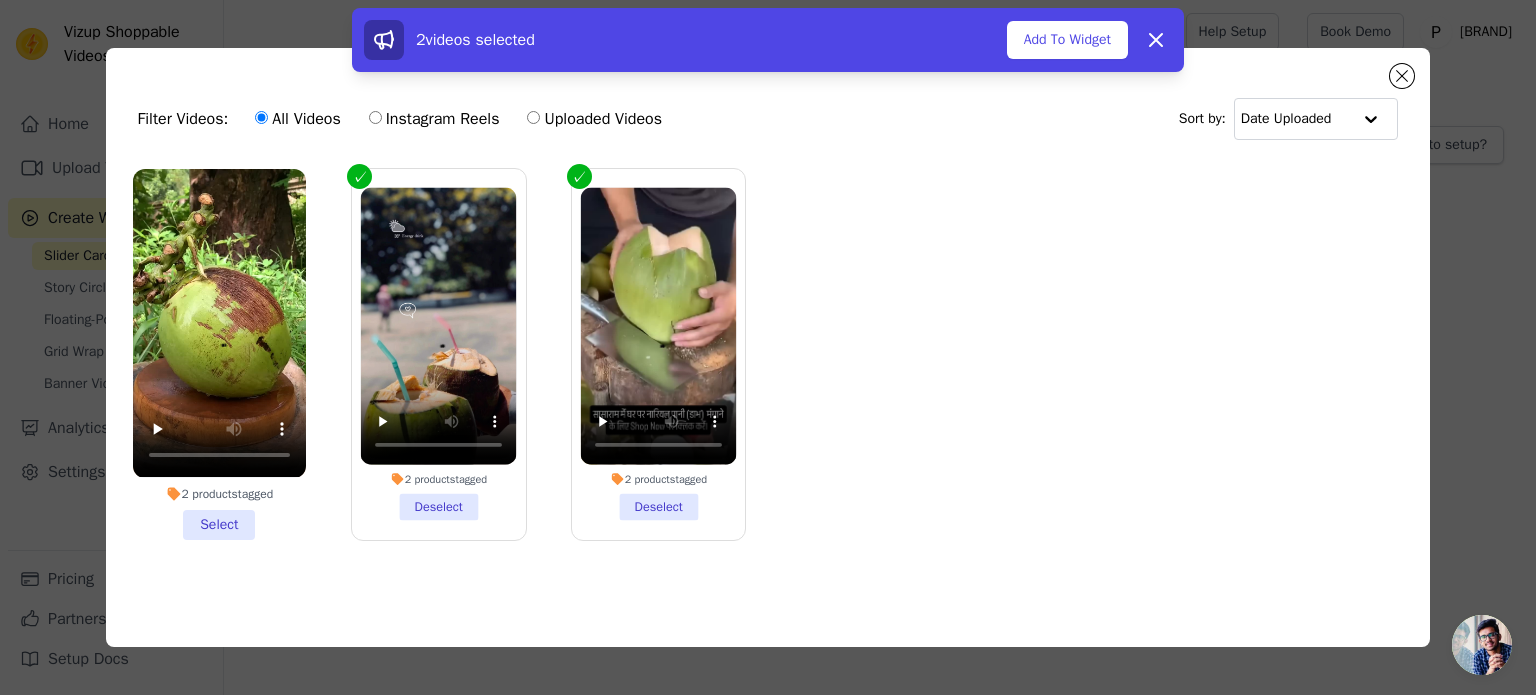 click on "2   products  tagged     Select" at bounding box center (219, 354) 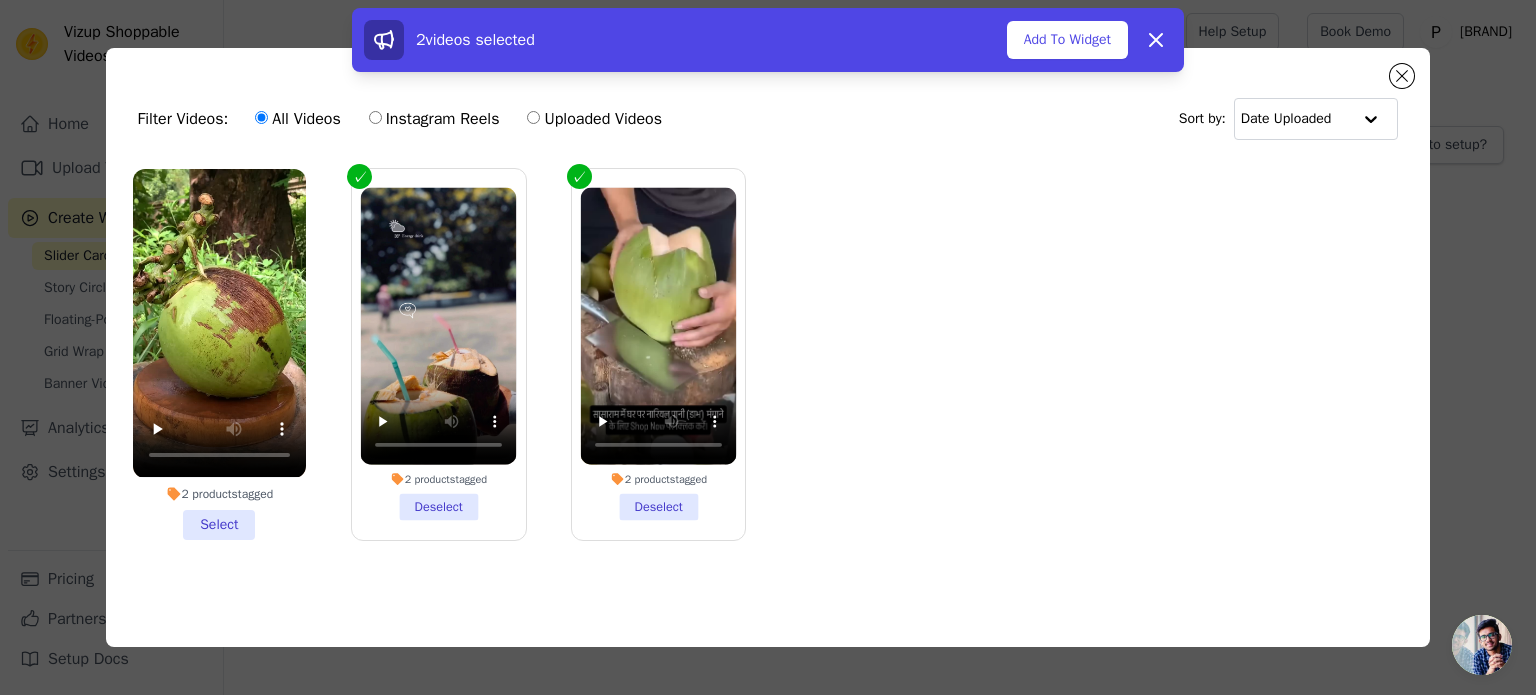 click on "2   products  tagged     Select" at bounding box center (0, 0) 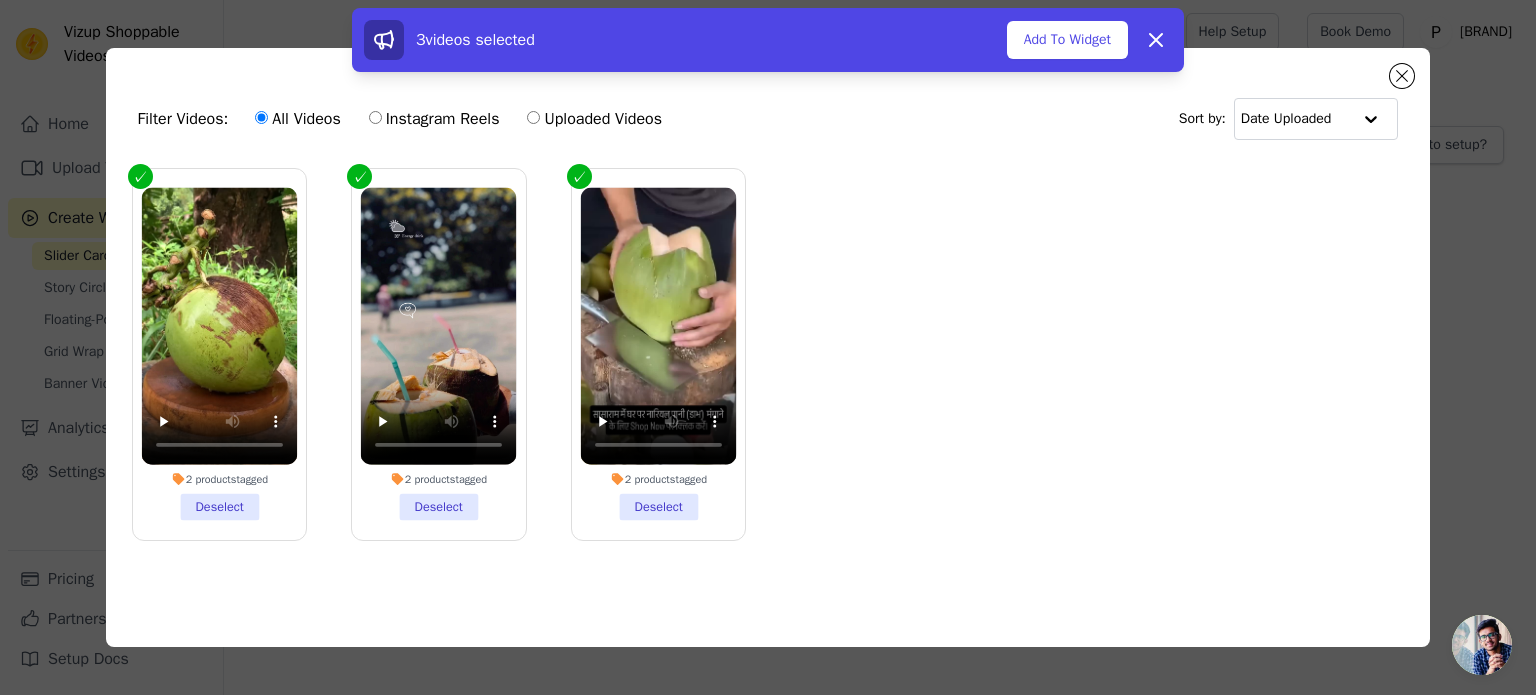 click on "3  videos selected     Add To Widget   Dismiss" at bounding box center [768, 40] 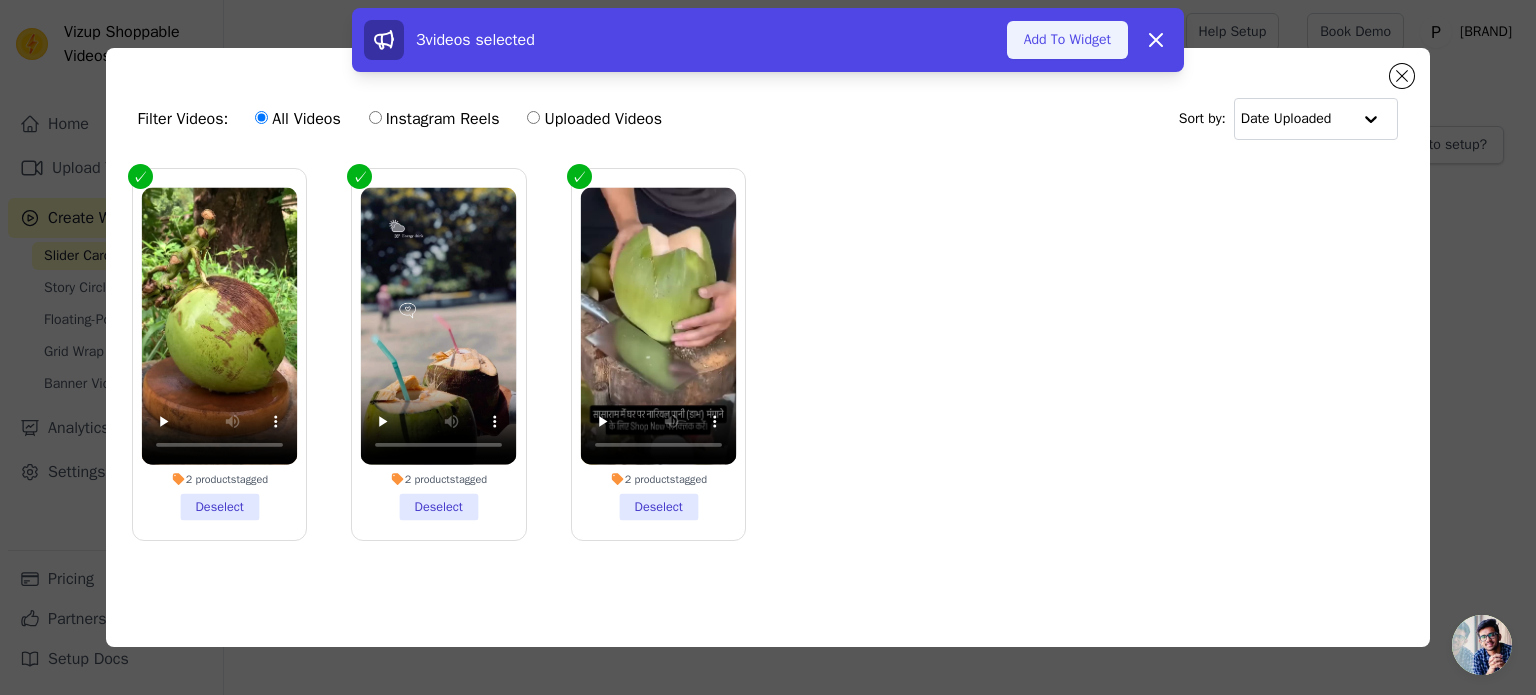 click on "Add To Widget" at bounding box center (1067, 40) 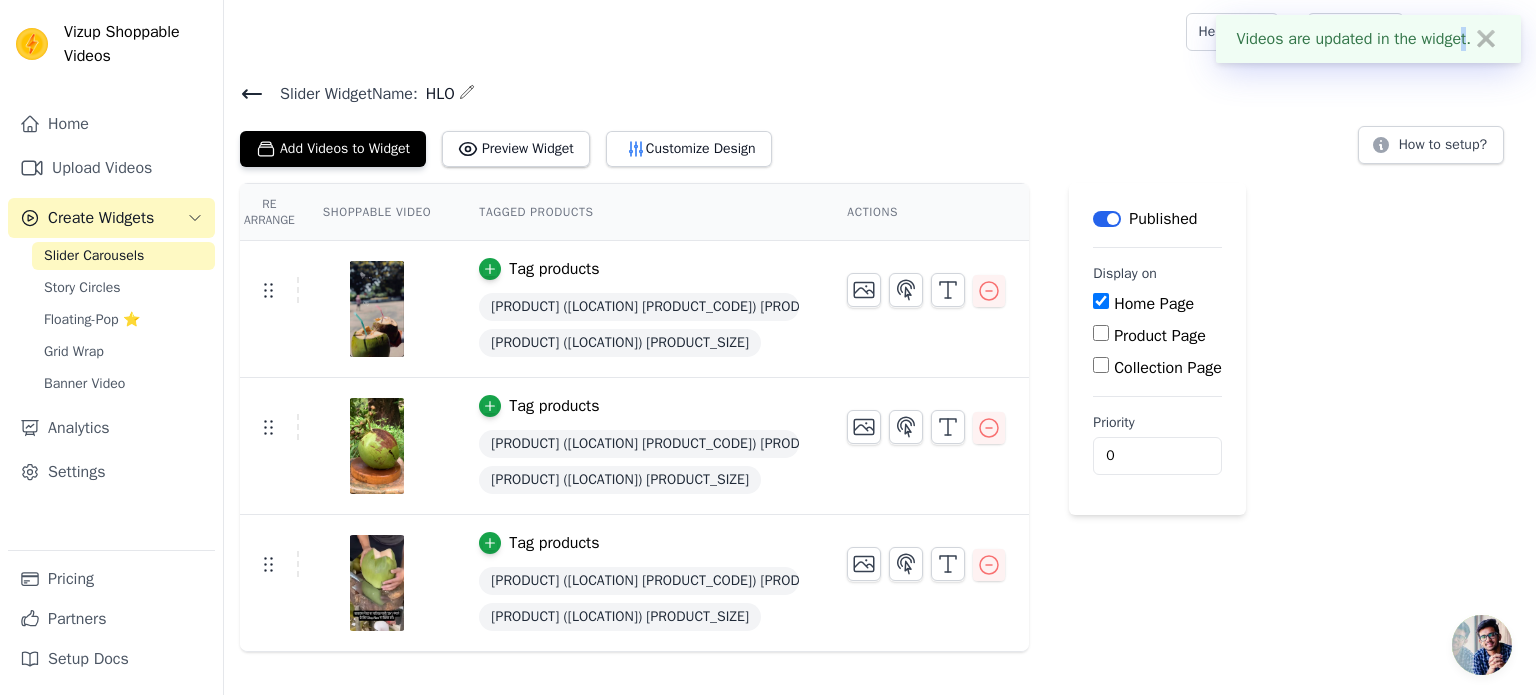 drag, startPoint x: 1456, startPoint y: 34, endPoint x: 1468, endPoint y: 35, distance: 12.0415945 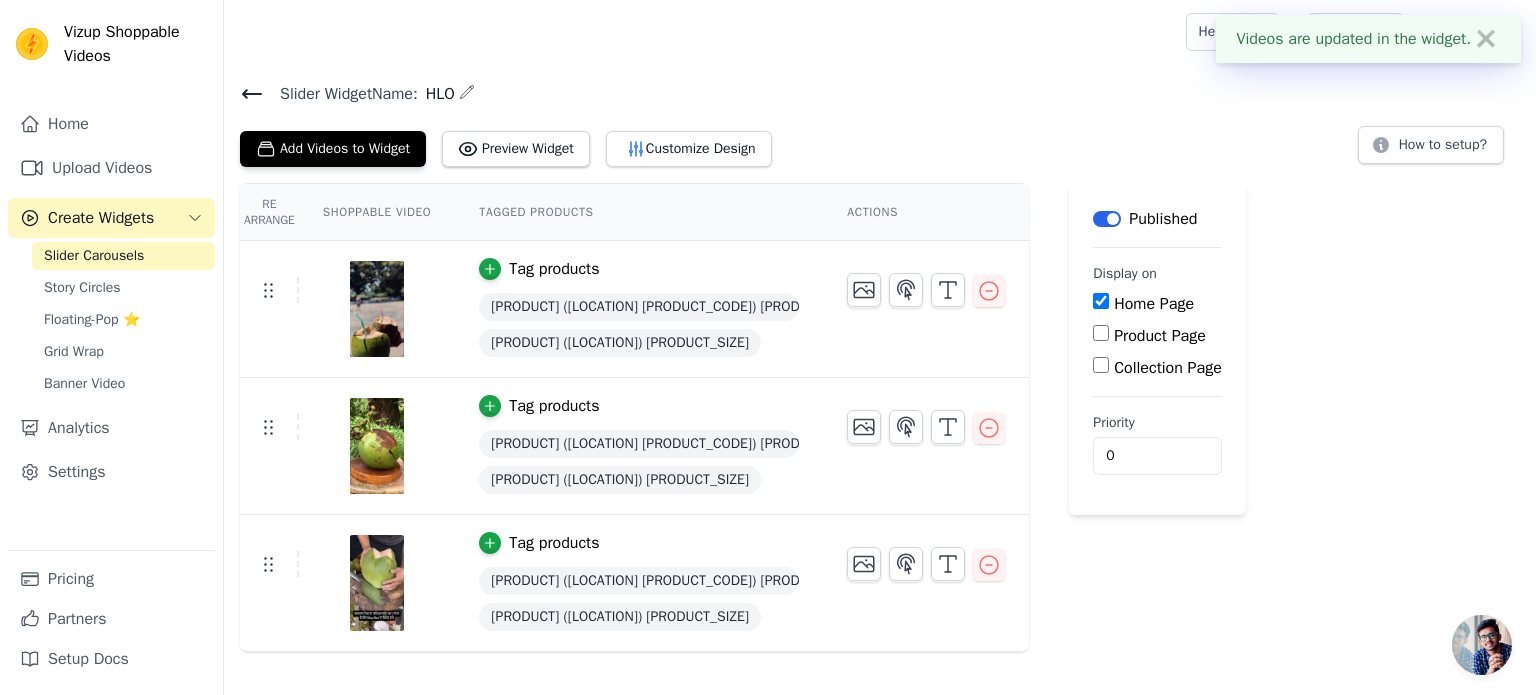 drag, startPoint x: 1468, startPoint y: 35, endPoint x: 1496, endPoint y: 43, distance: 29.12044 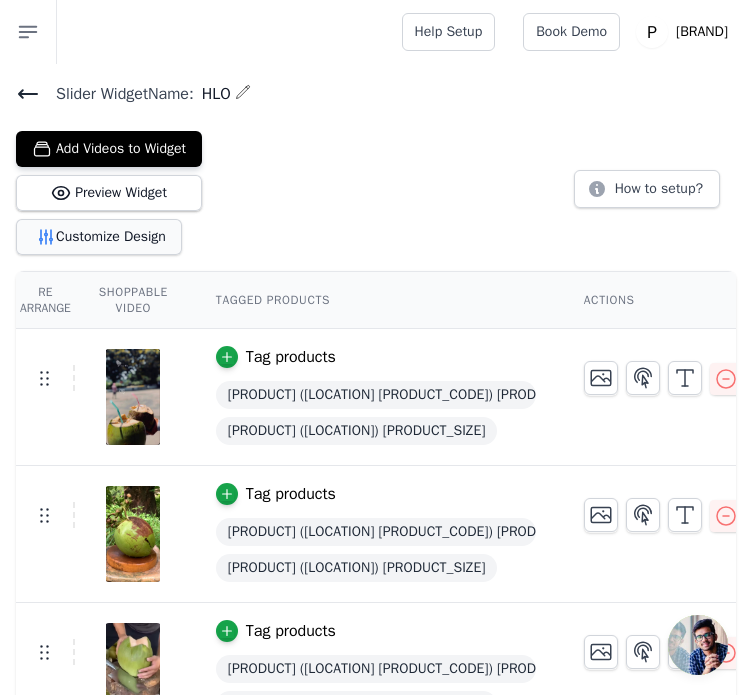 click on "Customize Design" at bounding box center [99, 237] 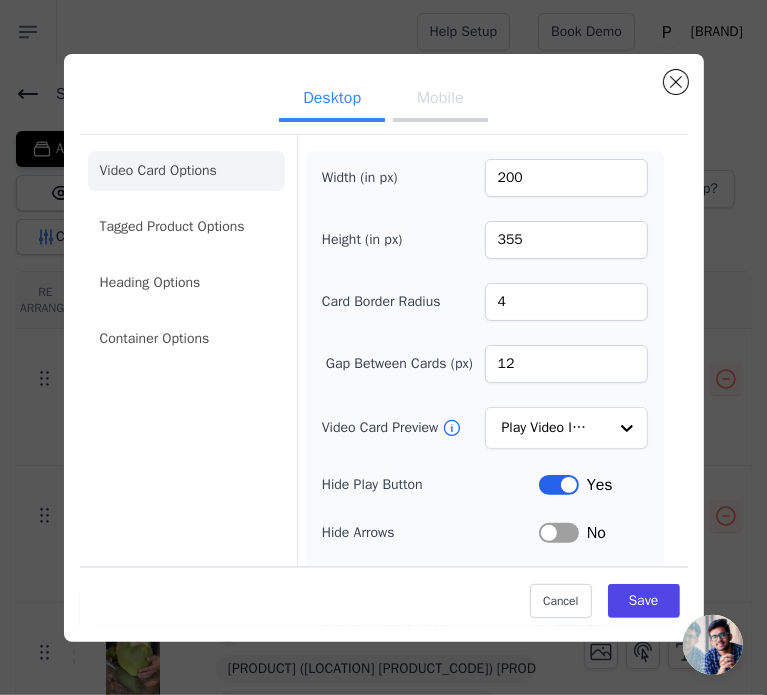 click on "Mobile" at bounding box center (440, 100) 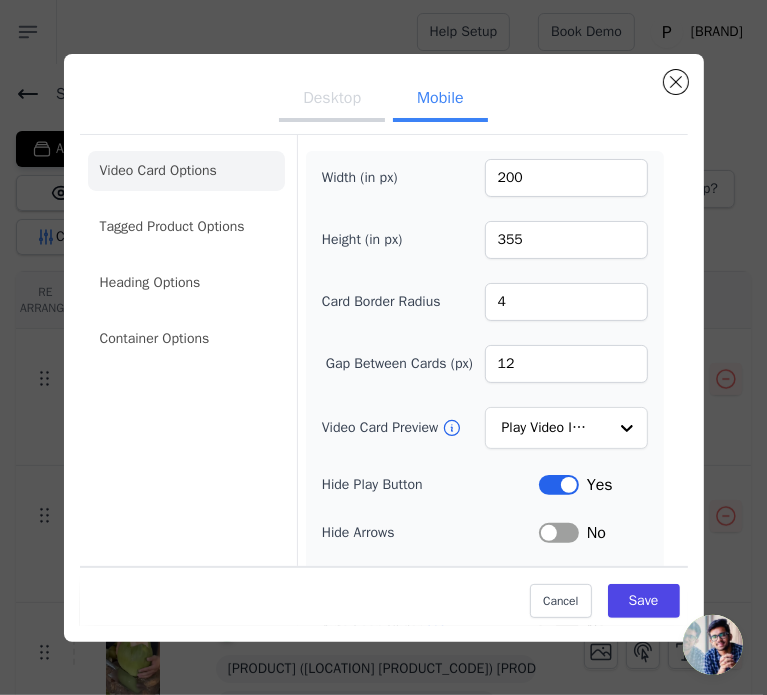 scroll, scrollTop: 100, scrollLeft: 0, axis: vertical 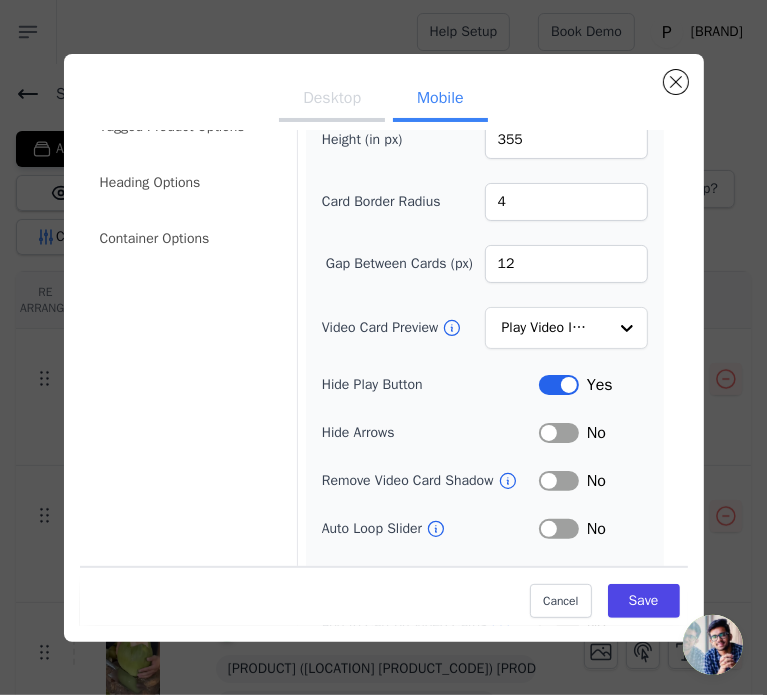click on "Label" at bounding box center (559, 433) 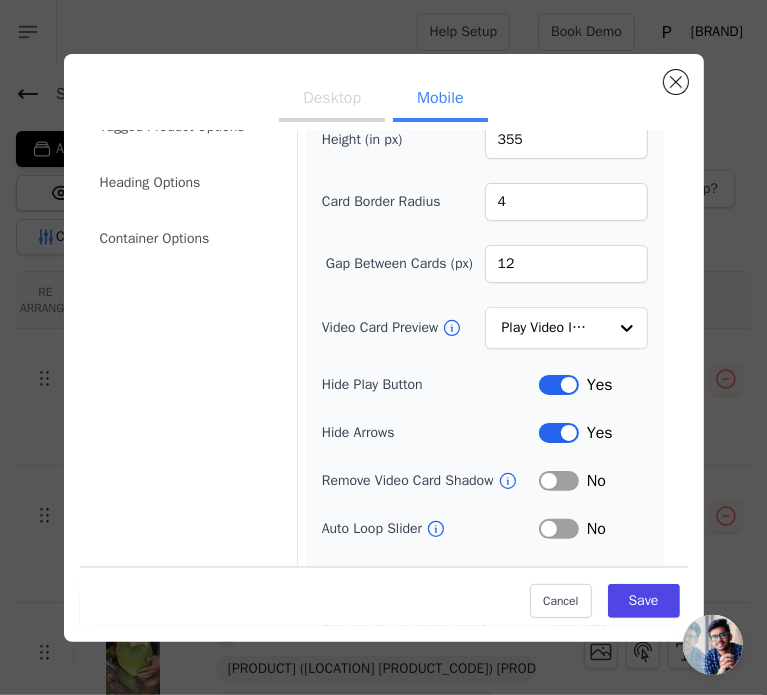 click on "Label" at bounding box center [559, 481] 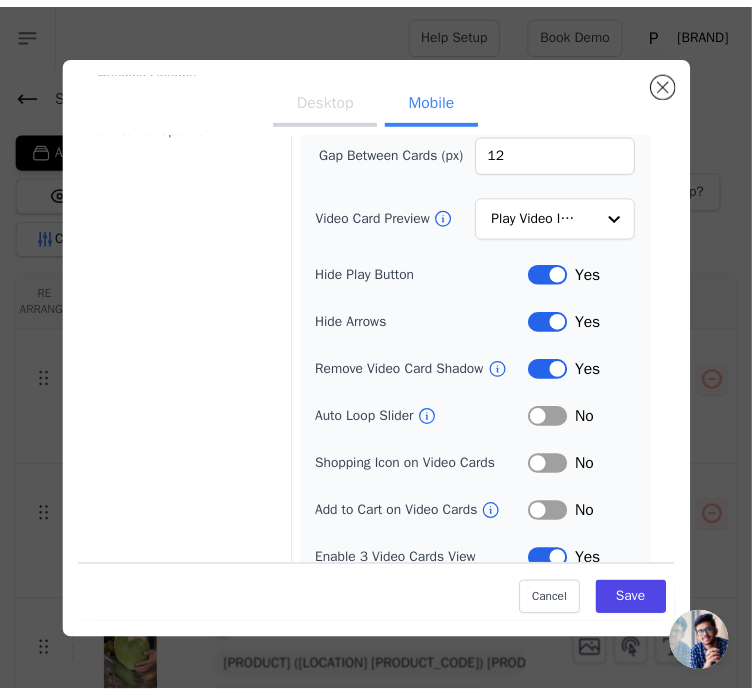 scroll, scrollTop: 232, scrollLeft: 0, axis: vertical 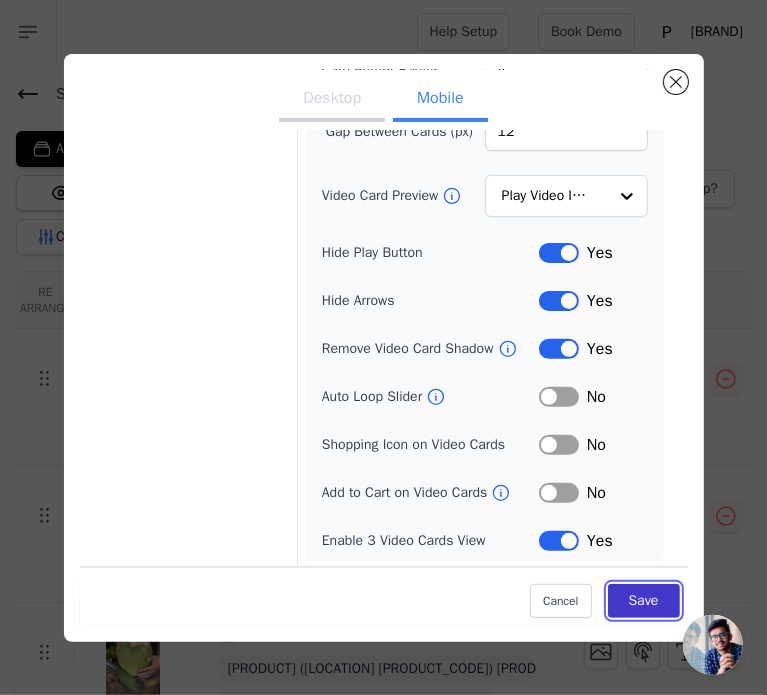 click on "Save" at bounding box center (644, 601) 